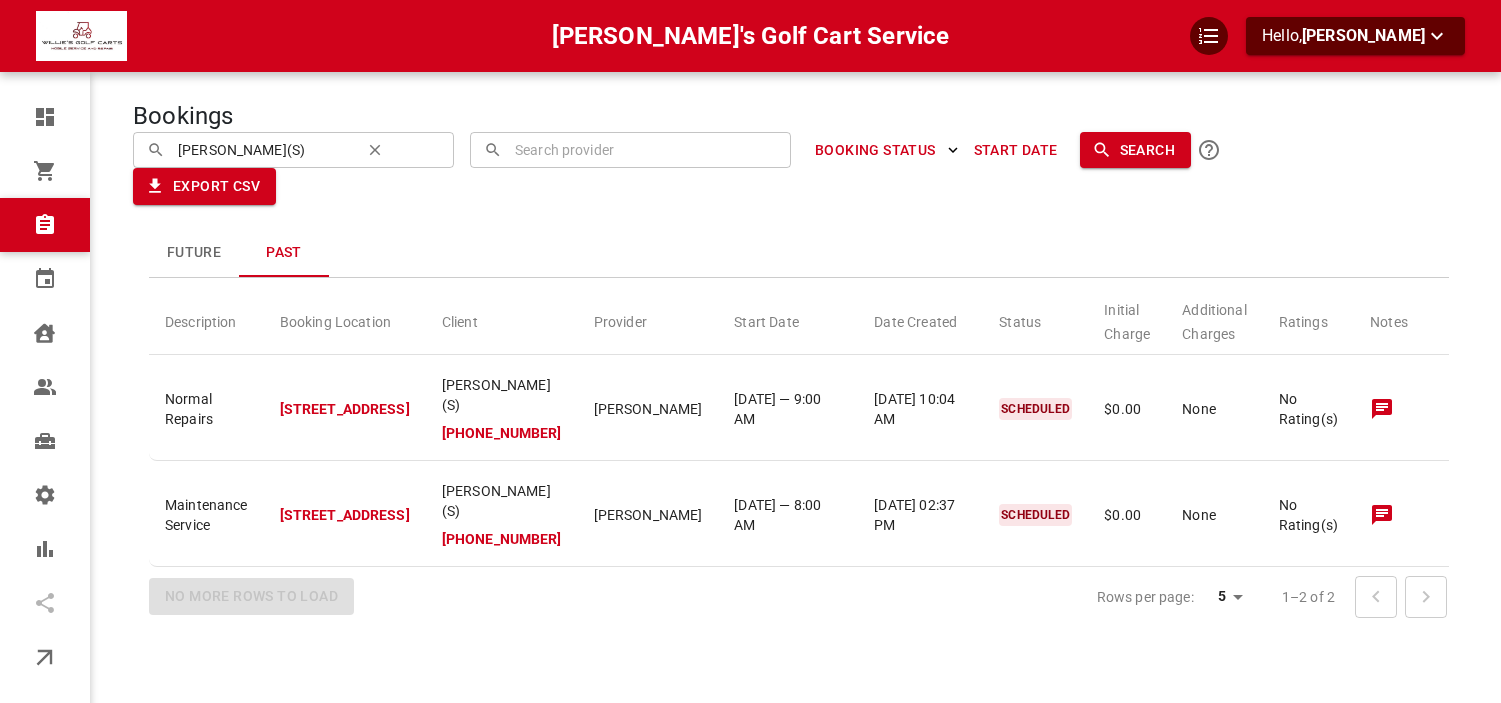 scroll, scrollTop: 0, scrollLeft: 0, axis: both 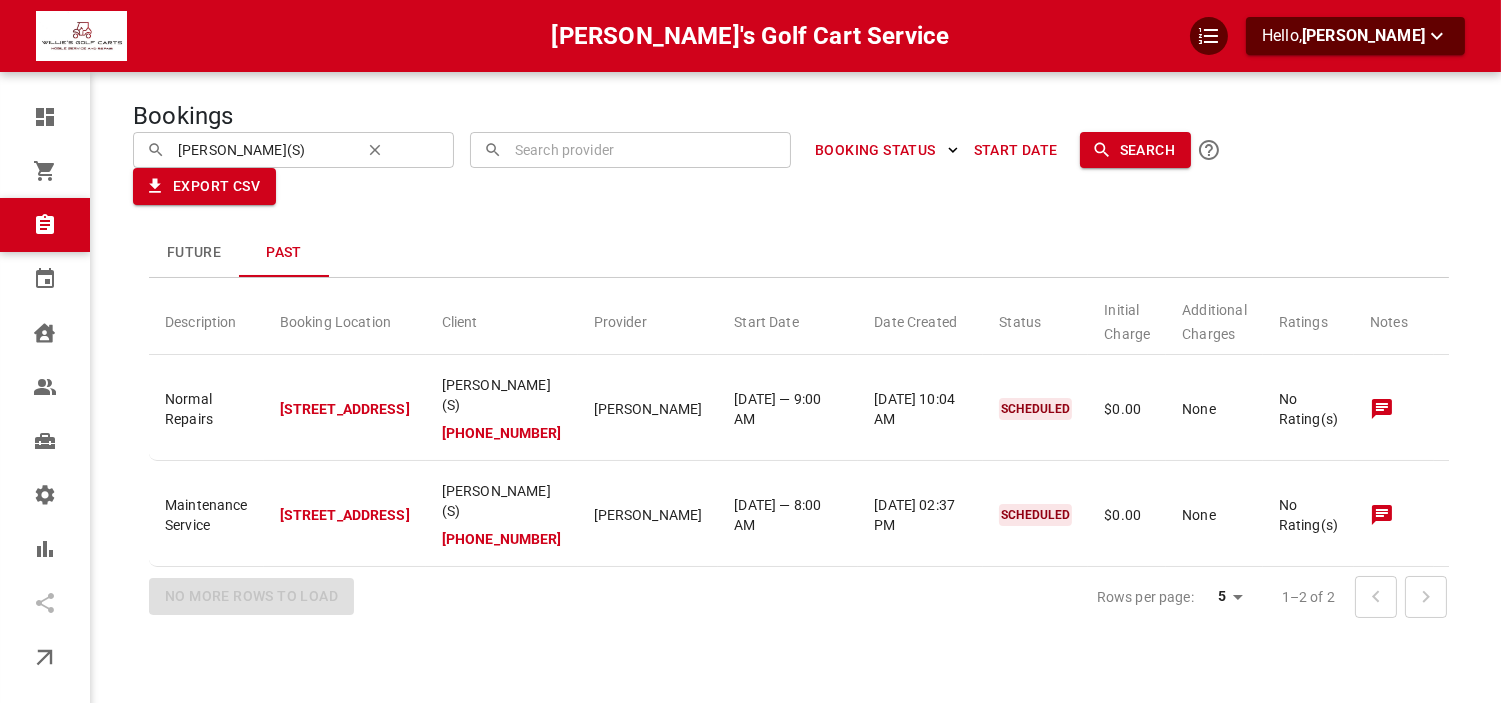click at bounding box center [375, 150] 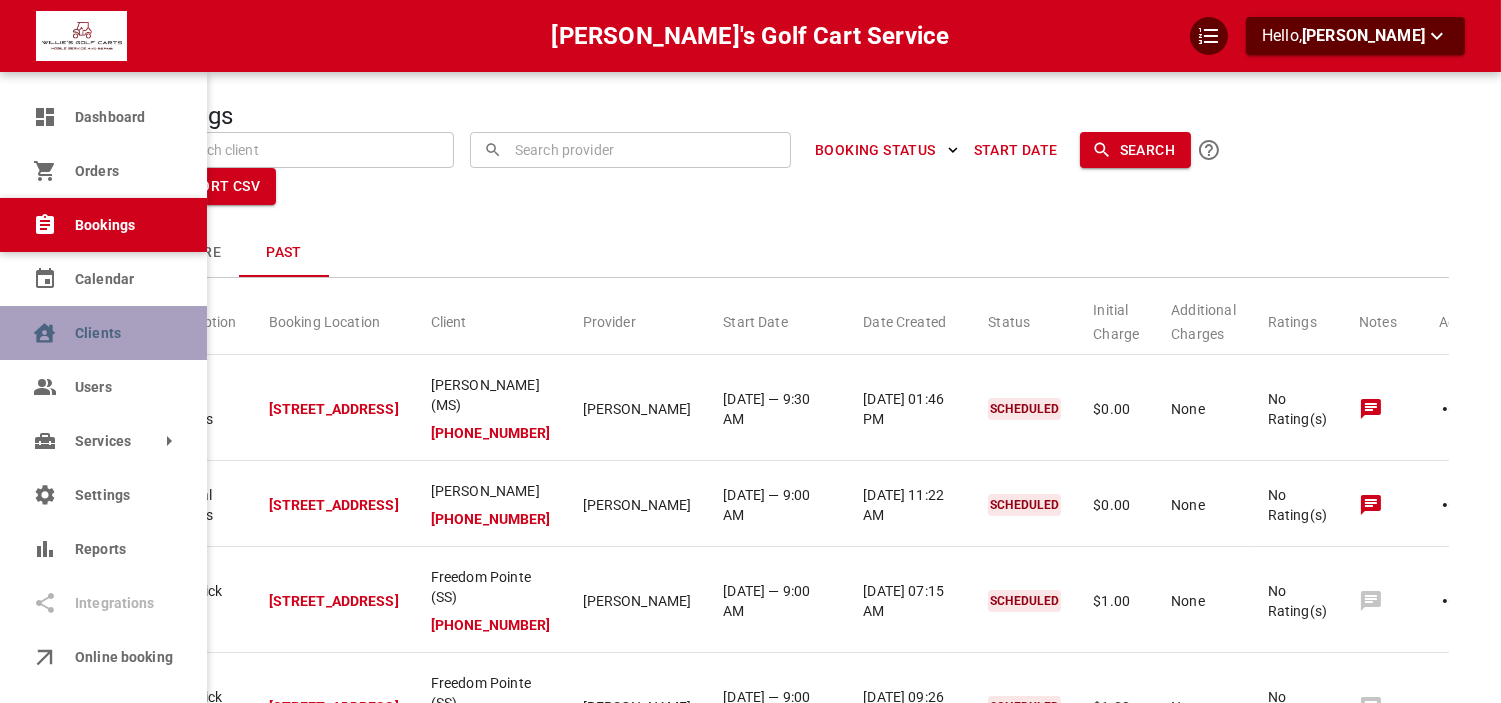 click 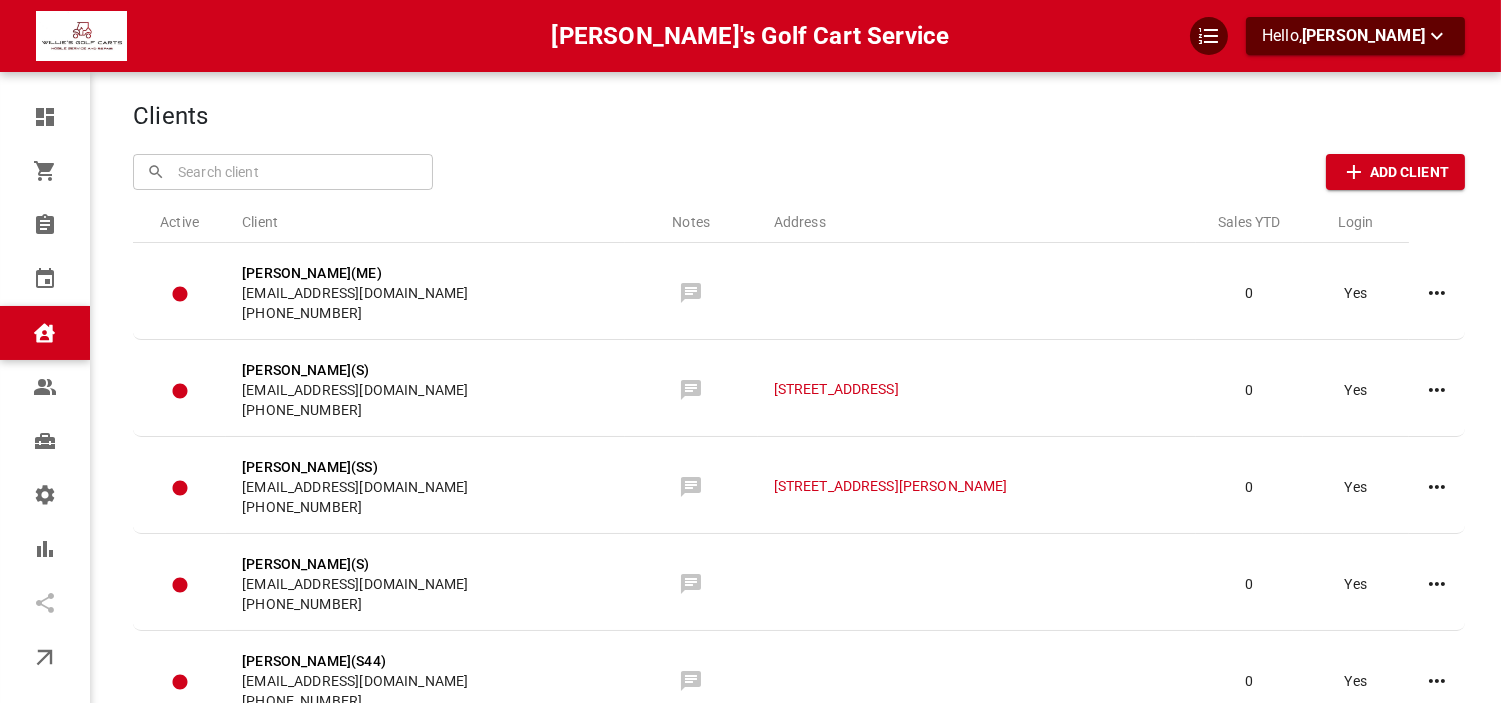 click on "Clients" at bounding box center (45, 333) 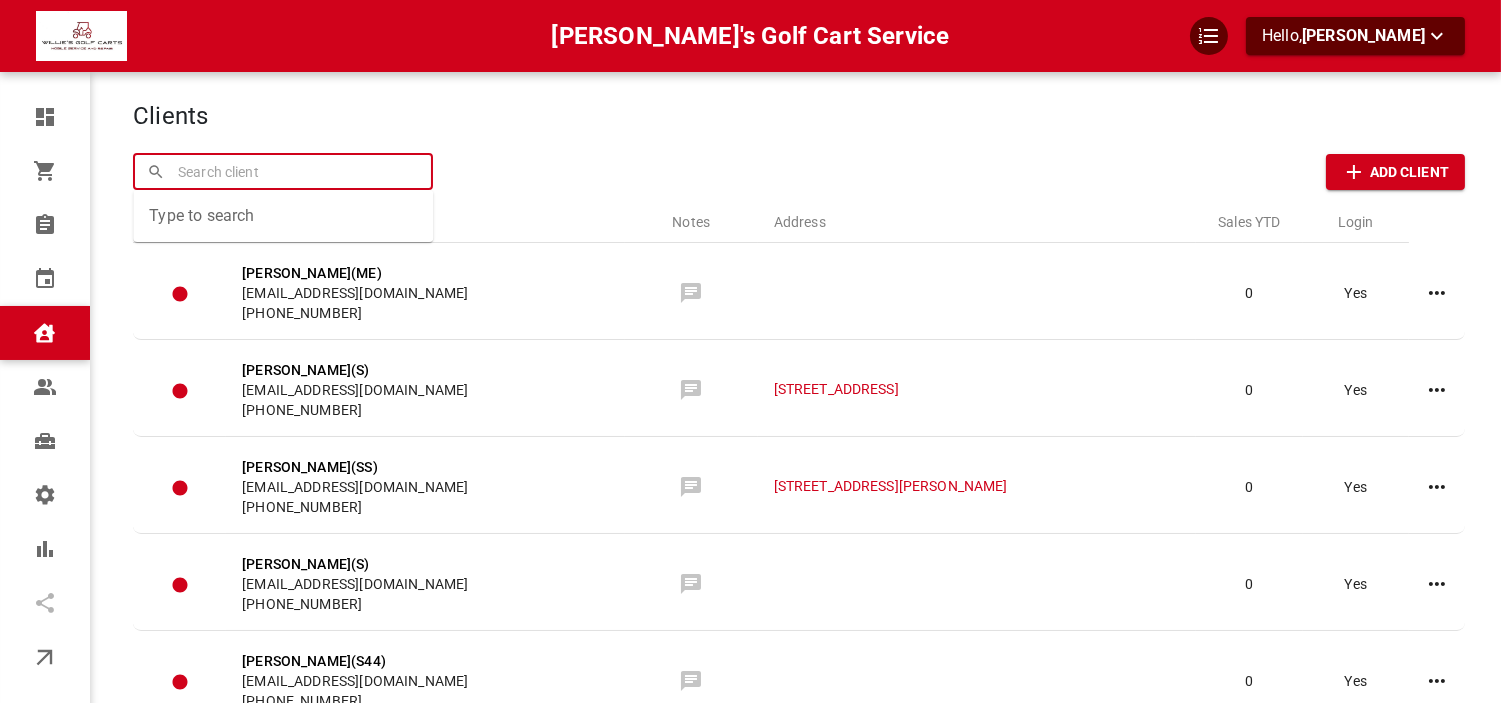 click at bounding box center (283, 171) 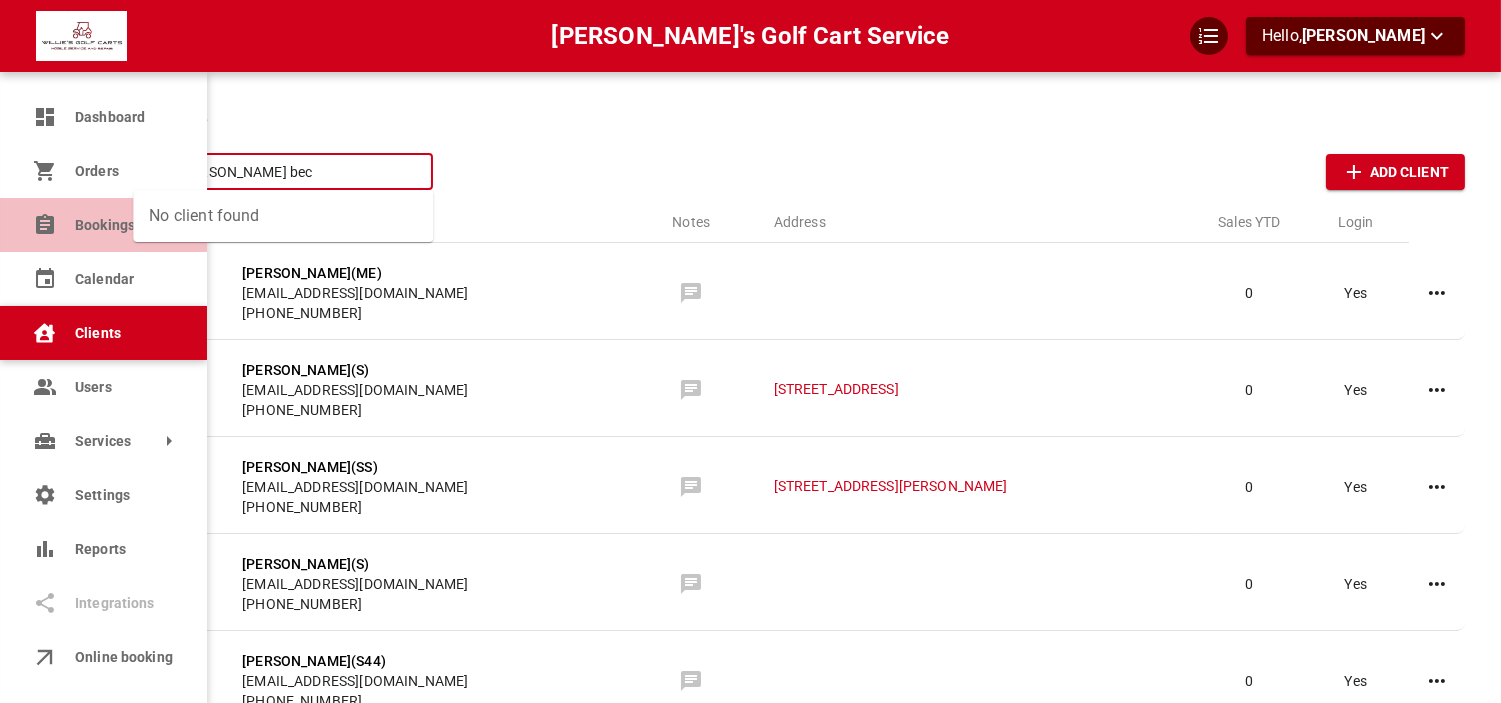 type on "becky bec" 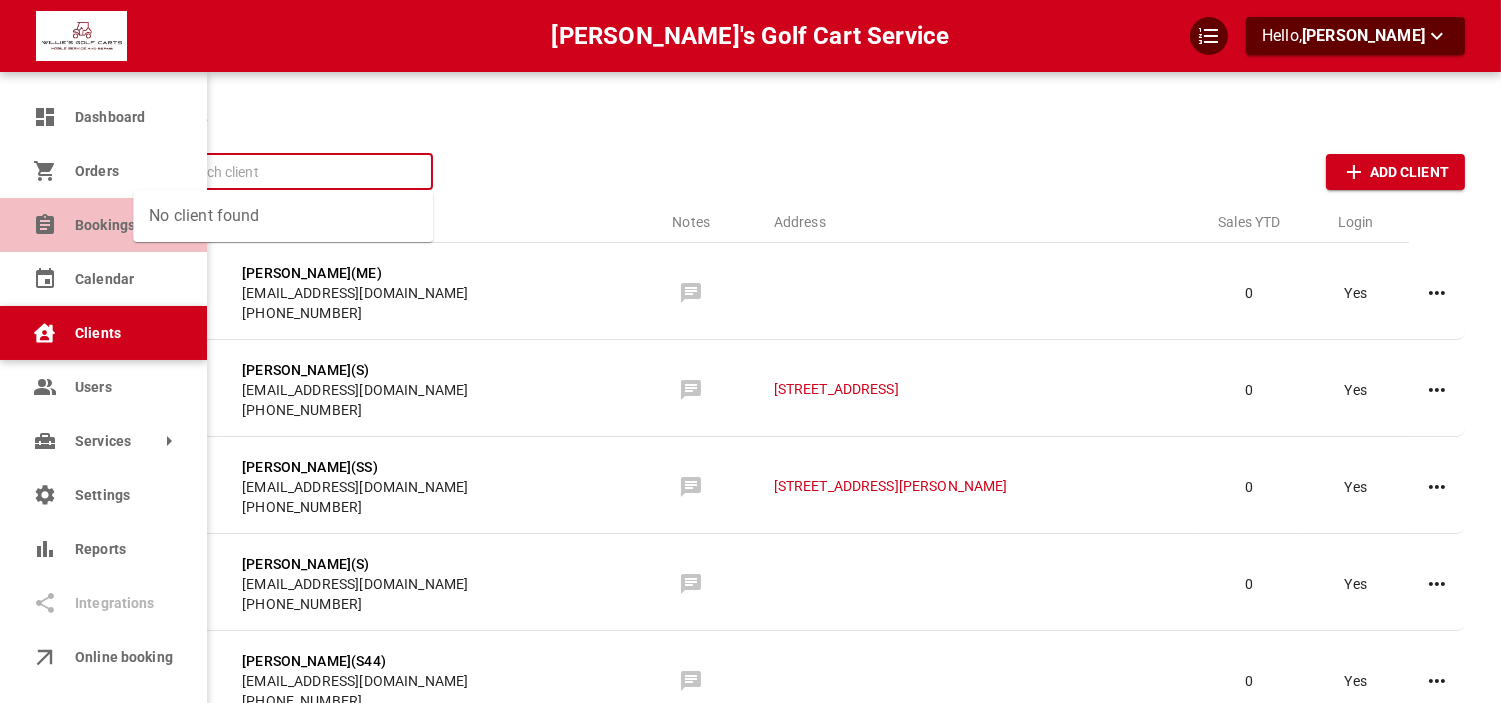 click on "Bookings" at bounding box center [123, 225] 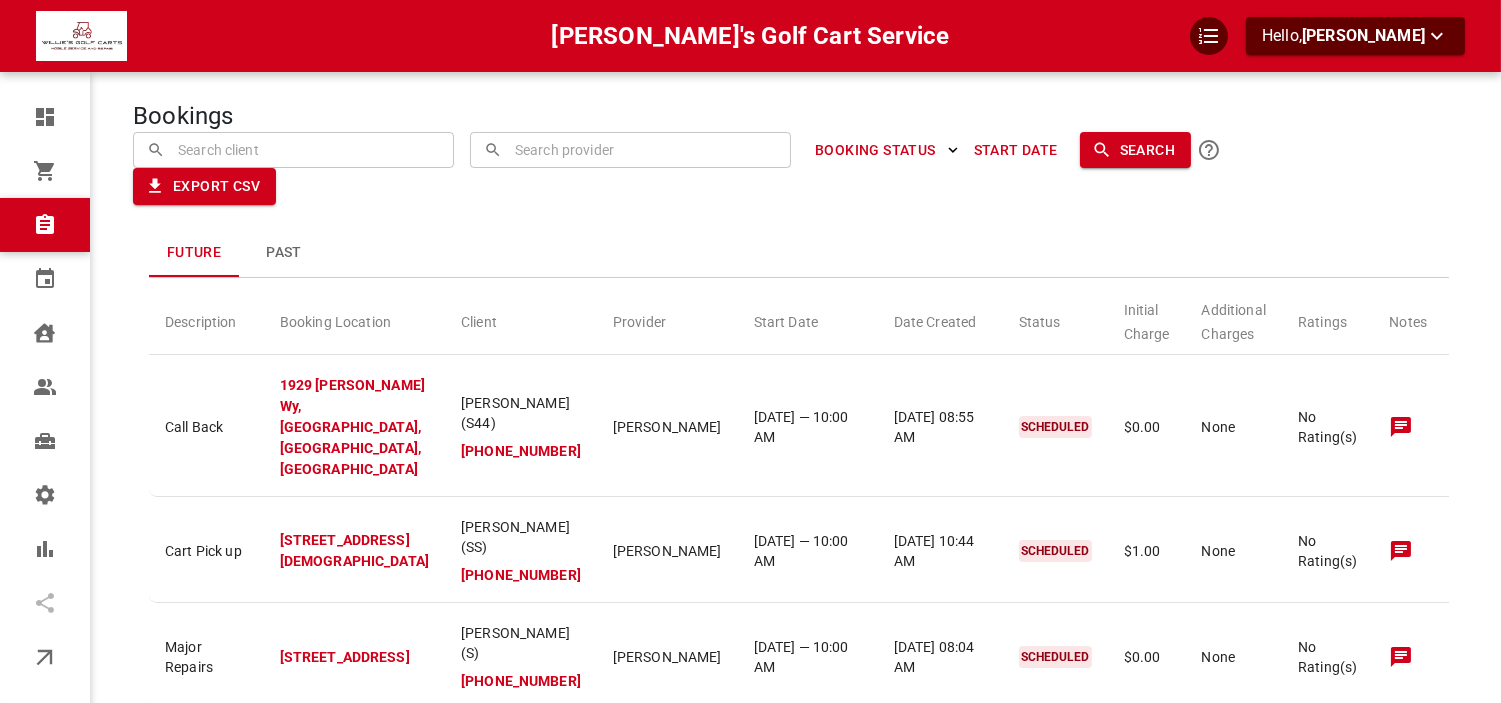 click at bounding box center [294, 149] 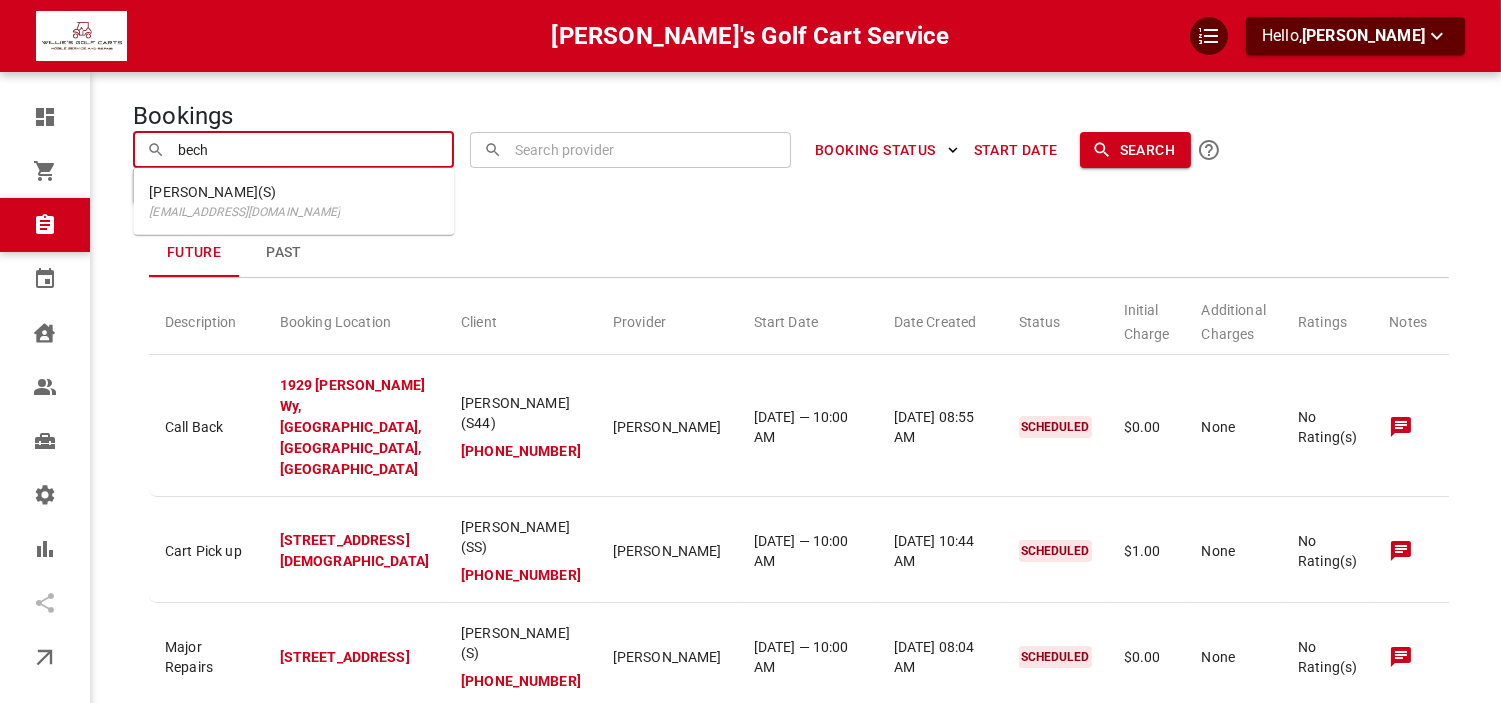click on "Myron Bechtel(S)" at bounding box center (244, 192) 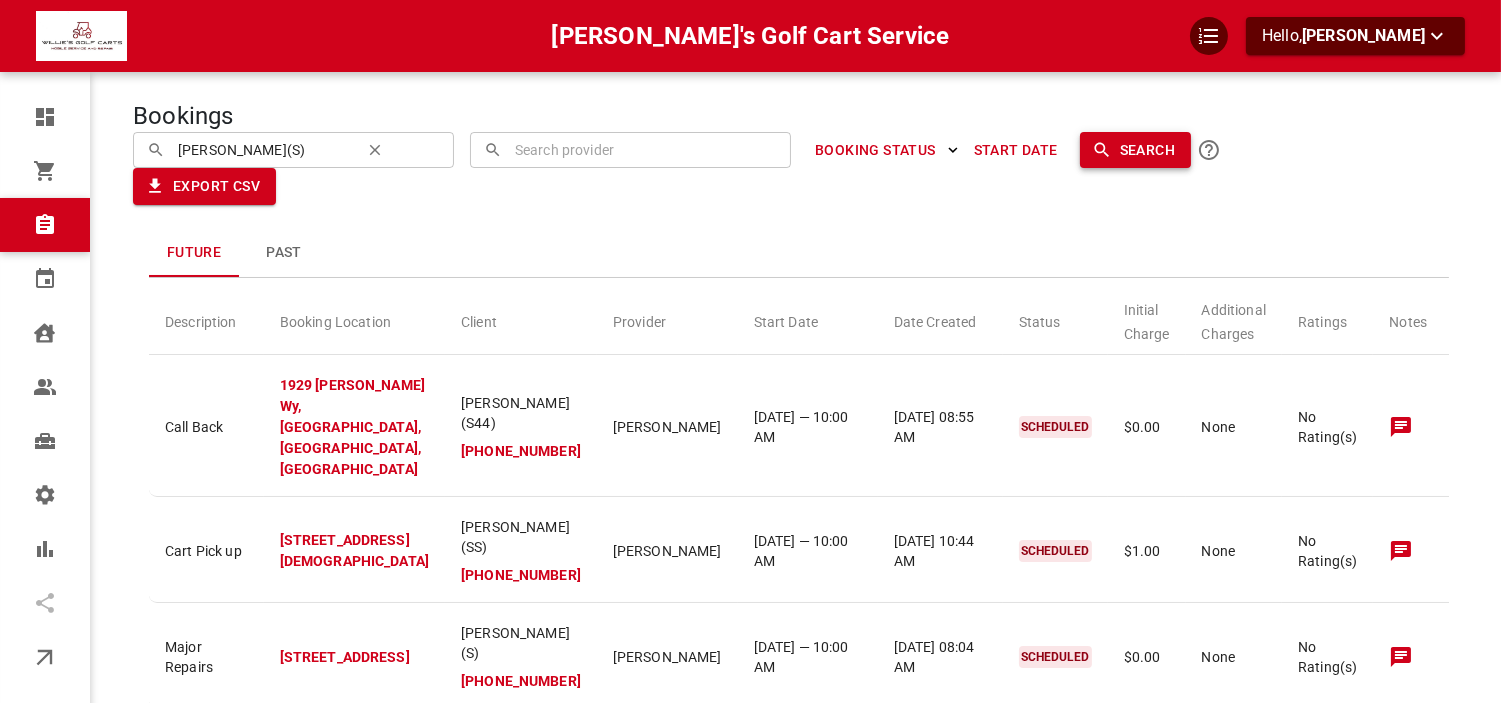 click 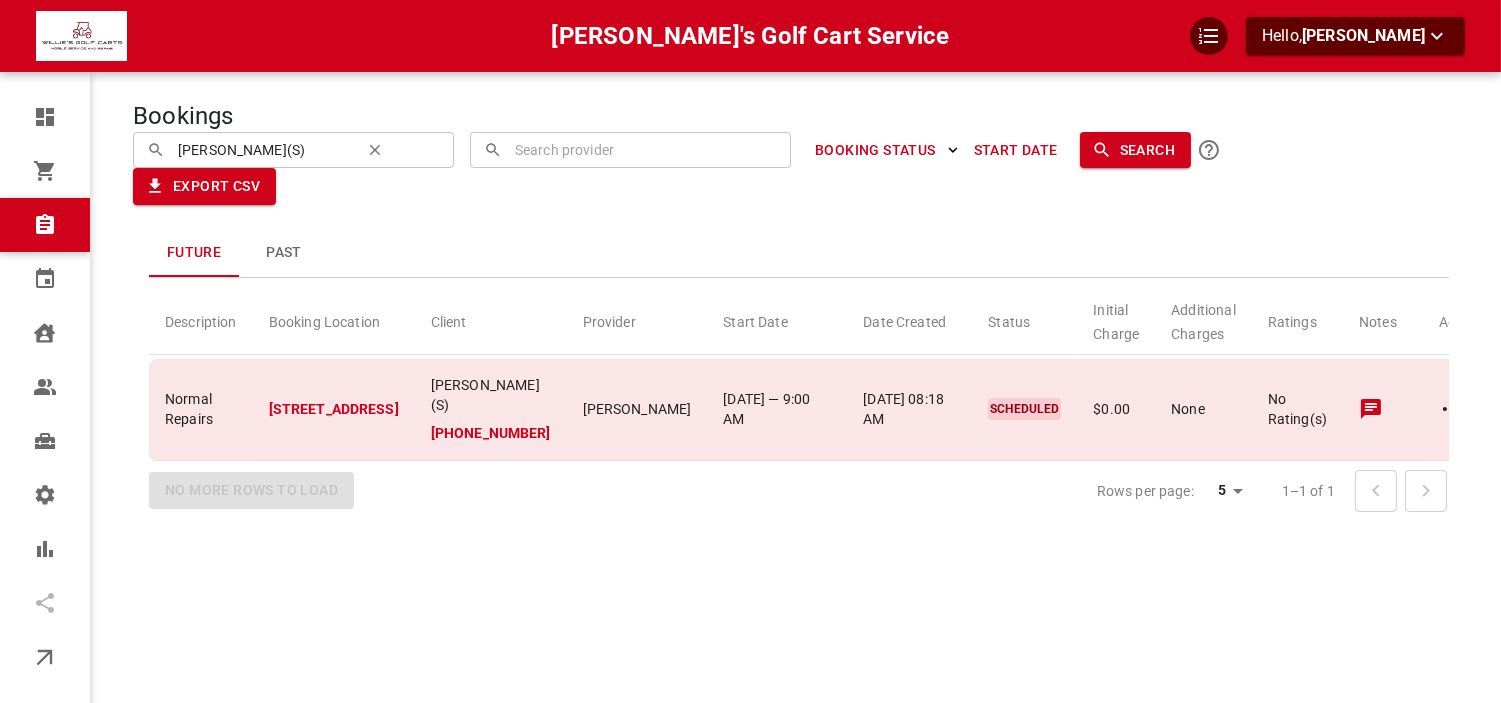 click 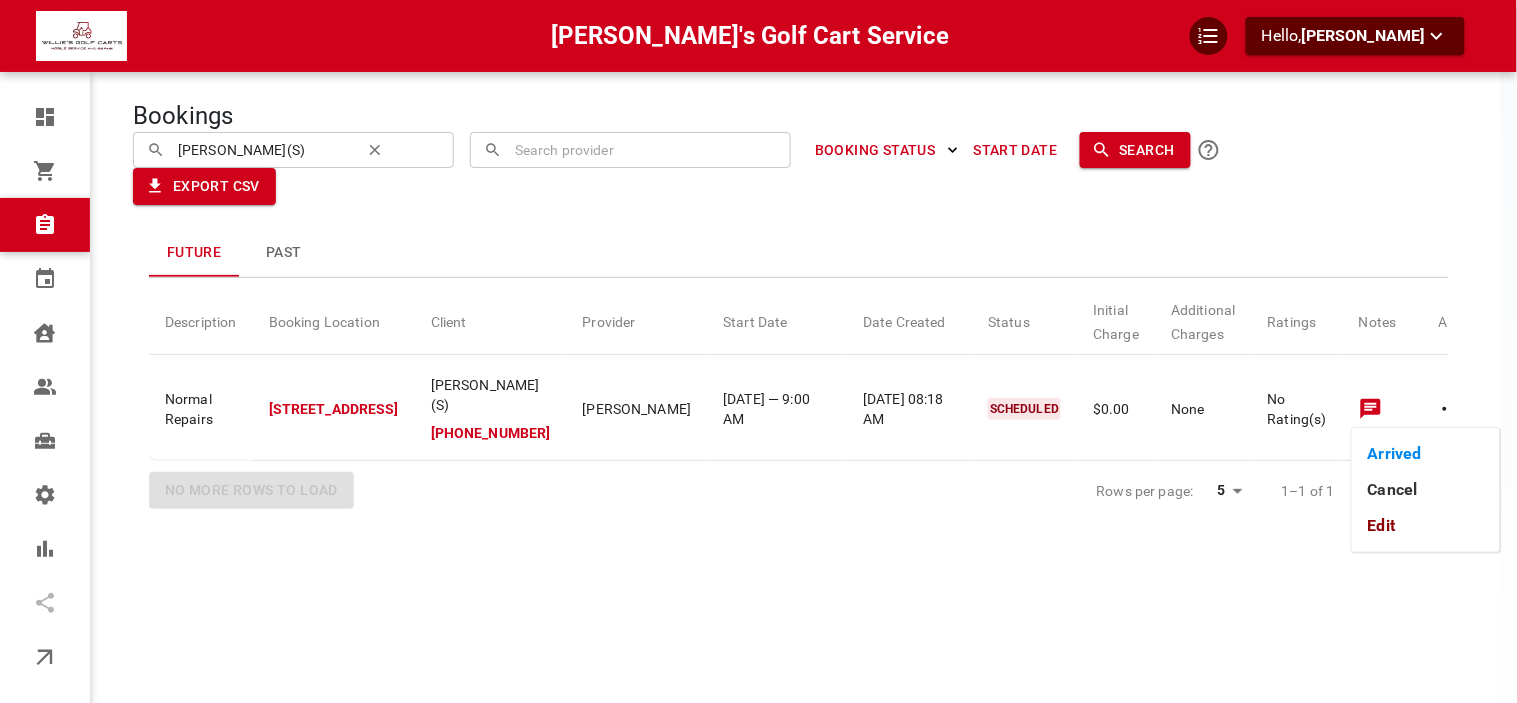 click on "Cancel" at bounding box center (1426, 490) 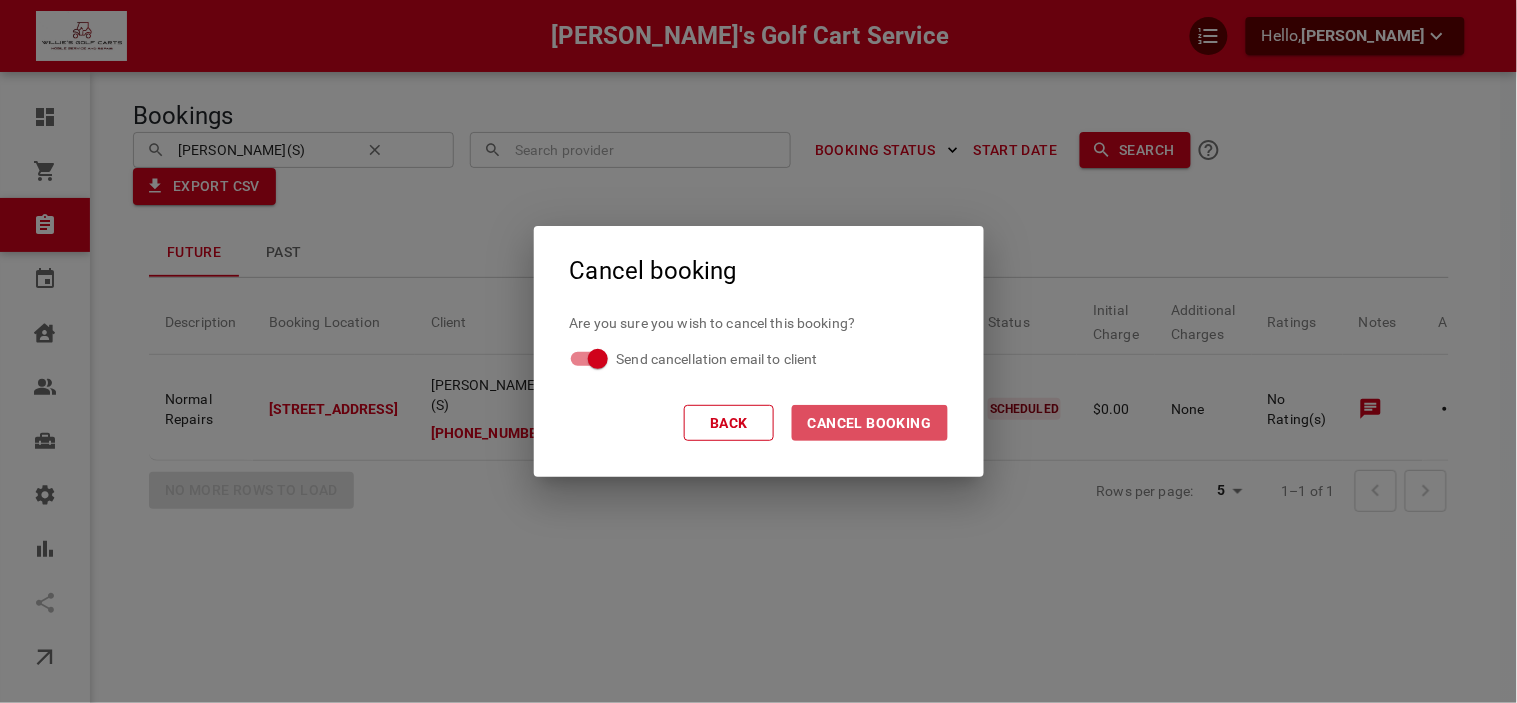 click on "Cancel booking" at bounding box center (870, 423) 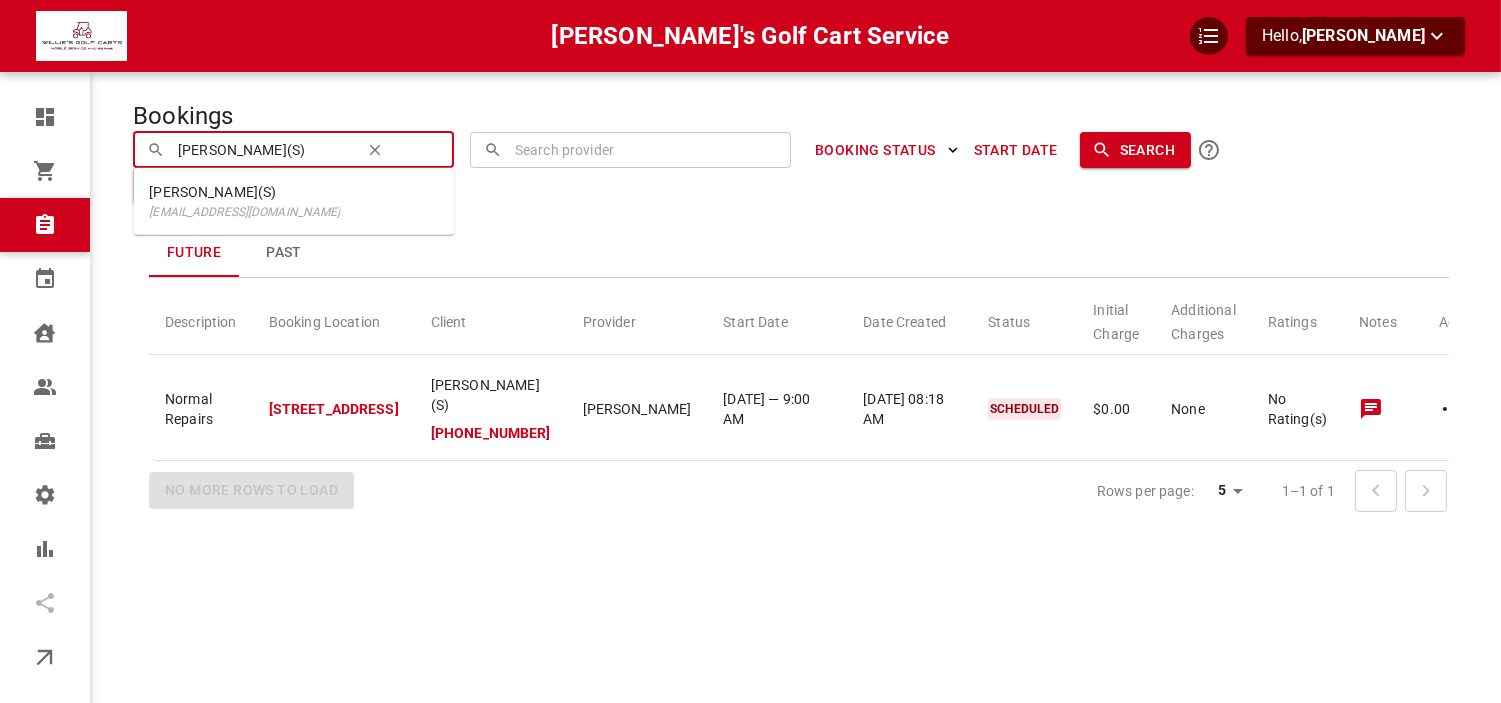 click on "Myron Bechtel(S)" at bounding box center [263, 149] 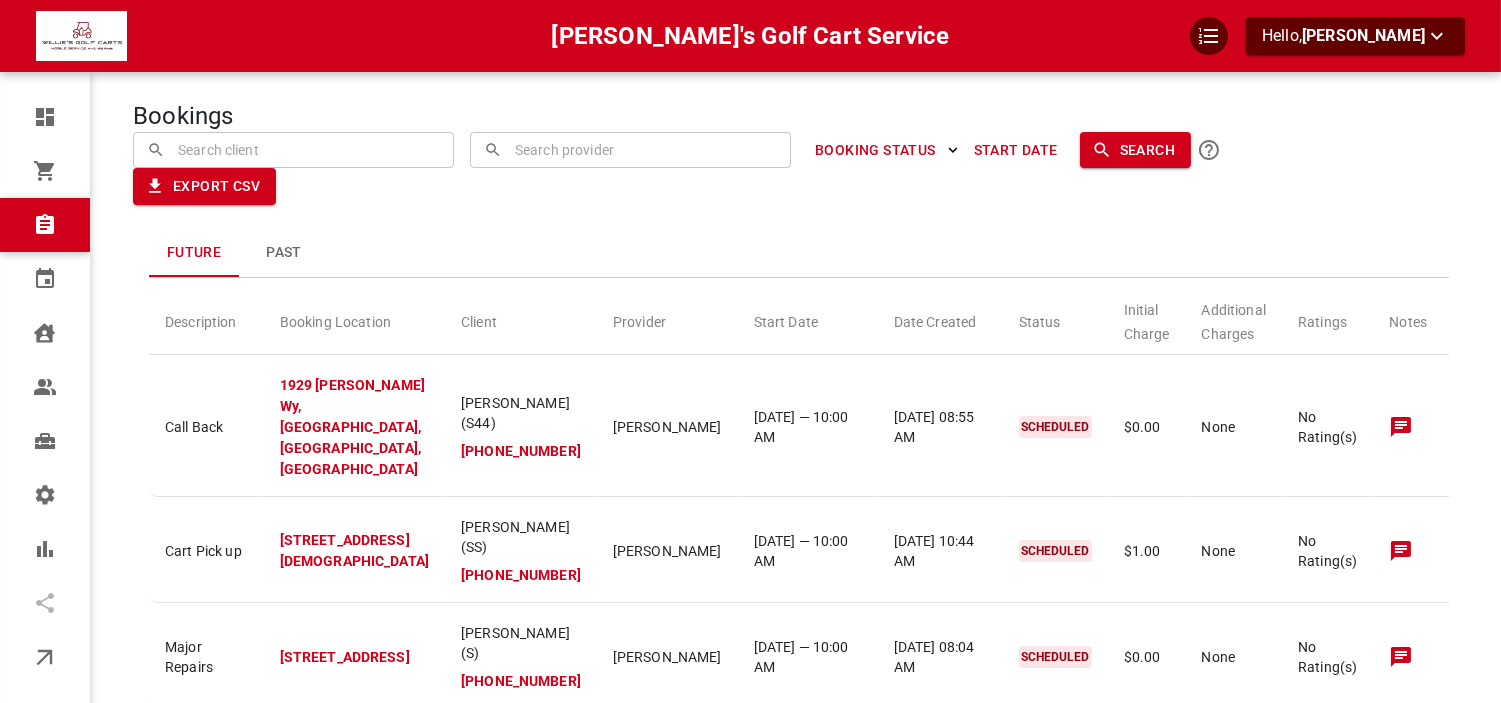 click at bounding box center [294, 149] 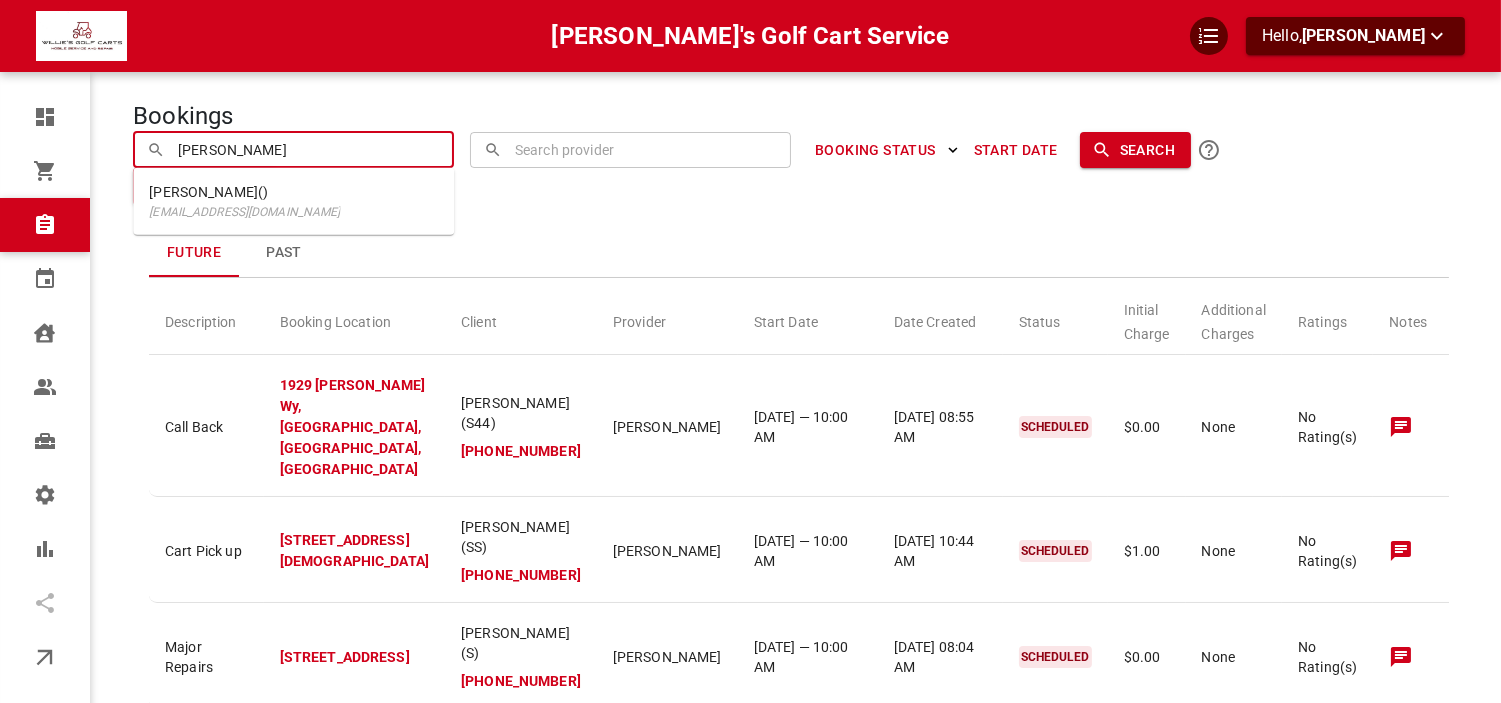 click on "Russ Williams()" at bounding box center [244, 192] 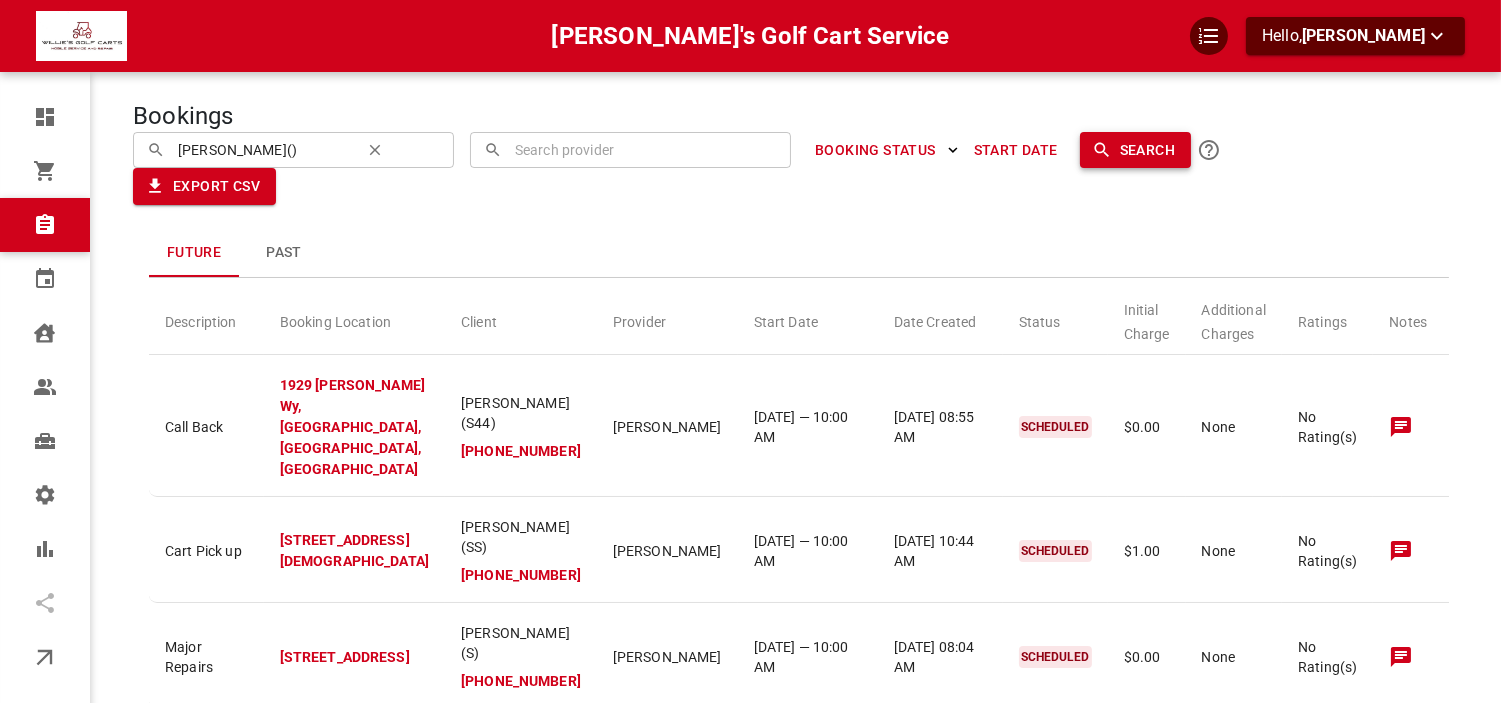 click on "Search" at bounding box center (1135, 150) 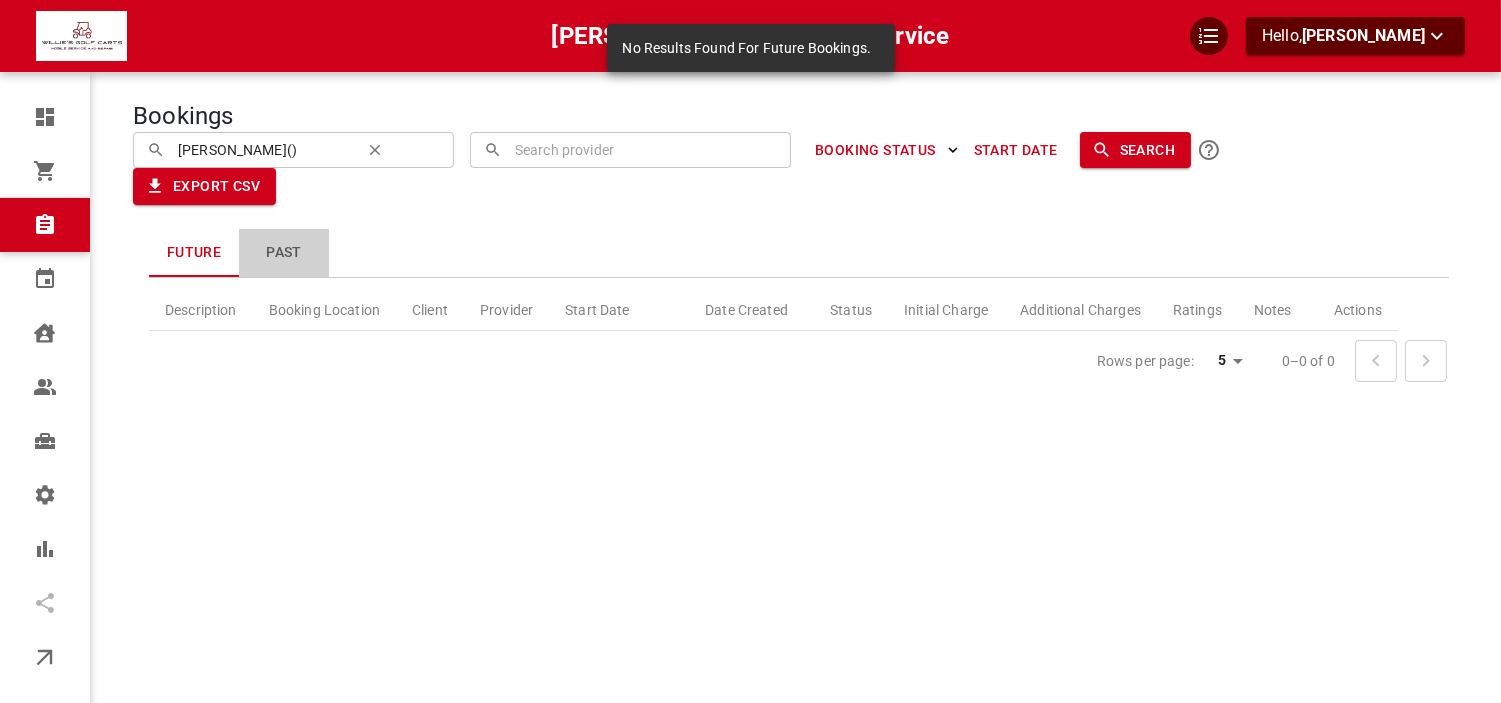click on "Past" at bounding box center (284, 253) 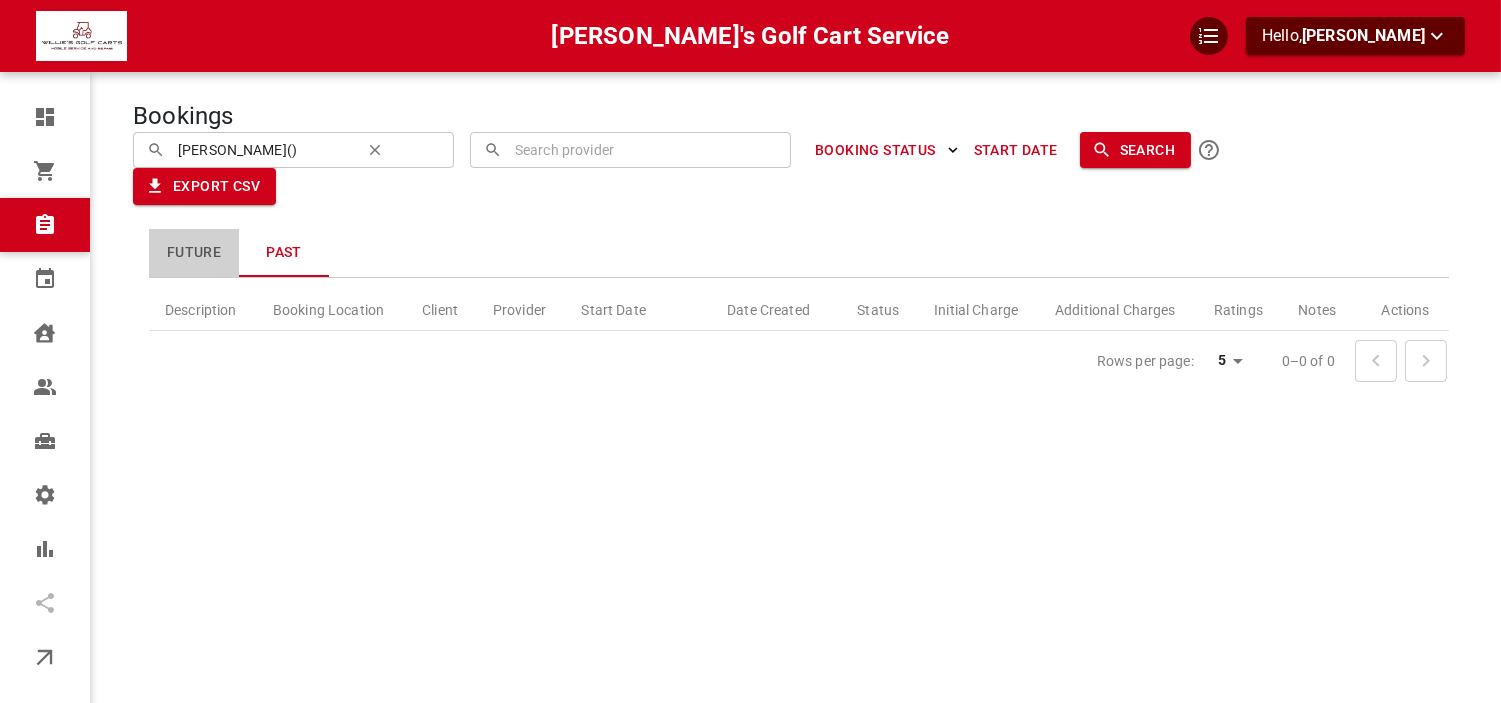 click on "Future" at bounding box center [194, 253] 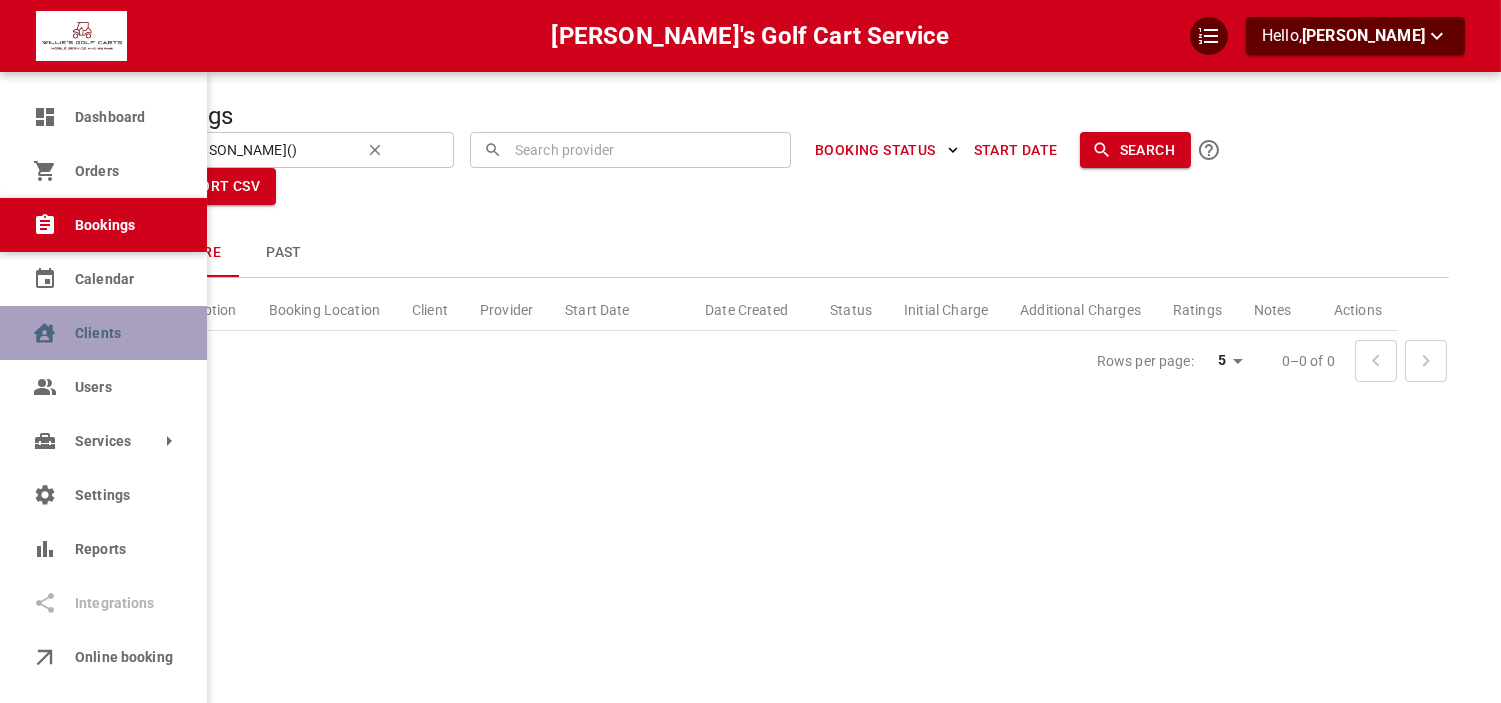 click on "Clients" at bounding box center (103, 333) 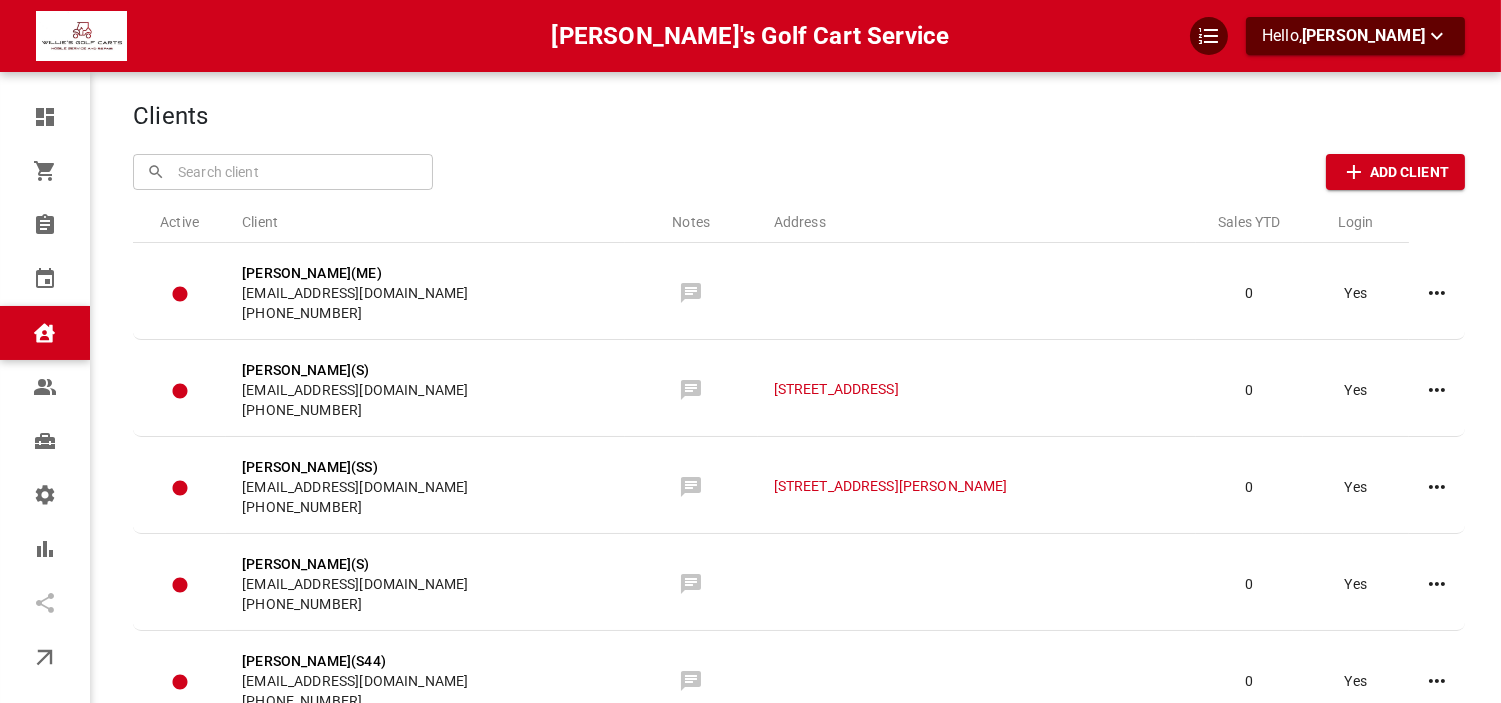 click at bounding box center [283, 171] 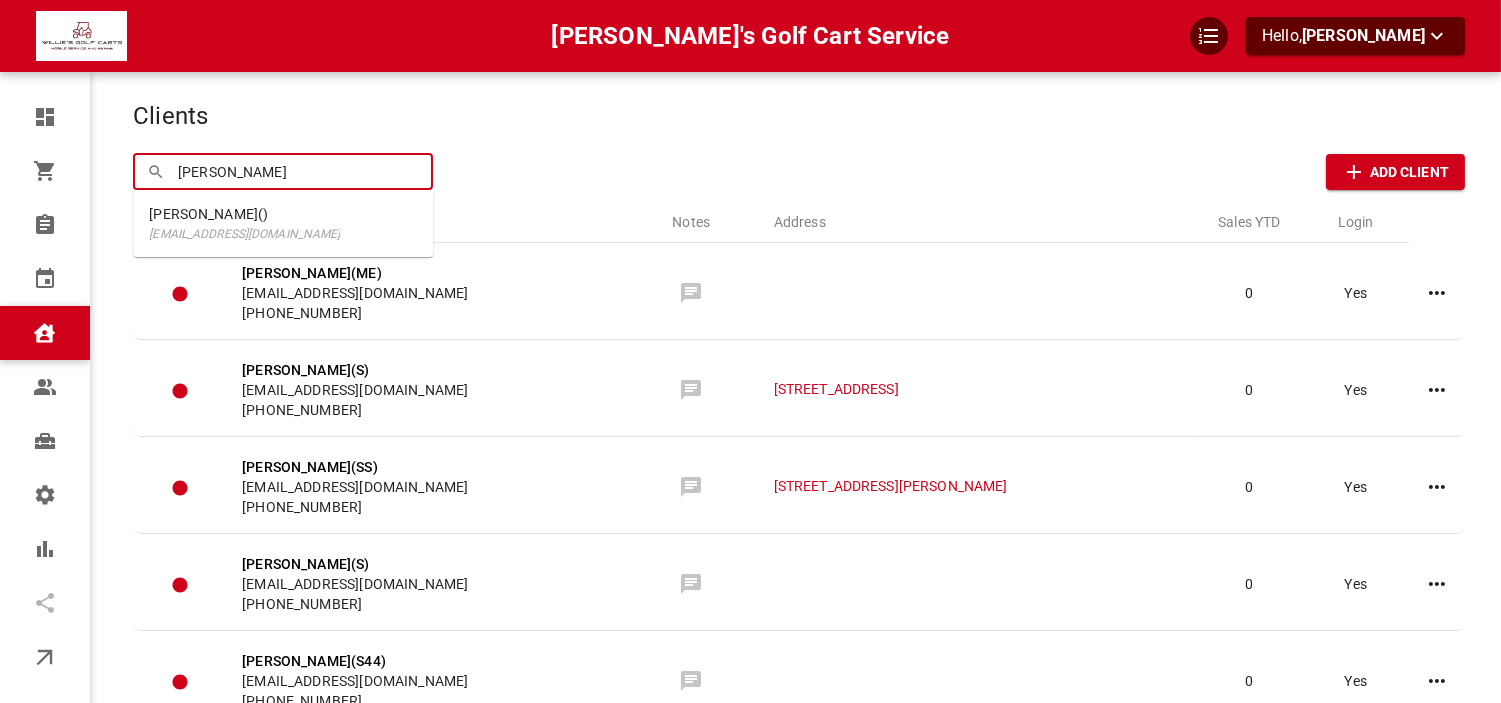 click on "williesgolfcartsvc+russwilliams@gmail.com" at bounding box center (244, 234) 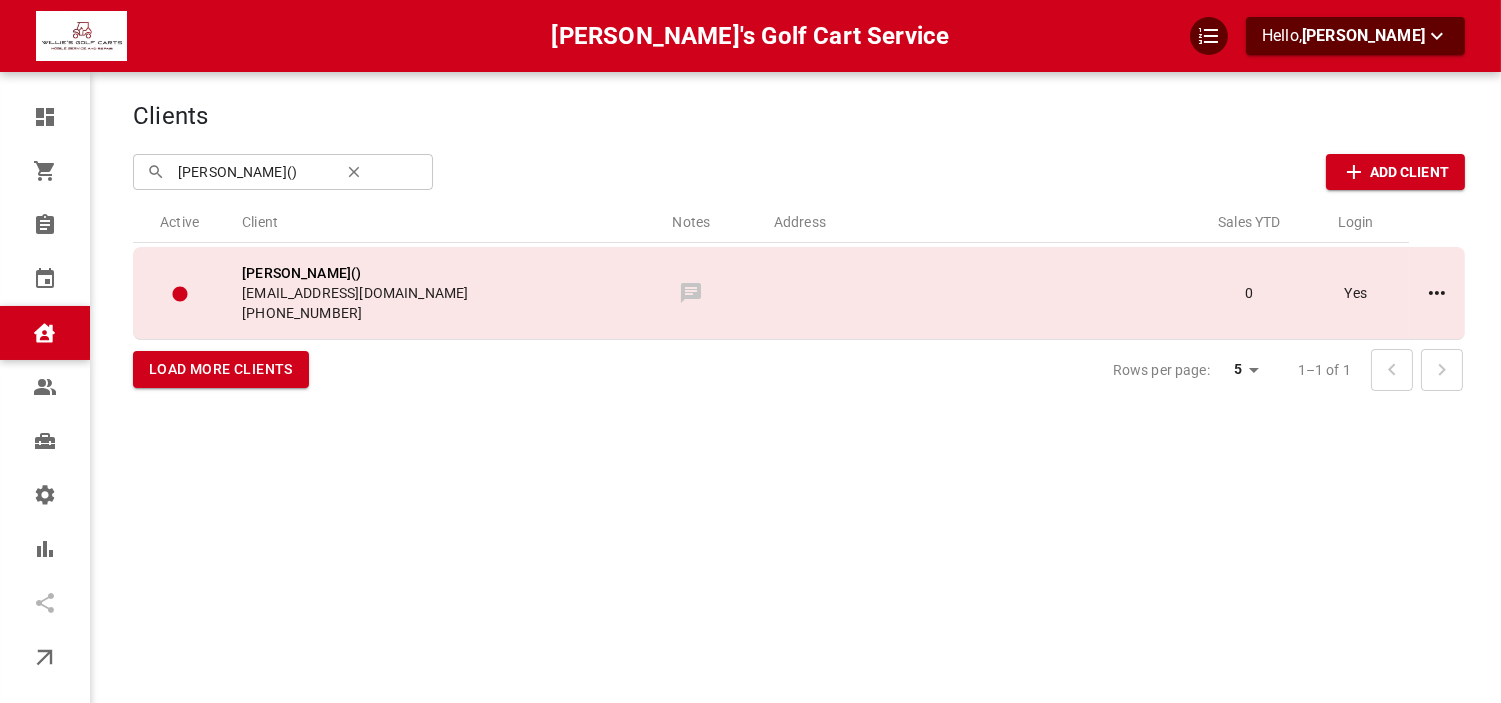 click at bounding box center (691, 293) 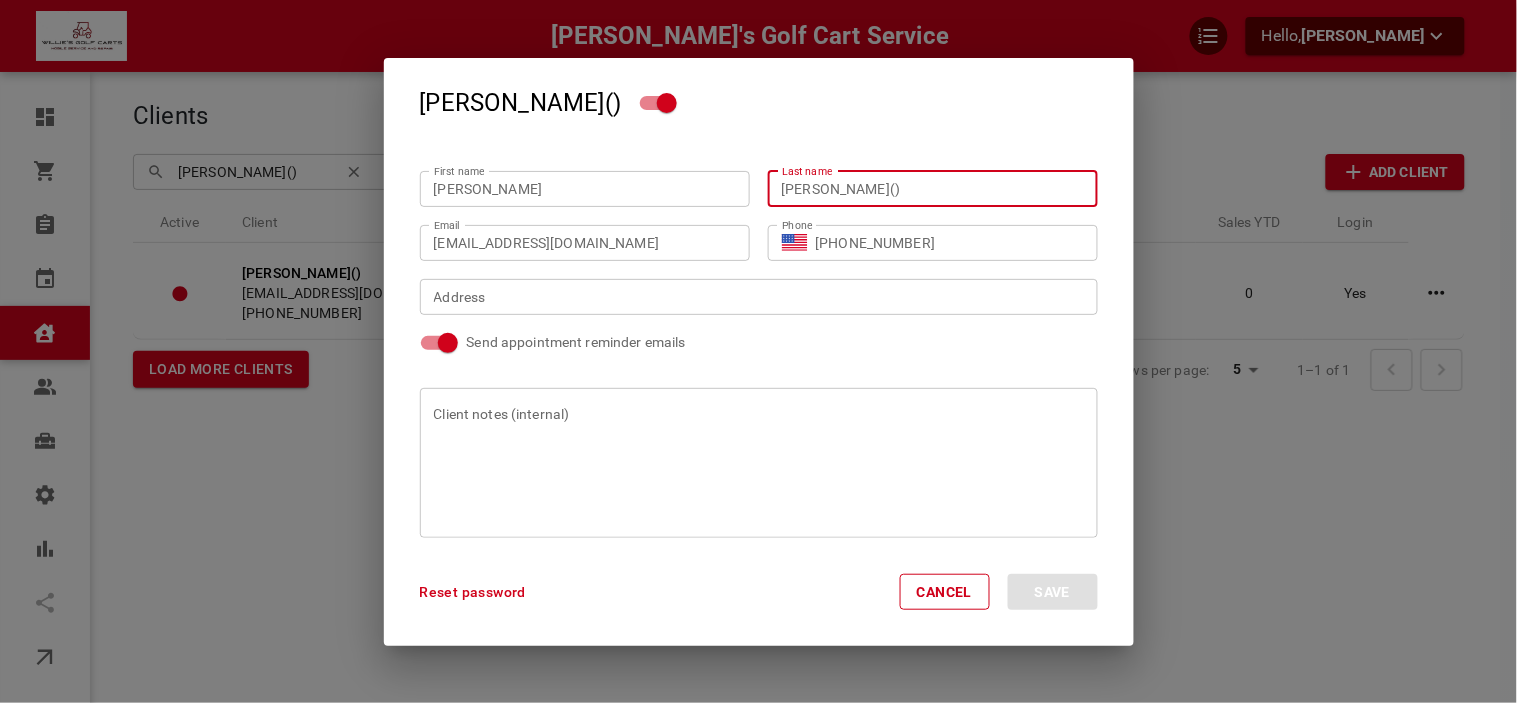 click on "Williams()" at bounding box center (933, 188) 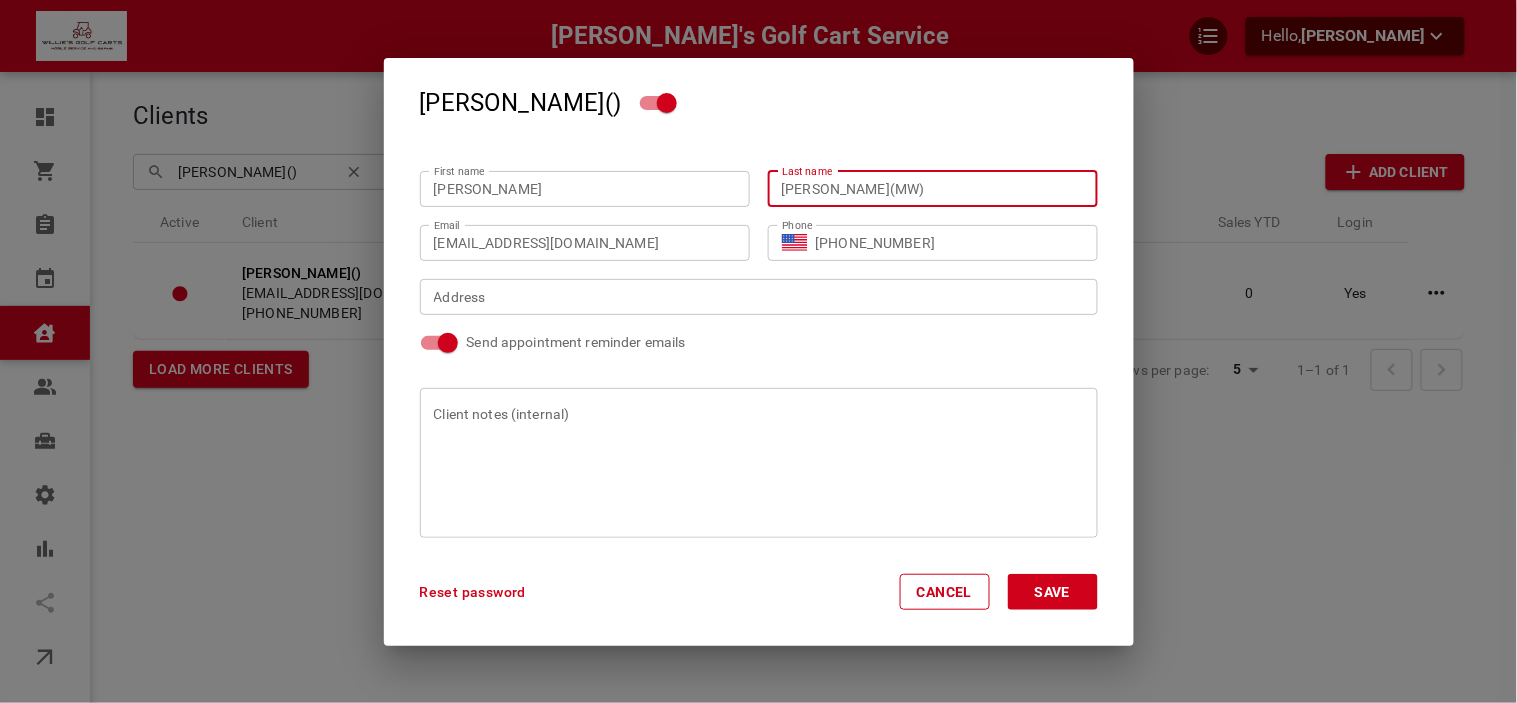 type on "Williams(MW)" 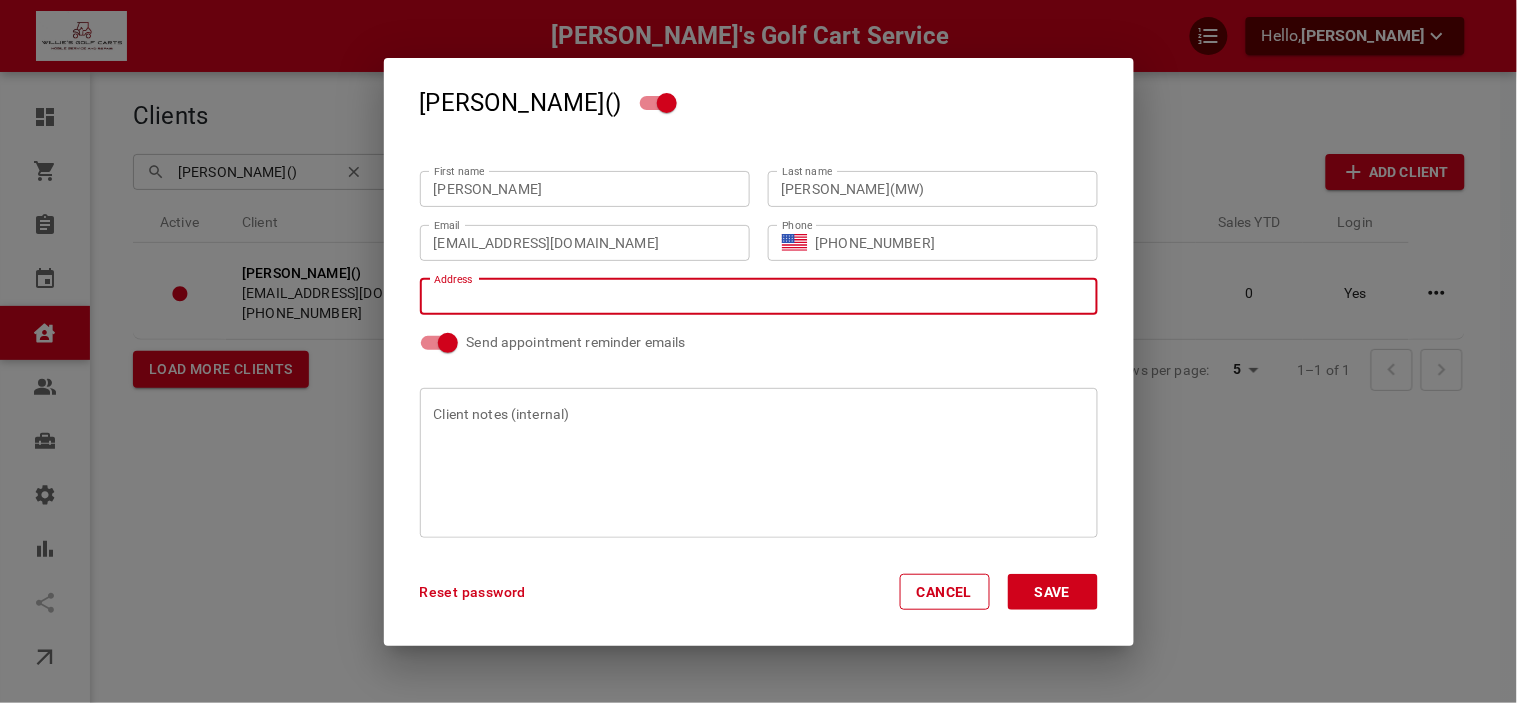 type on "9" 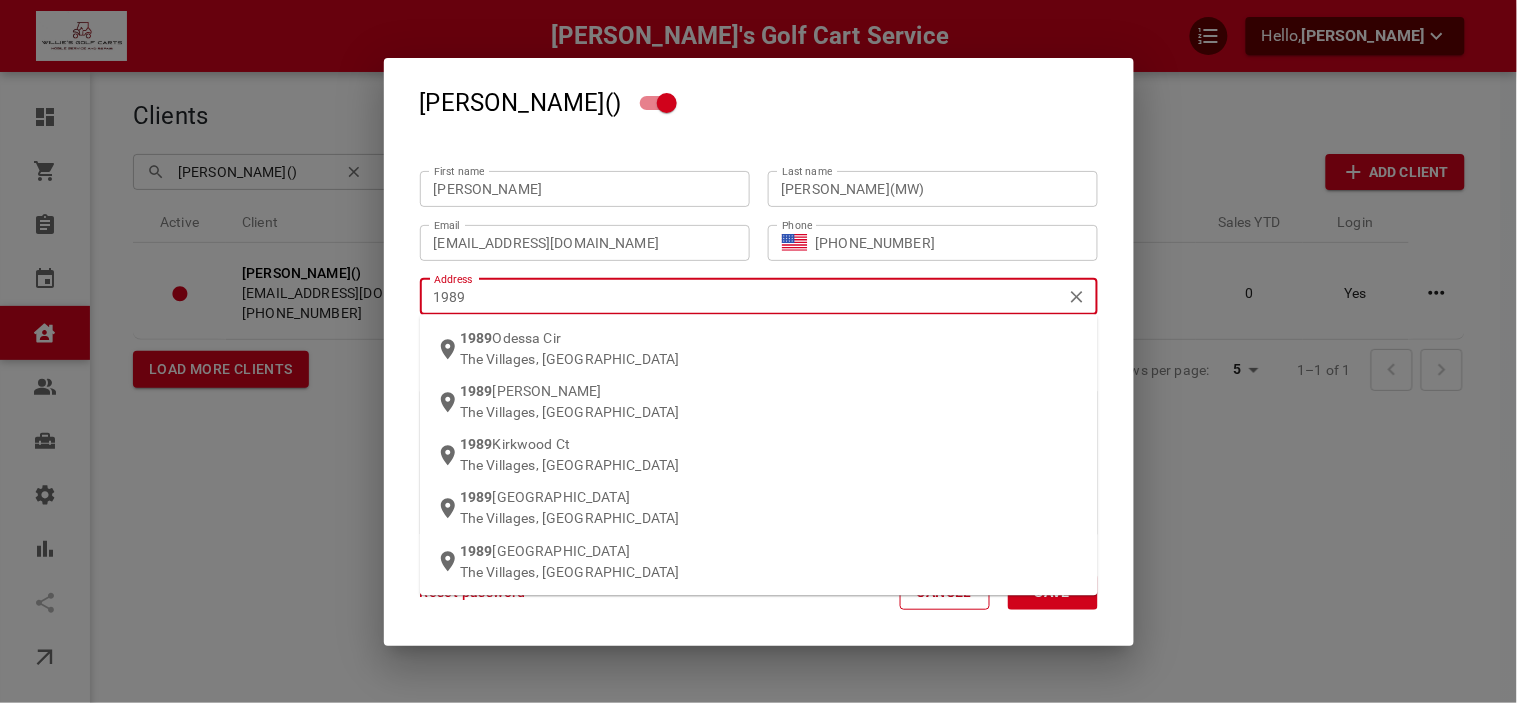 type on "1989 A" 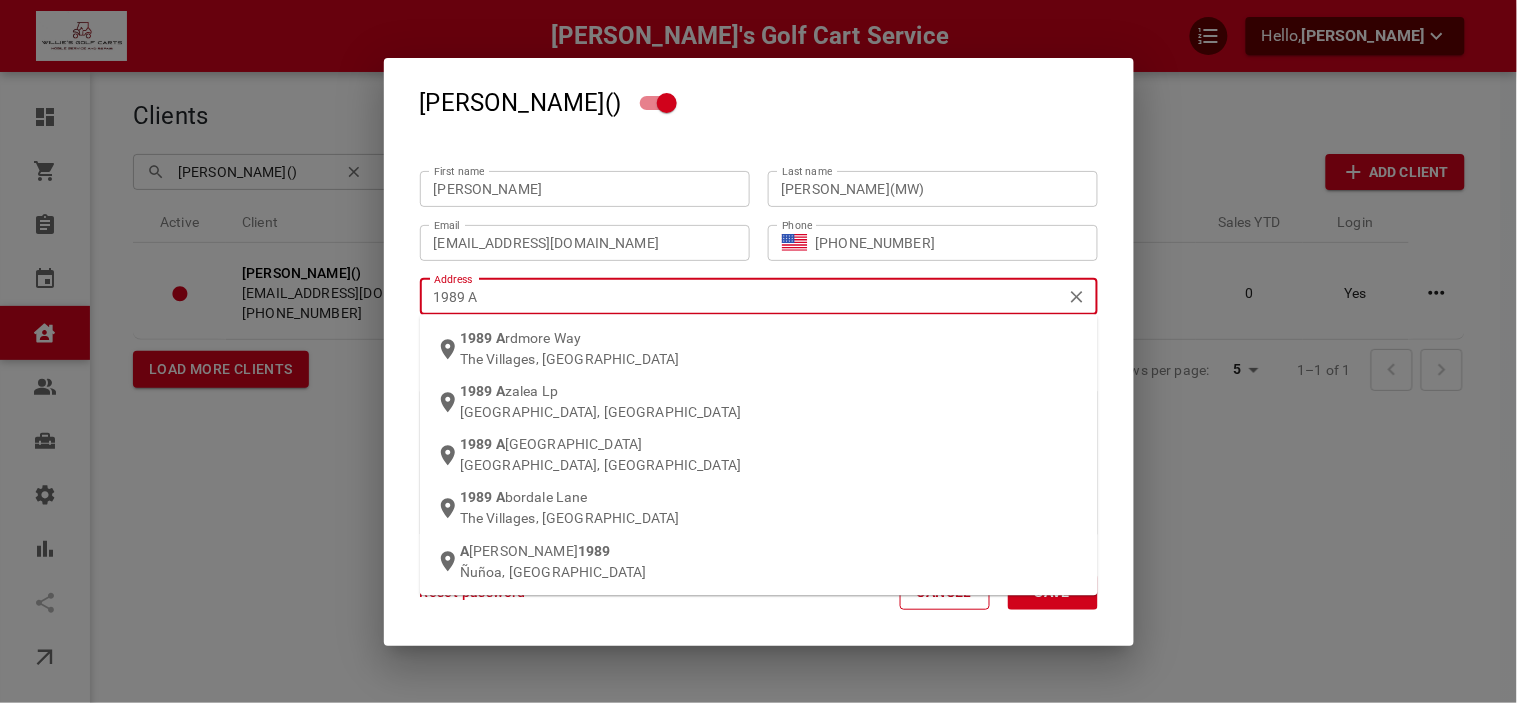 click on "A" at bounding box center (500, 338) 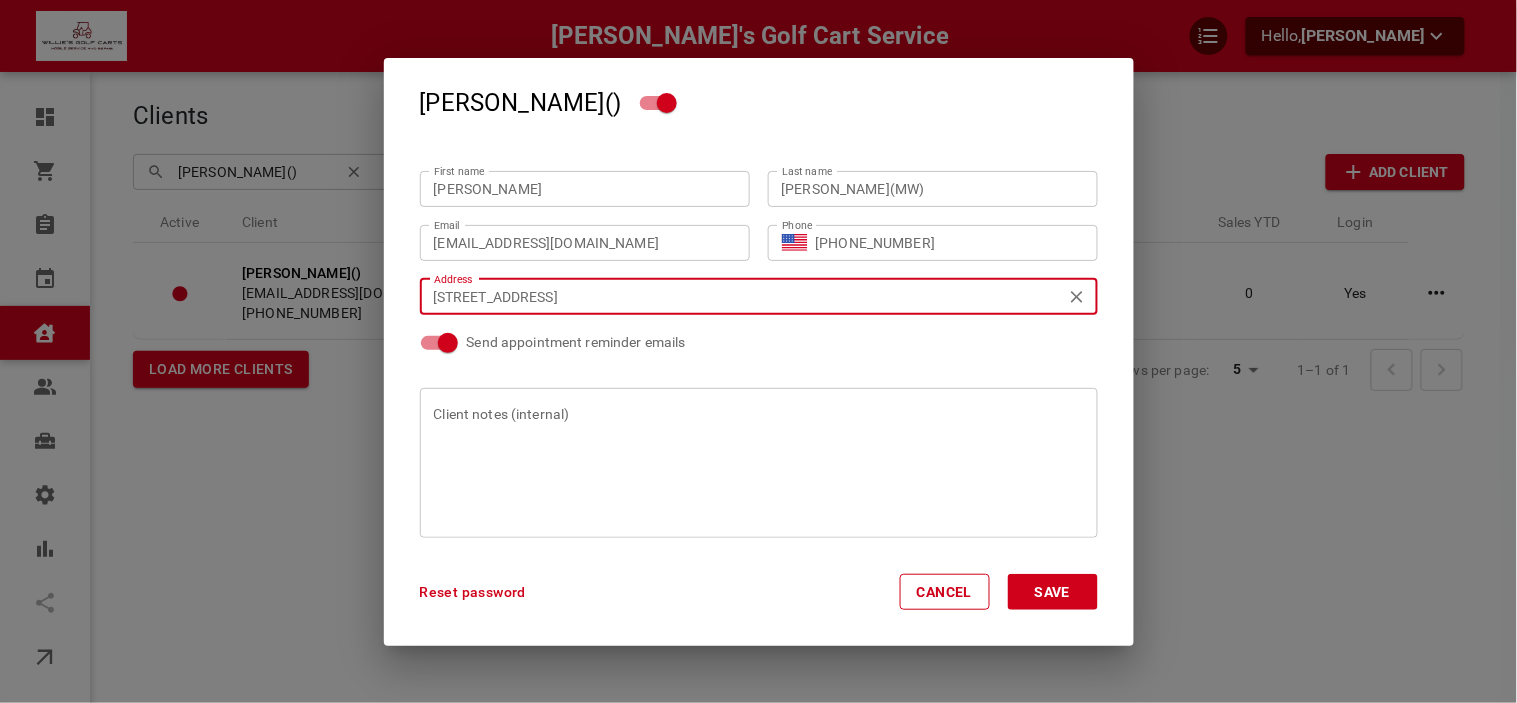 type on "1989 Ardmore Way, The Villages, FL 32162, USA" 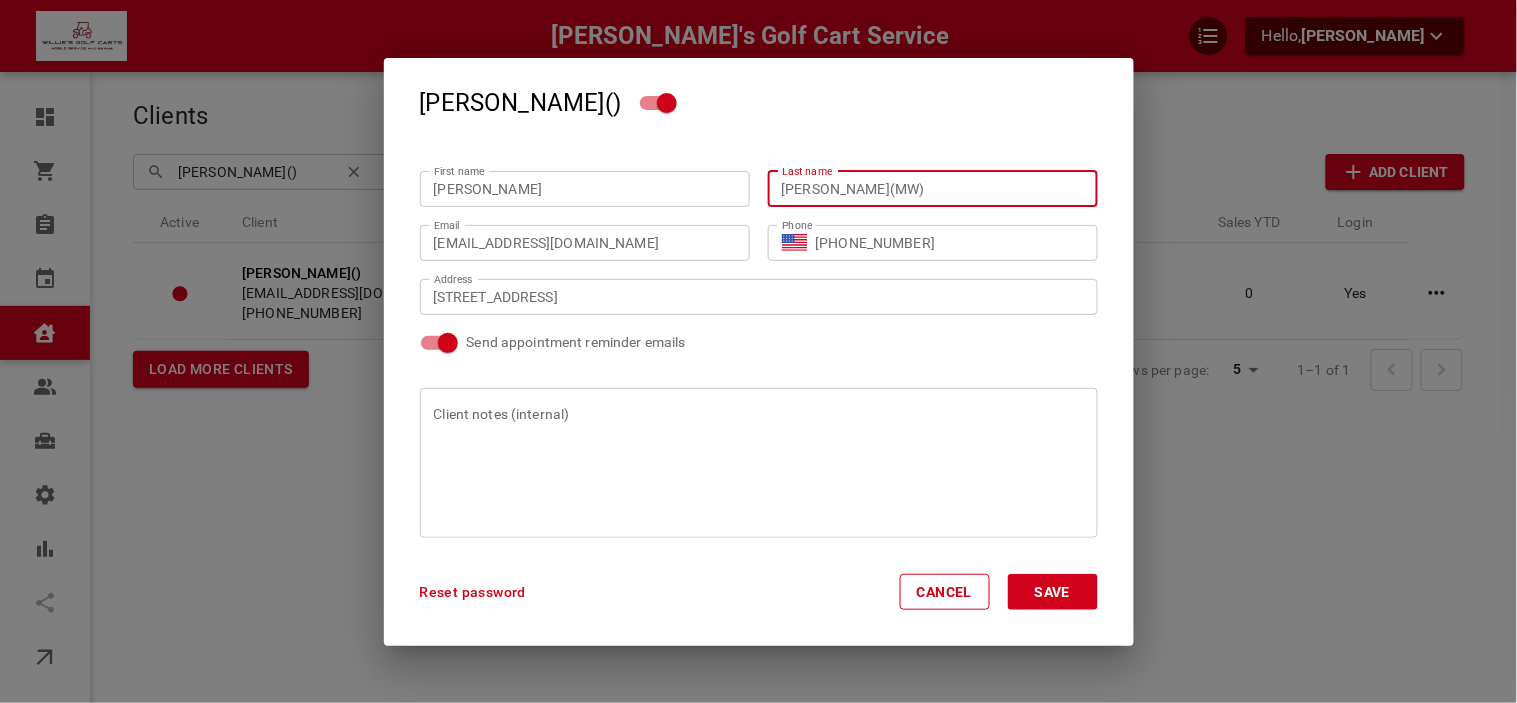 click on "Williams(MW)" at bounding box center [933, 188] 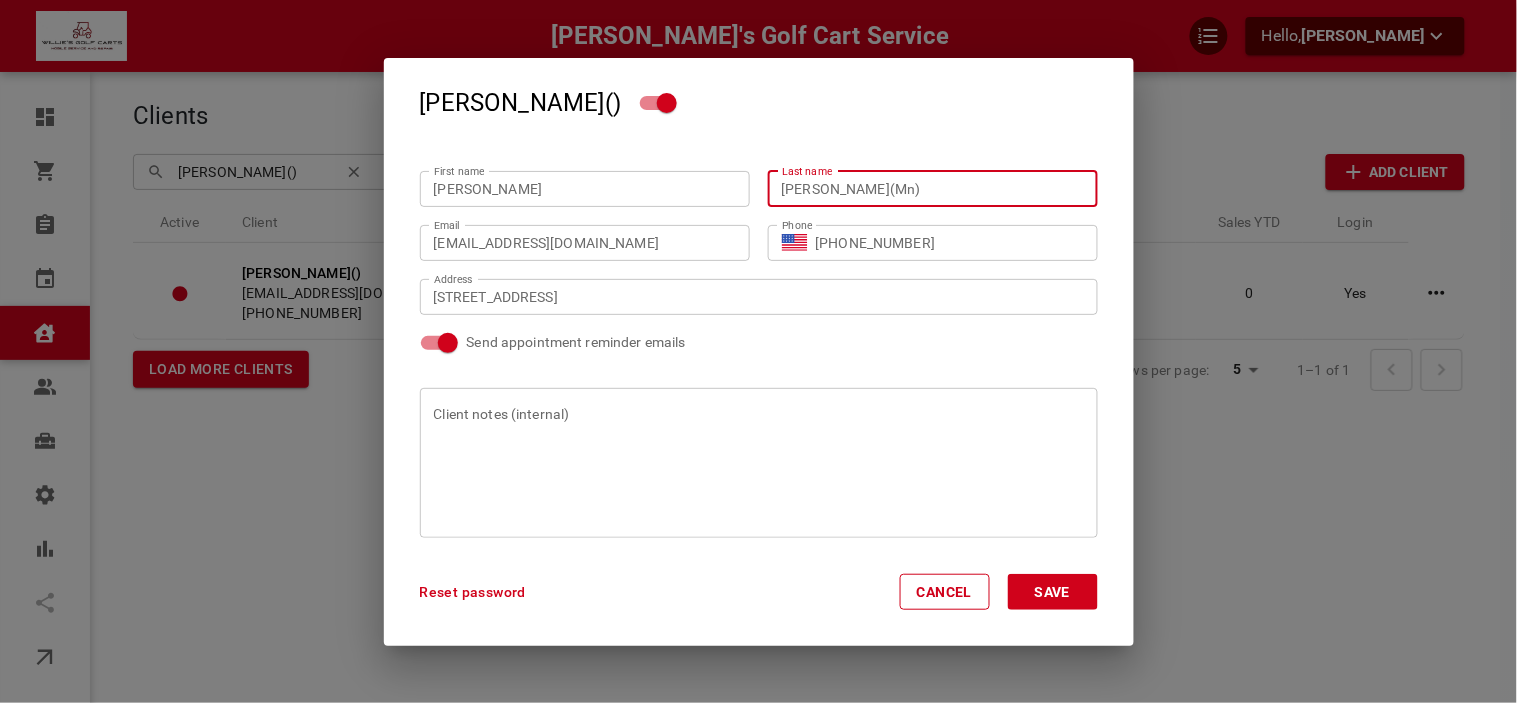 type on "Williams(Mn)" 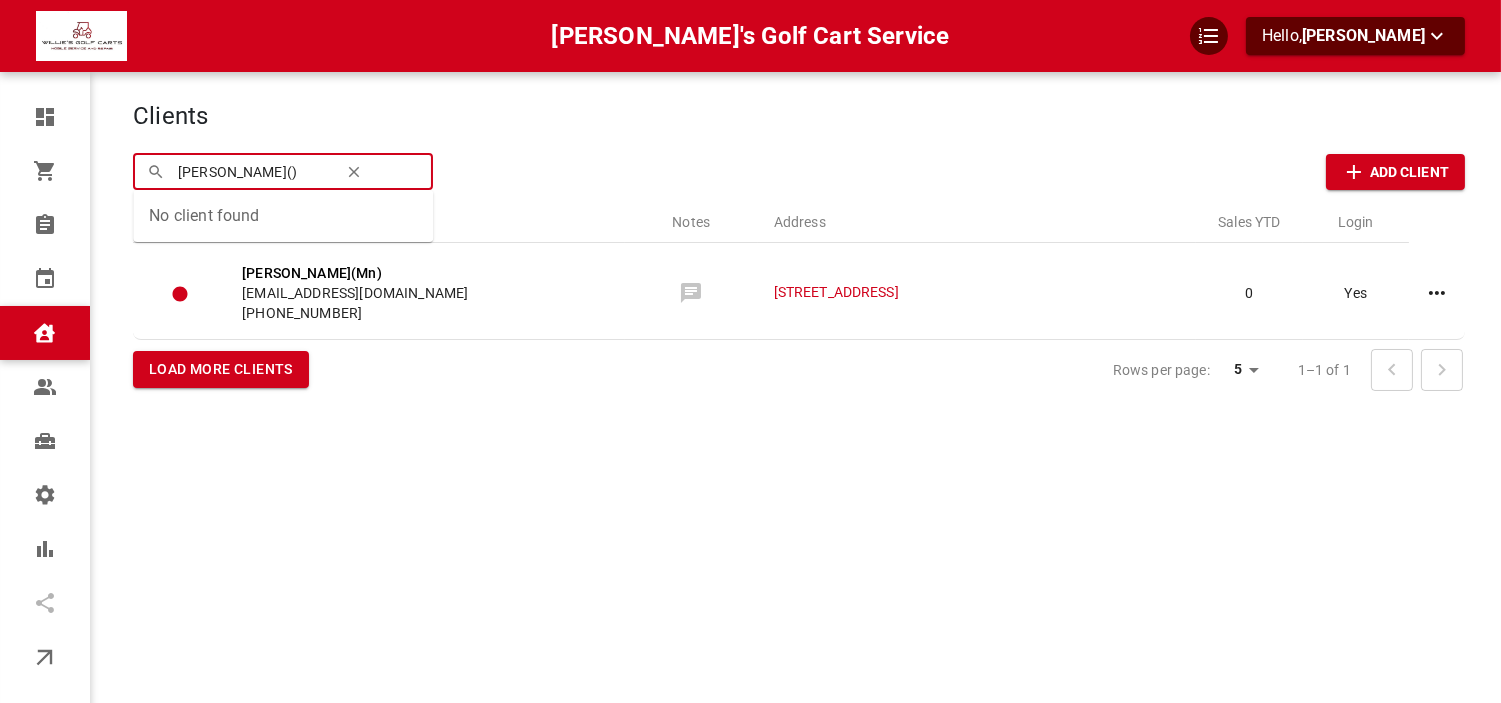 click on "Russ Williams()" at bounding box center [252, 171] 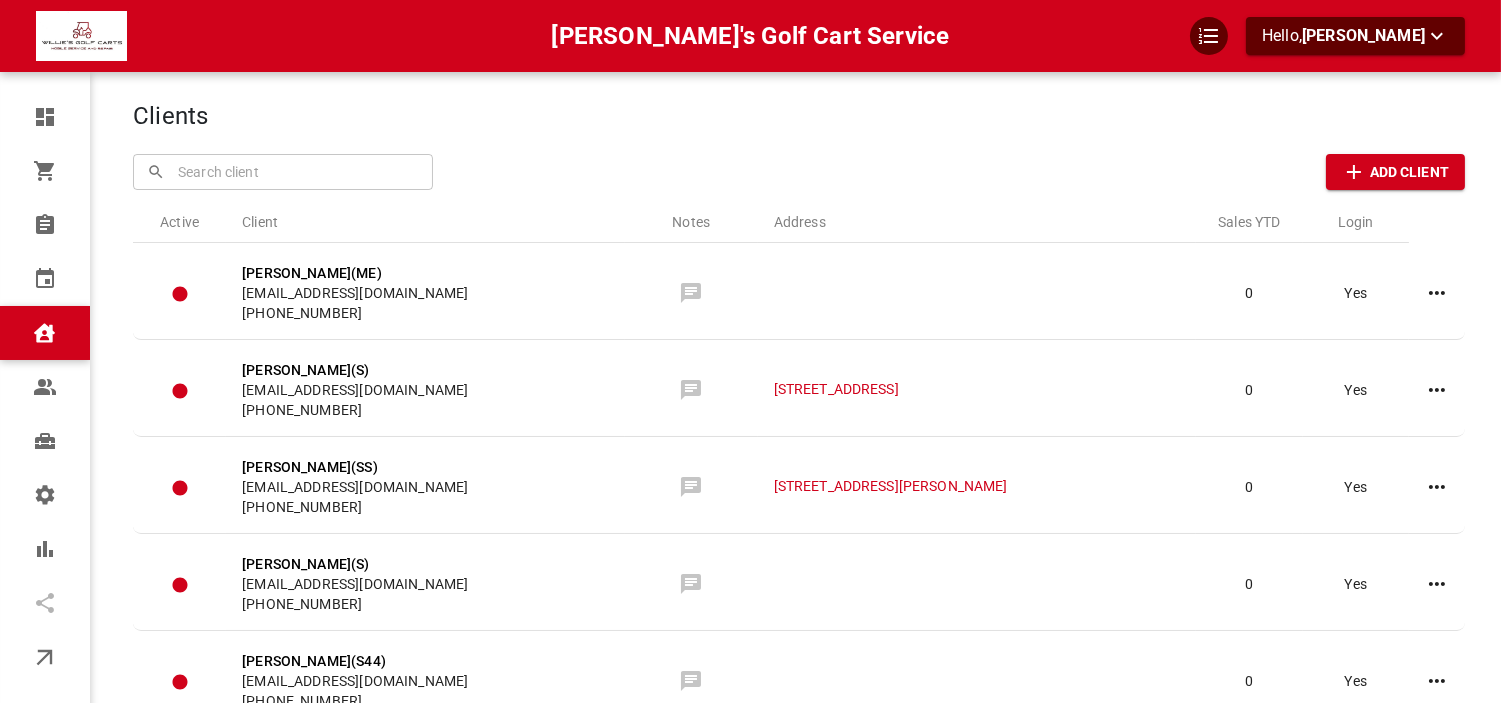 click at bounding box center [283, 171] 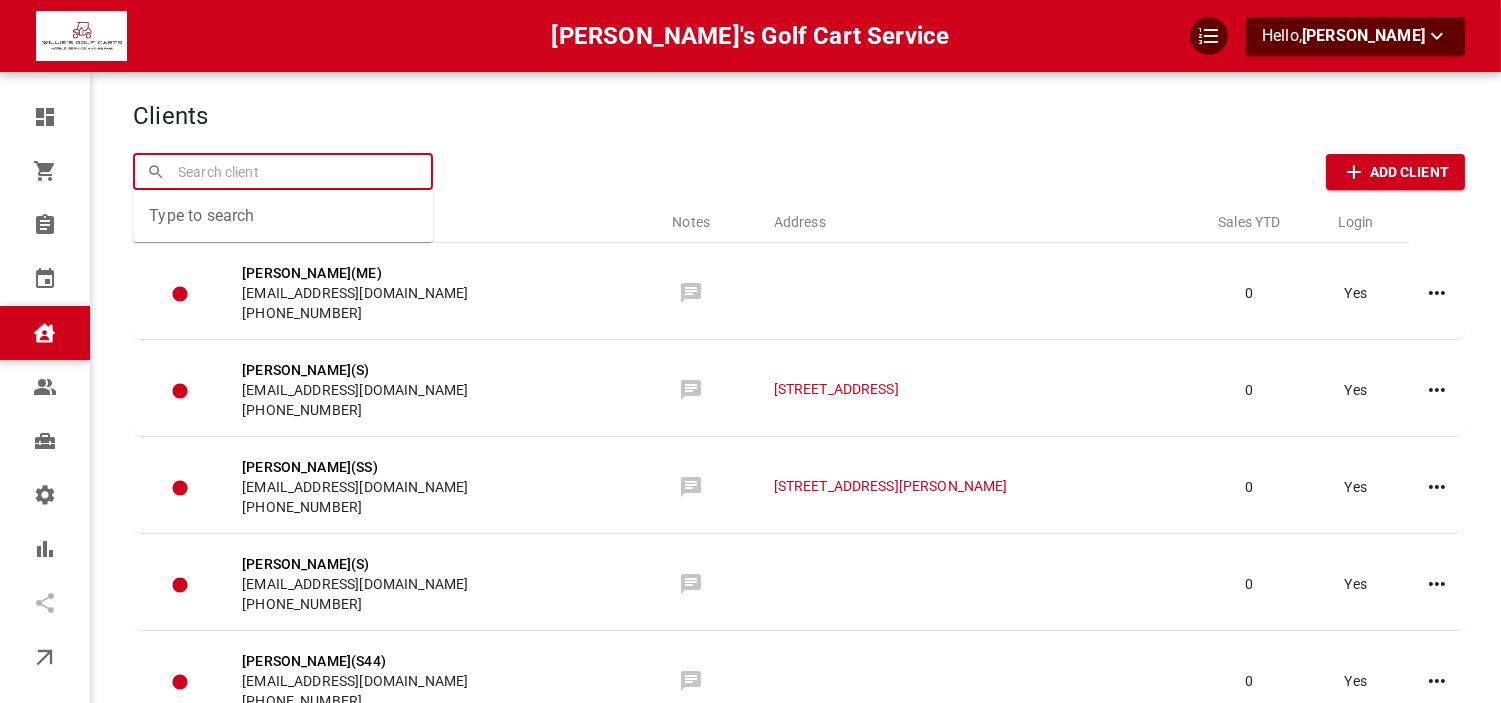 click at bounding box center (283, 171) 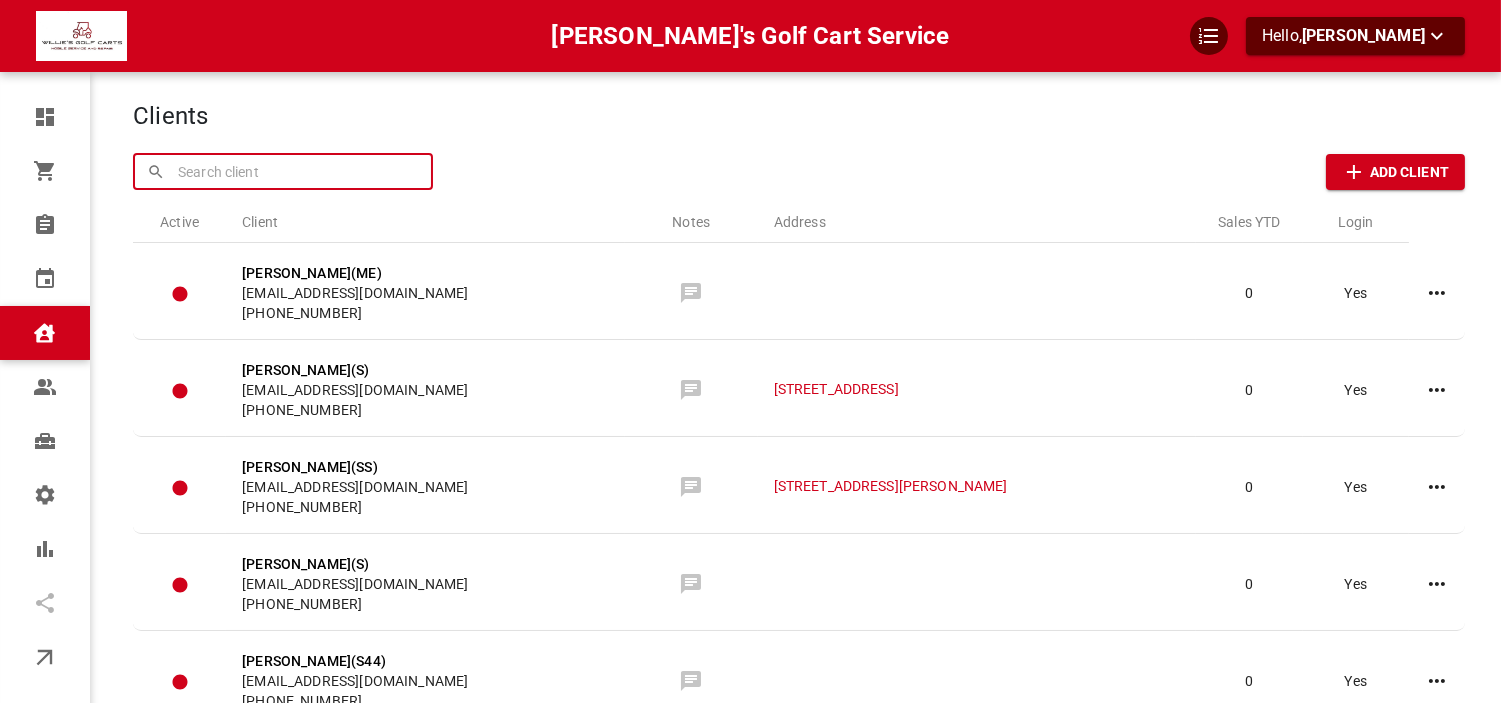 type on "r" 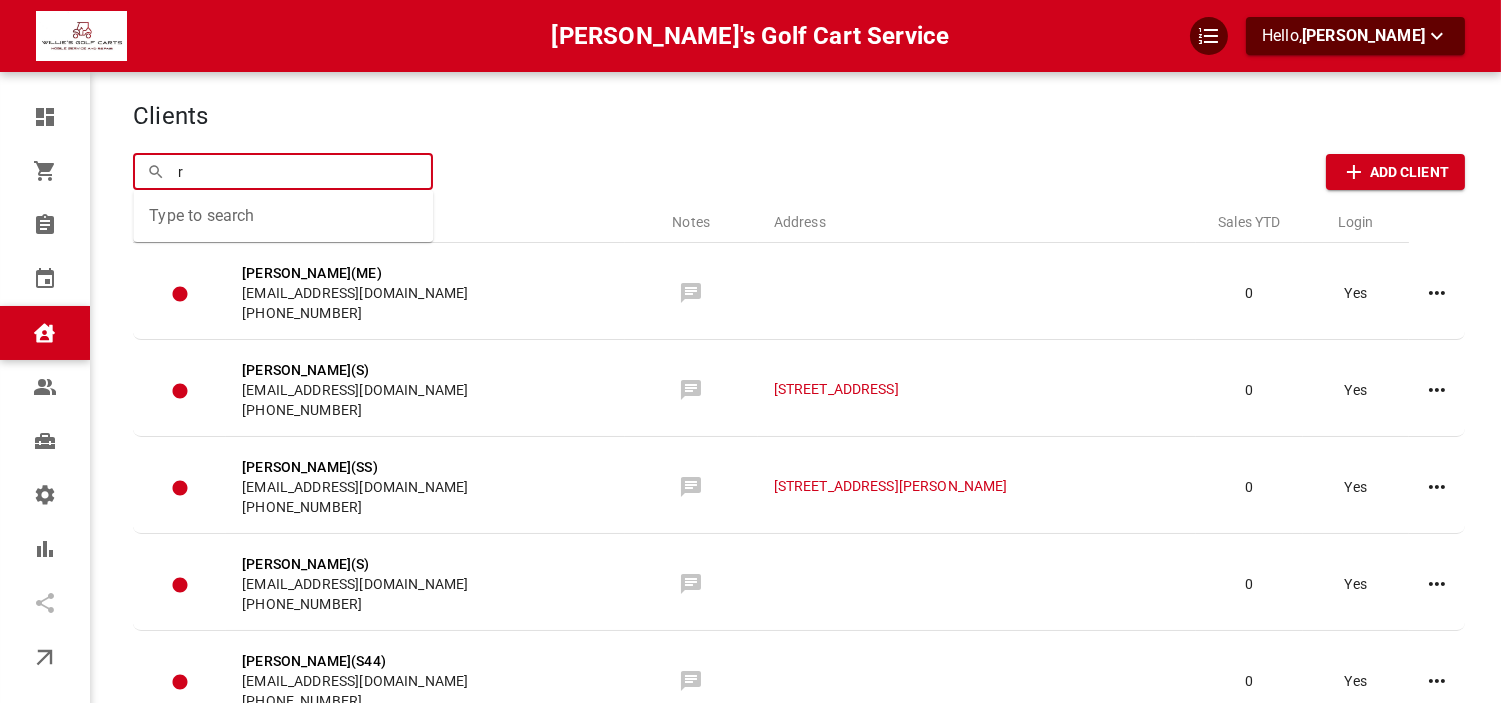 type 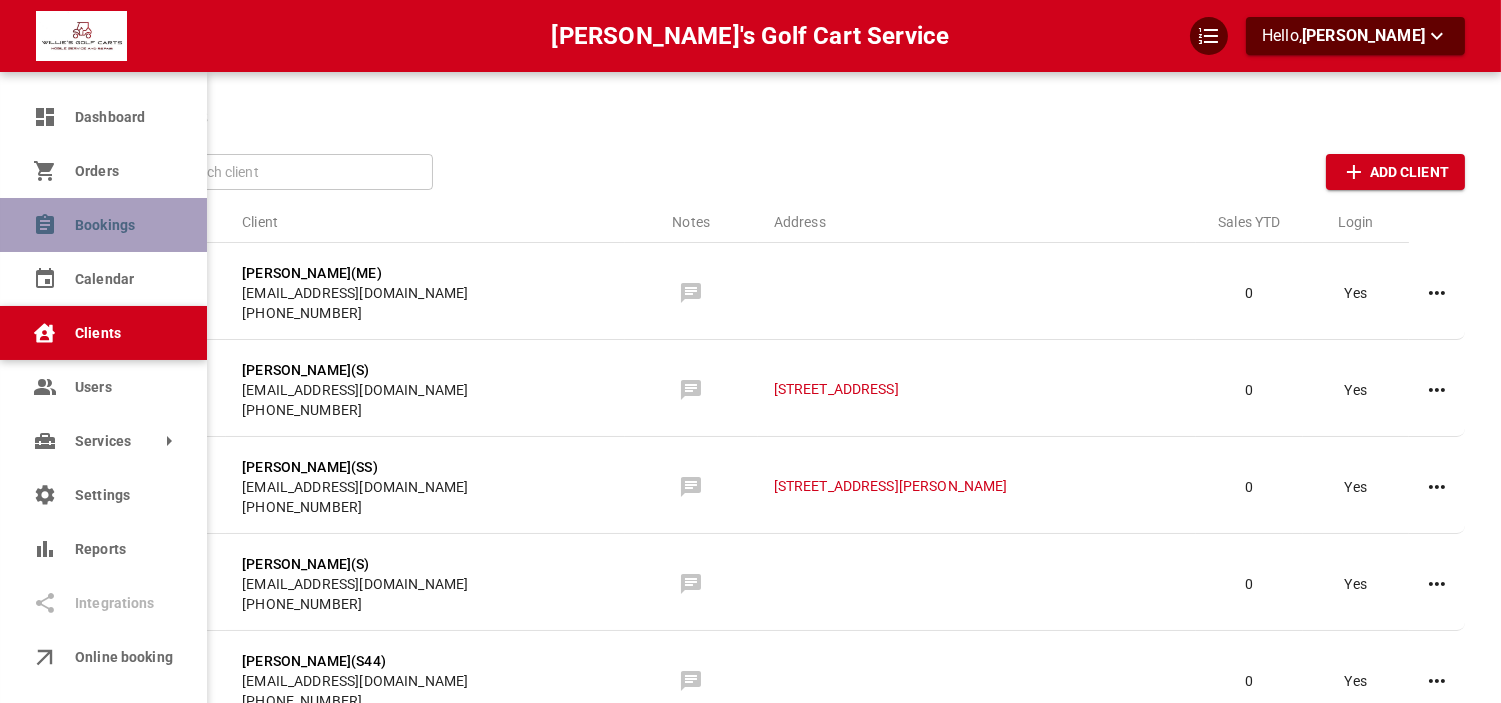 click on "Bookings" at bounding box center [123, 225] 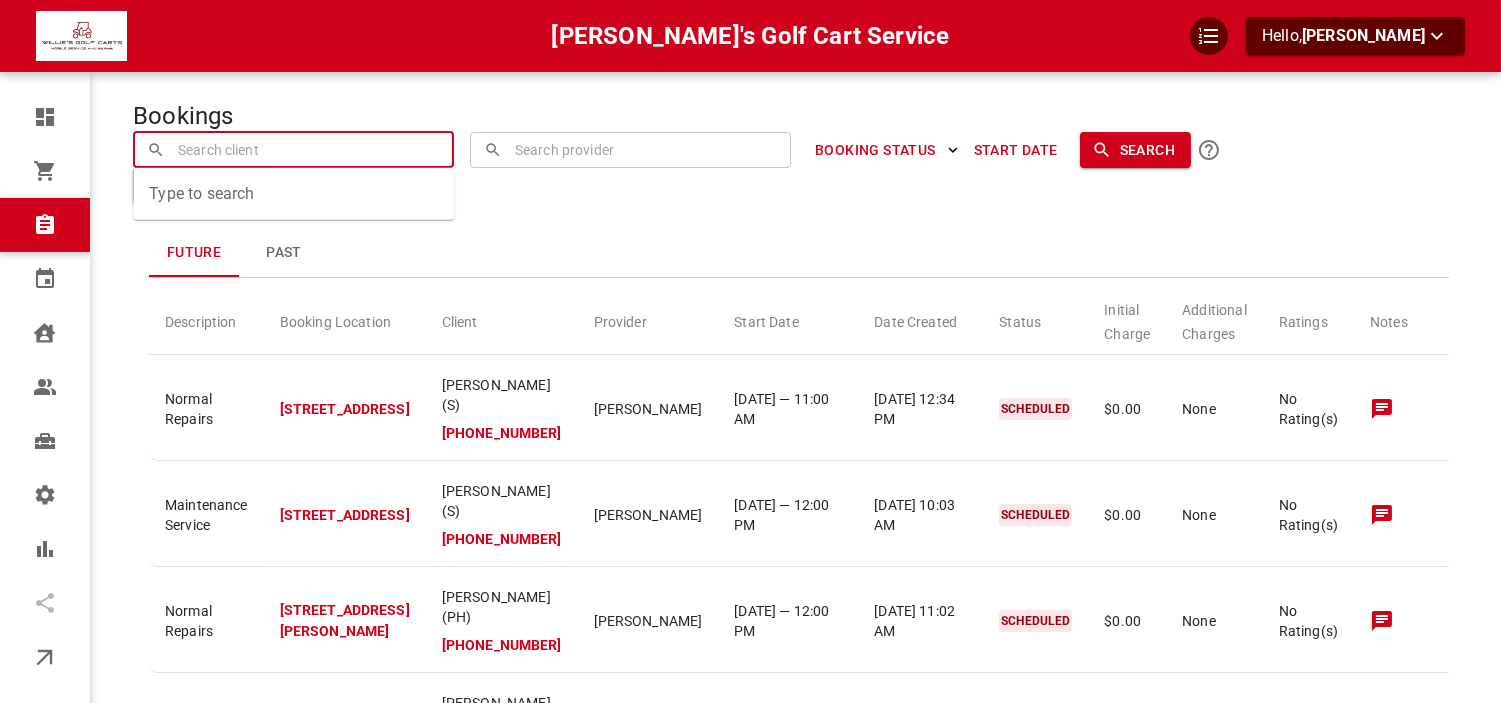 click at bounding box center (294, 149) 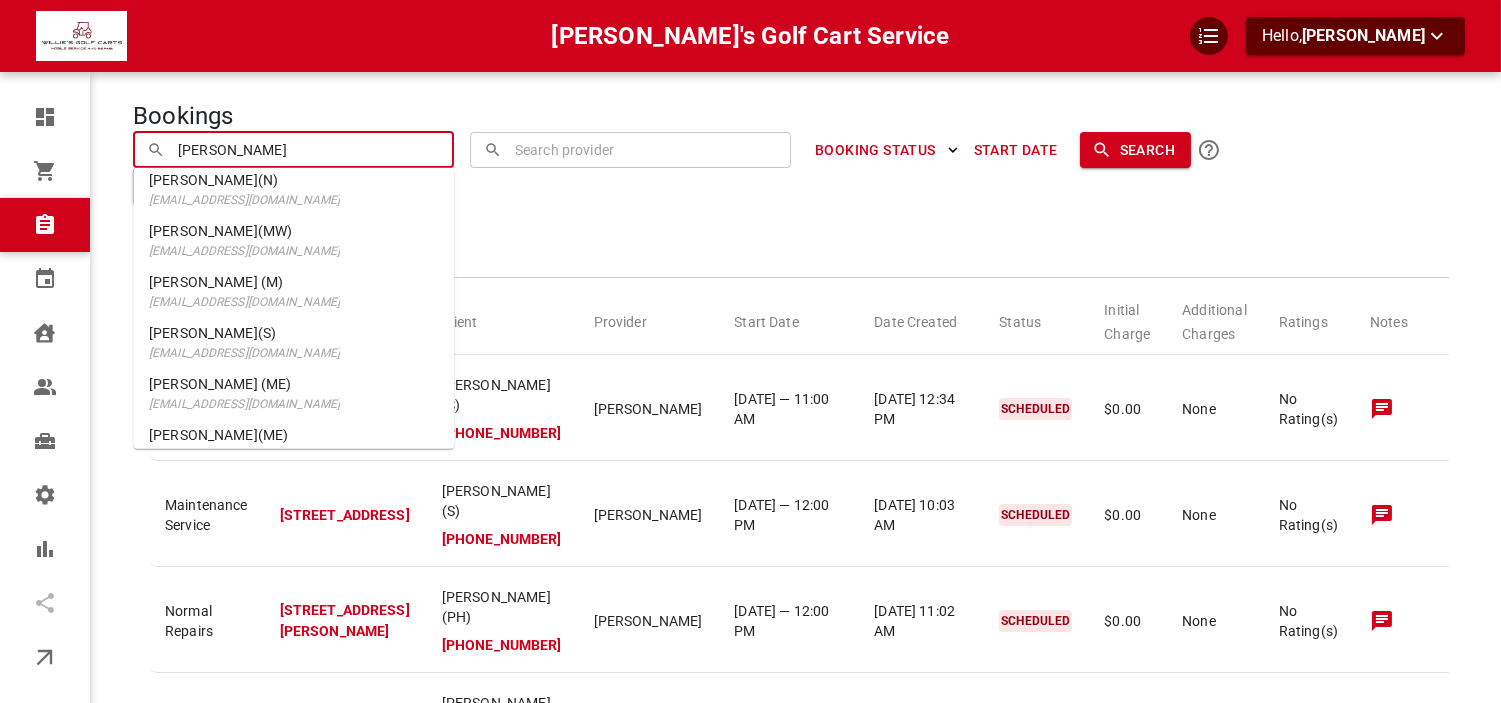 scroll, scrollTop: 0, scrollLeft: 0, axis: both 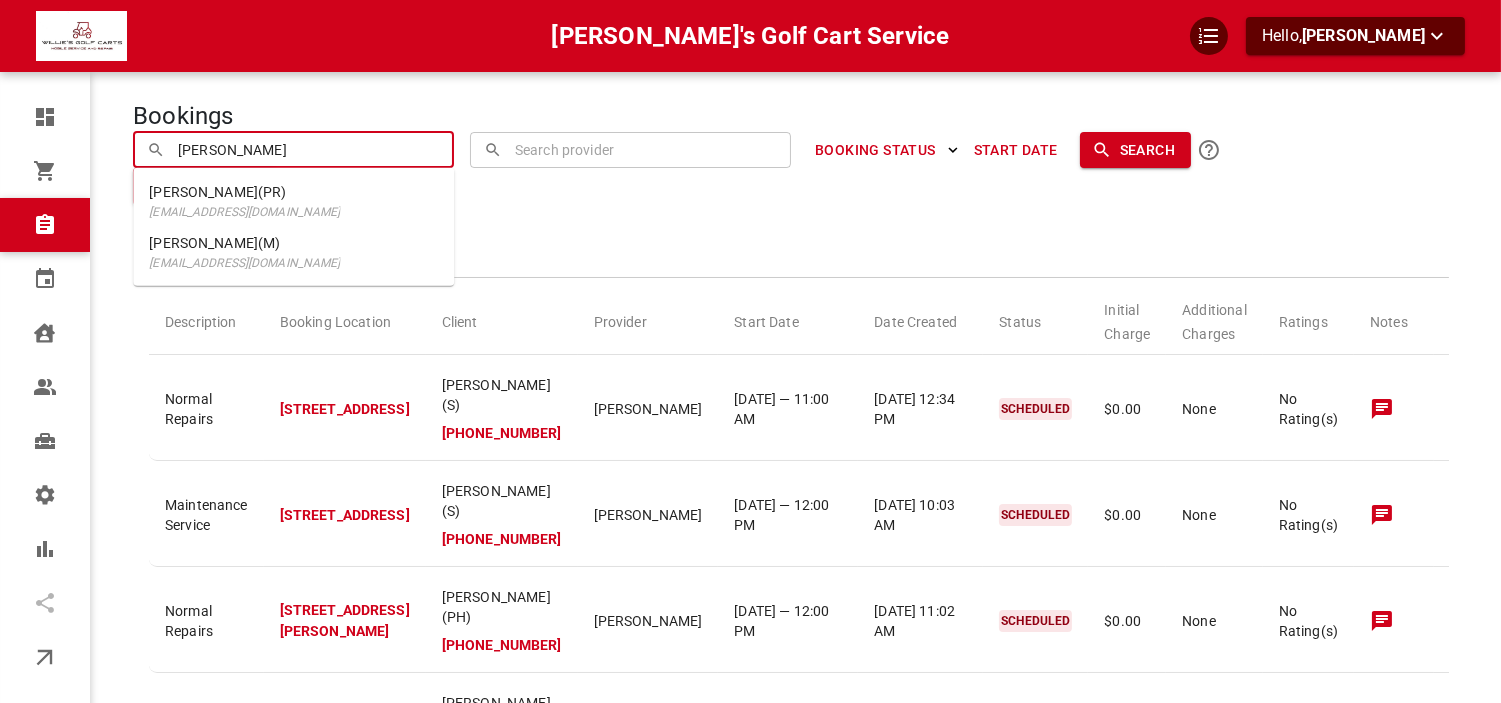 click on "williesgolfcartsvc+richardkrasnodemski@gmail.com" at bounding box center [244, 212] 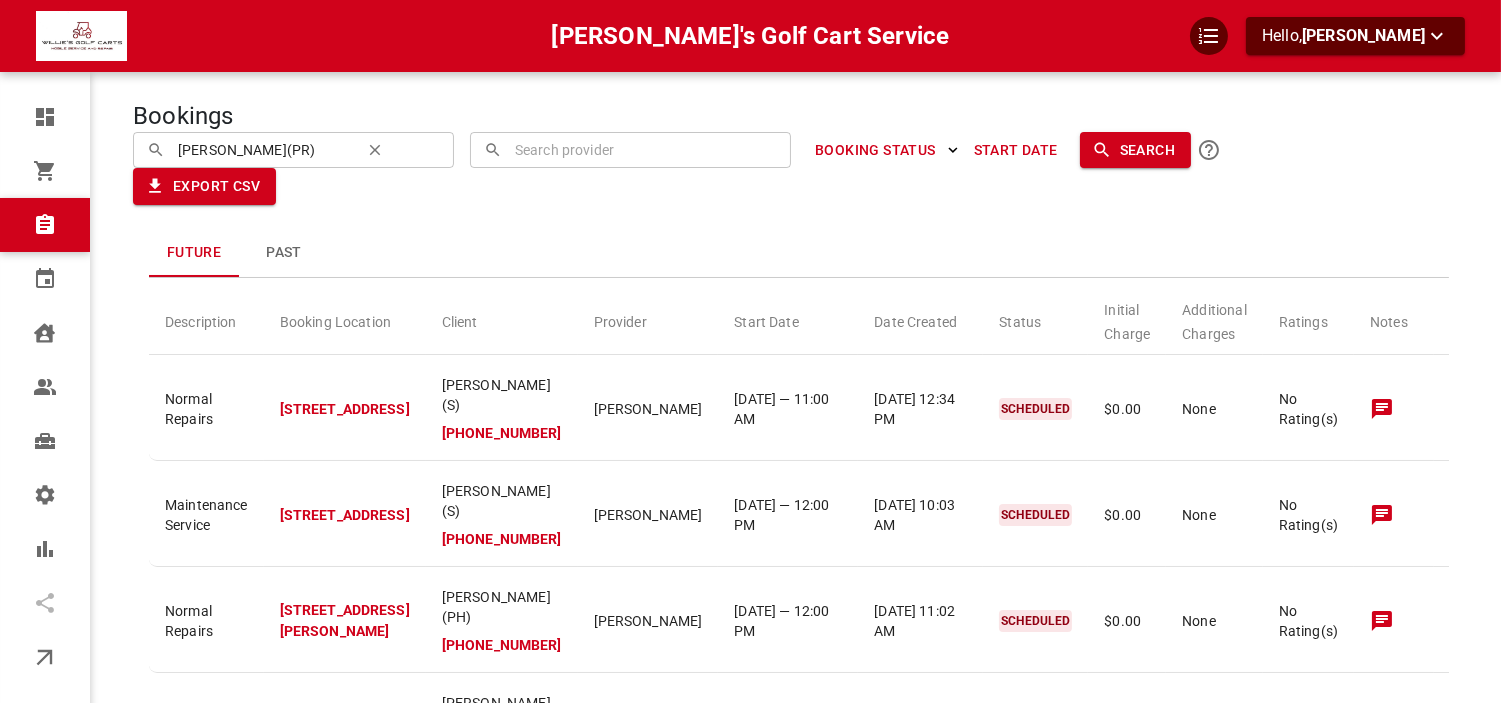 click on "Future Past Description Booking Location Client Provider Start Date Date Created Status Initial Charge Additional Charges Ratings Notes Actions Normal Repairs 3330 Norcoose Rd, The Villages, FL 32163, USA Larry Stagner (S) +13522319647 Matt Koen Fri, Jul 11 — 11:00 AM  2025-07-07 12:34 PM SCHEDULED $0.00 None No Rating(s) Maintenance Service 4318 Valentine Ave, The Villages, FL 32163, USA Bill Davidson(S) +19132211032 Matt Koen Fri, Jul 11 — 12:00 PM  2025-07-07 10:03 AM SCHEDULED $0.00 None No Rating(s) Normal Repairs 3269 Dressendorfer Dr, The Villages, FL 32163, USA Robert Getlastnoame(PH) +15059751078 Chris Linardos Fri, Jul 11 — 12:00 PM  2025-07-02 11:02 AM SCHEDULED $0.00 None No Rating(s) Maintenance Service 2859 Resmondo Rd, The Villages, FL 32163, USA Carla Quill(S) +18023434534 Keith Ludwig Mon, Jul 14 — 8:00 AM  2025-05-27 09:56 AM SCHEDULED $0.00 None No Rating(s) Major Repairs 3040 Rainsong Ave, The Villages, FL 32163, USA John Karns(S) +12027388323 Matt Koen Mon, Jul 14 — 8:00 AM  5 5" at bounding box center (759, 545) 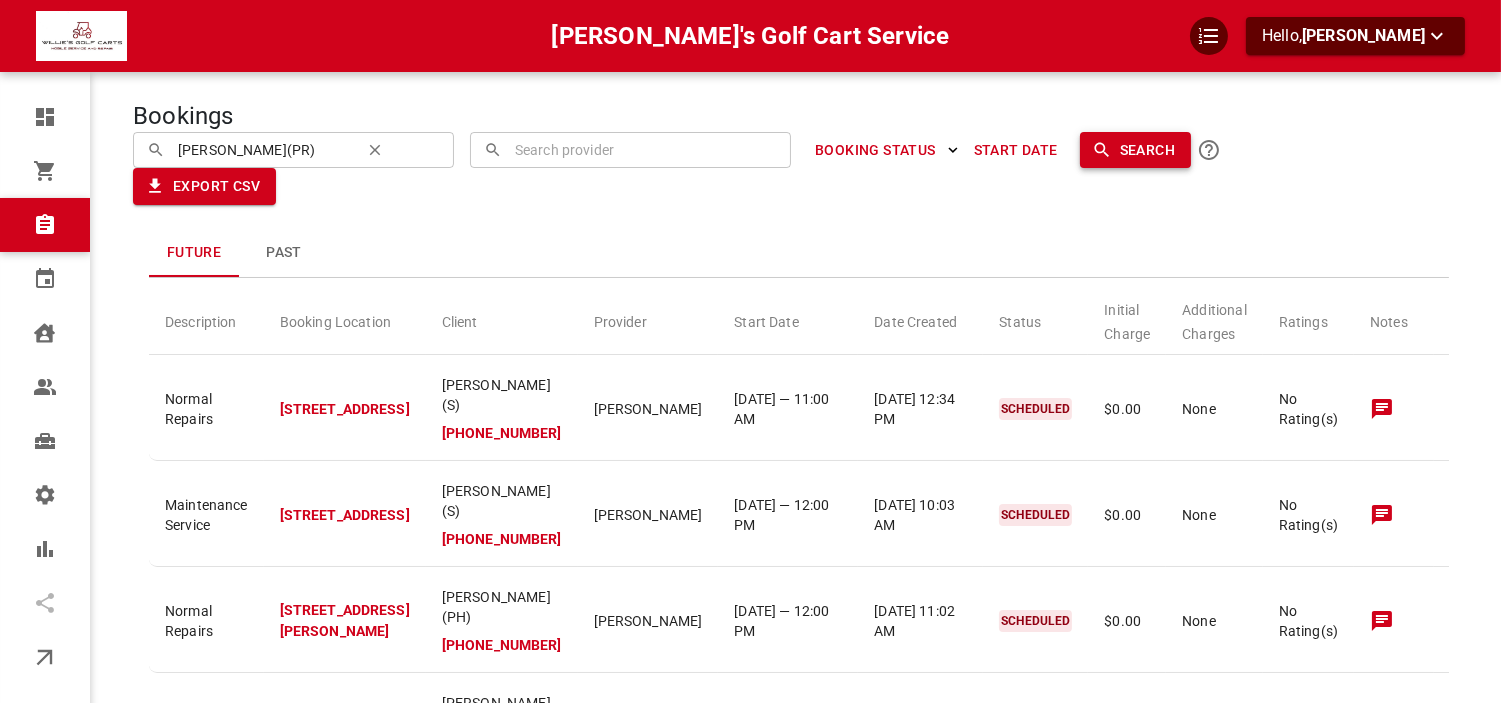 click on "Search" at bounding box center (1135, 150) 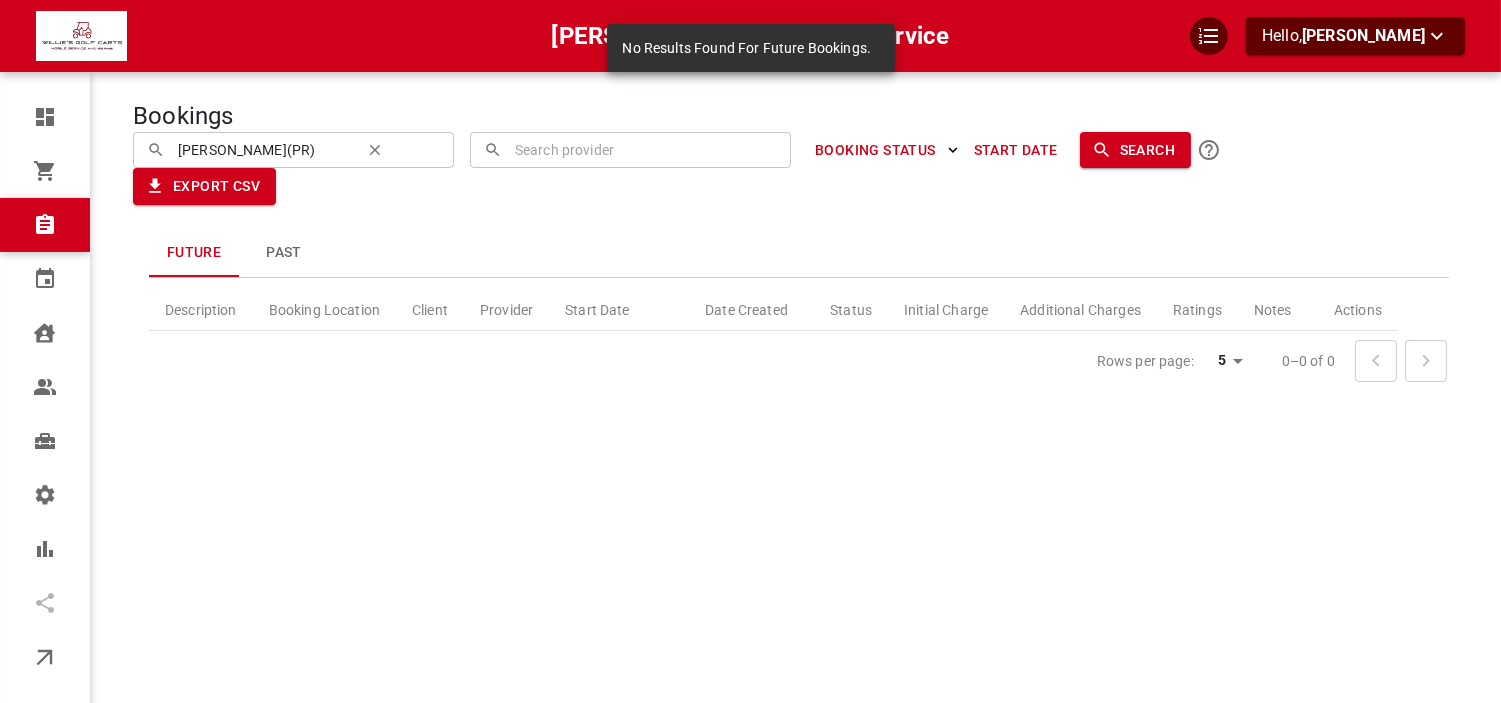 click on "Past" at bounding box center (284, 253) 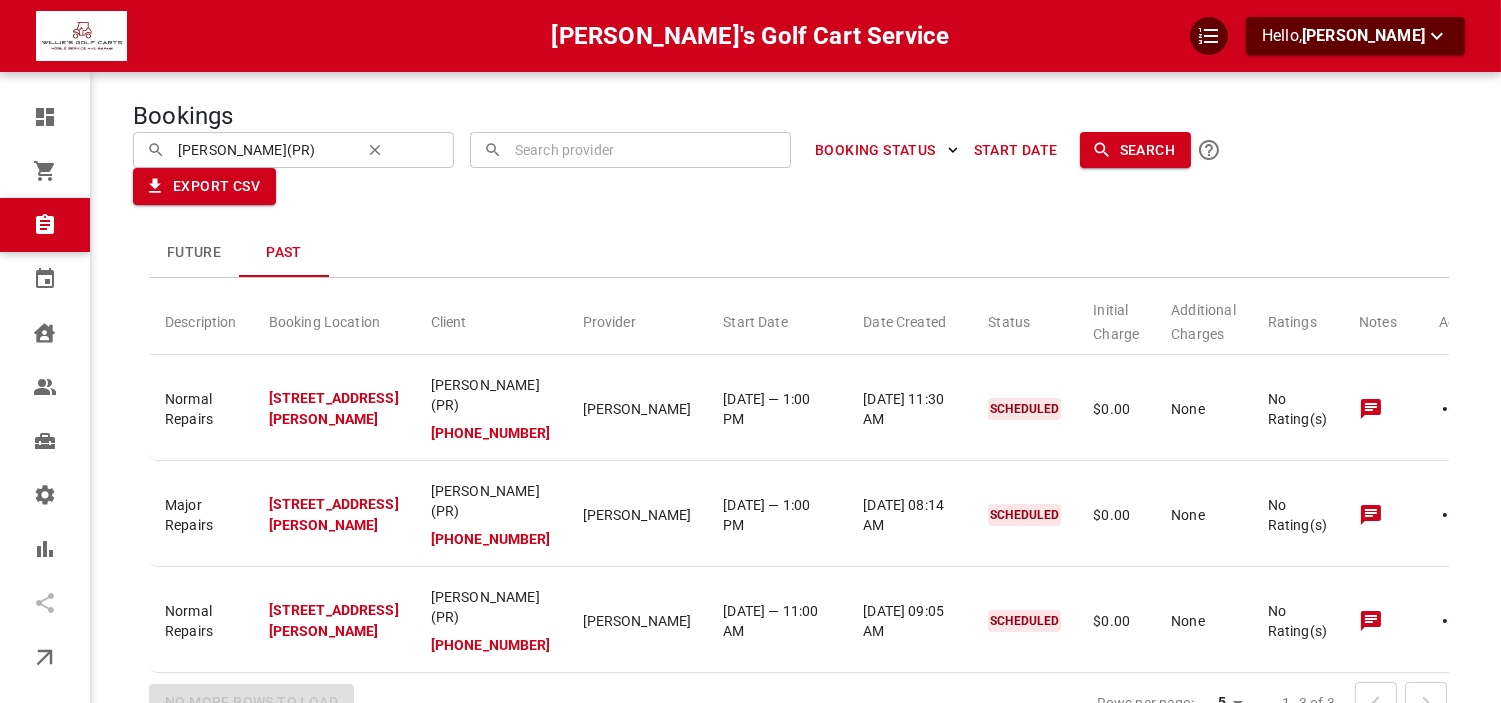 click on "Future" at bounding box center (194, 253) 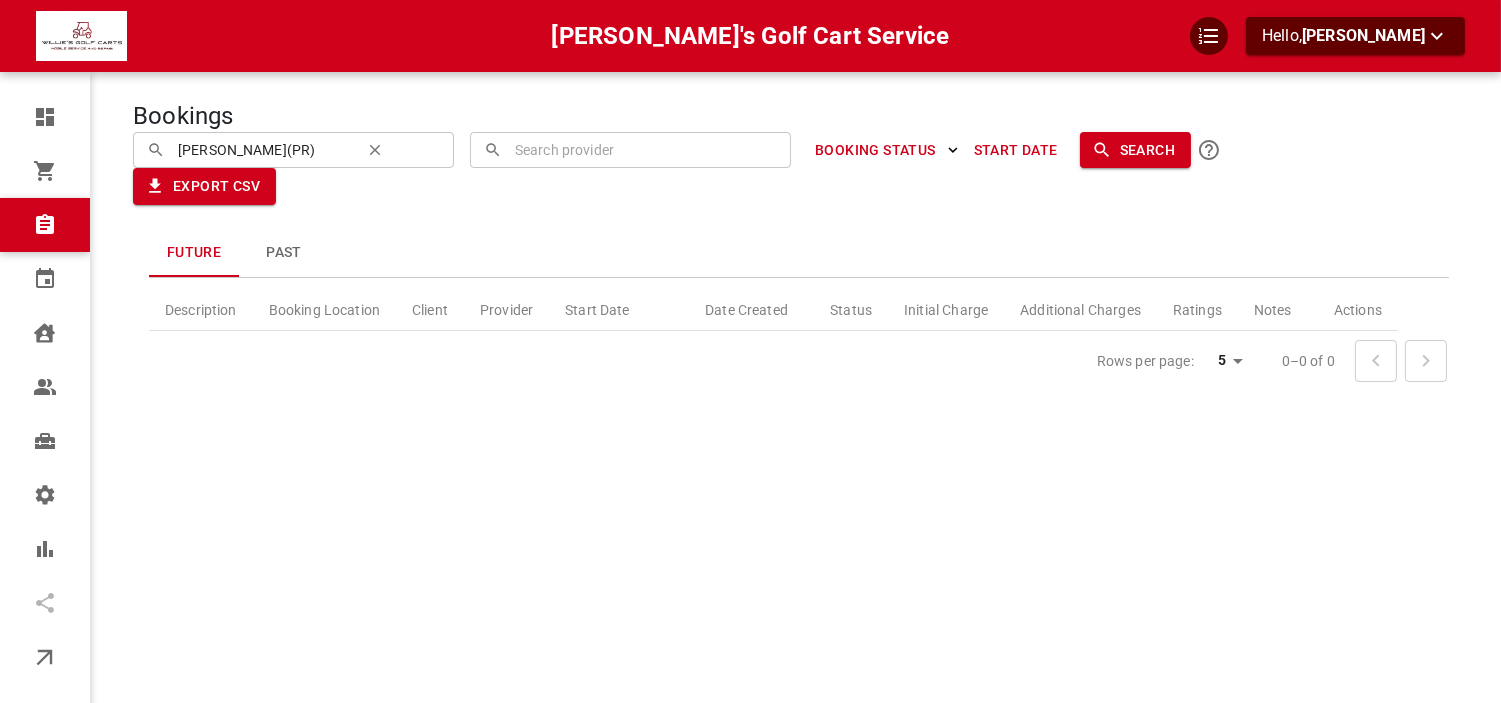 click on "Past" at bounding box center (284, 253) 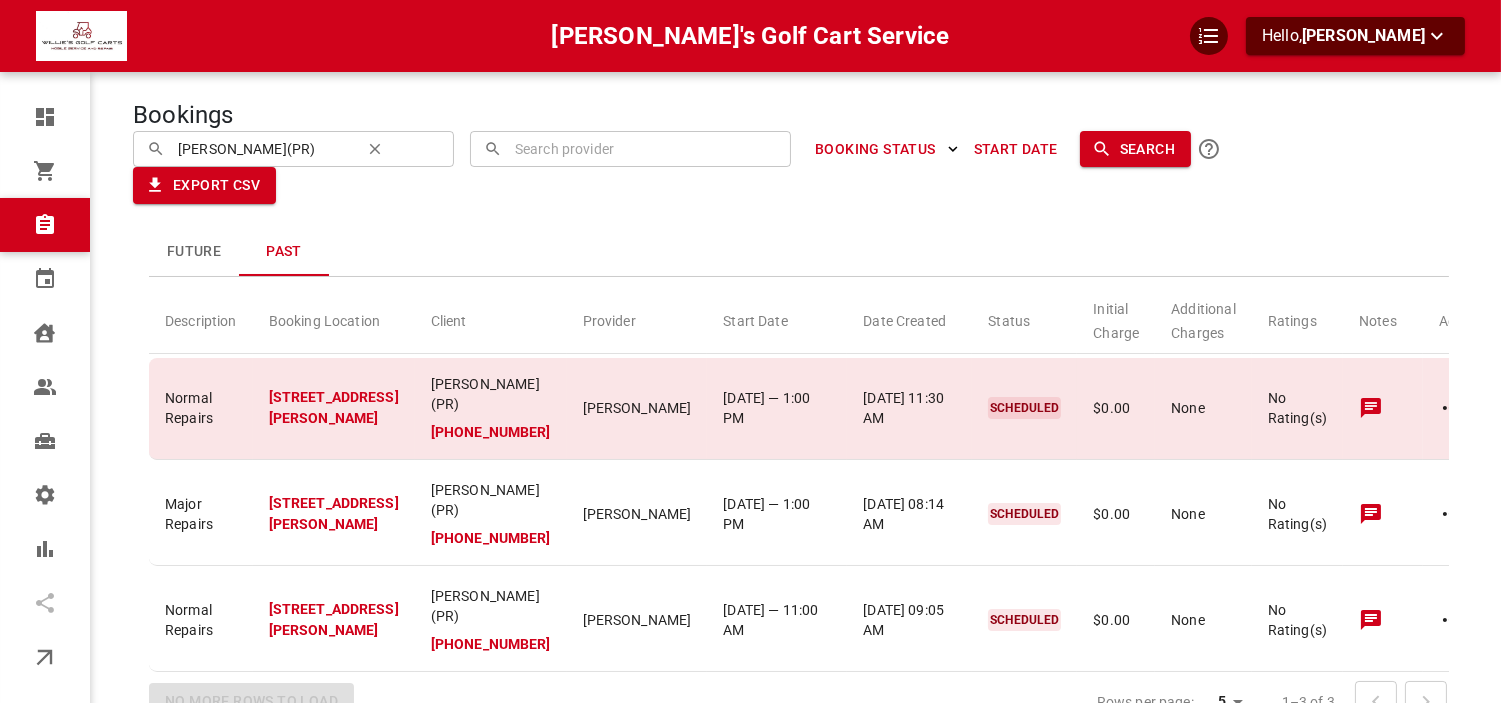 scroll, scrollTop: 0, scrollLeft: 0, axis: both 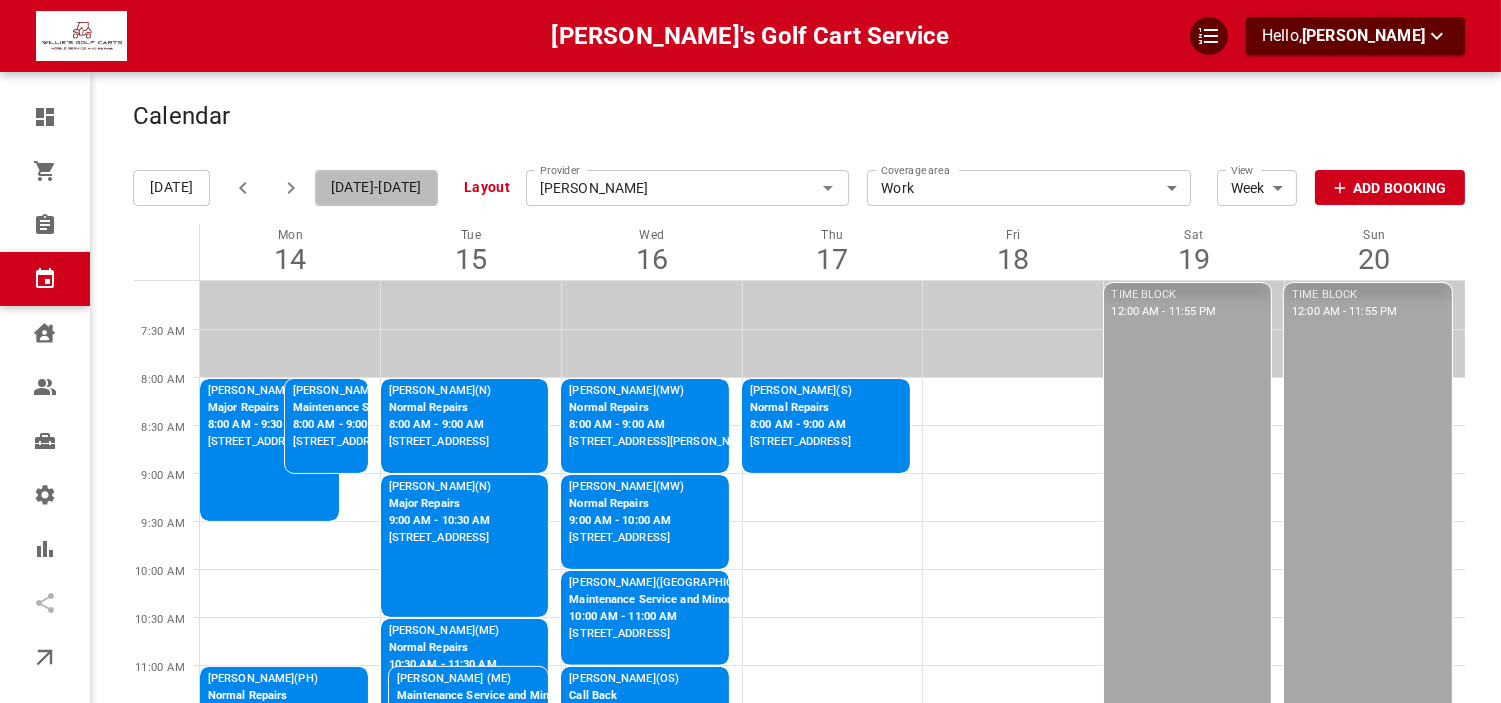 click on "[DATE]-[DATE]" at bounding box center [376, 188] 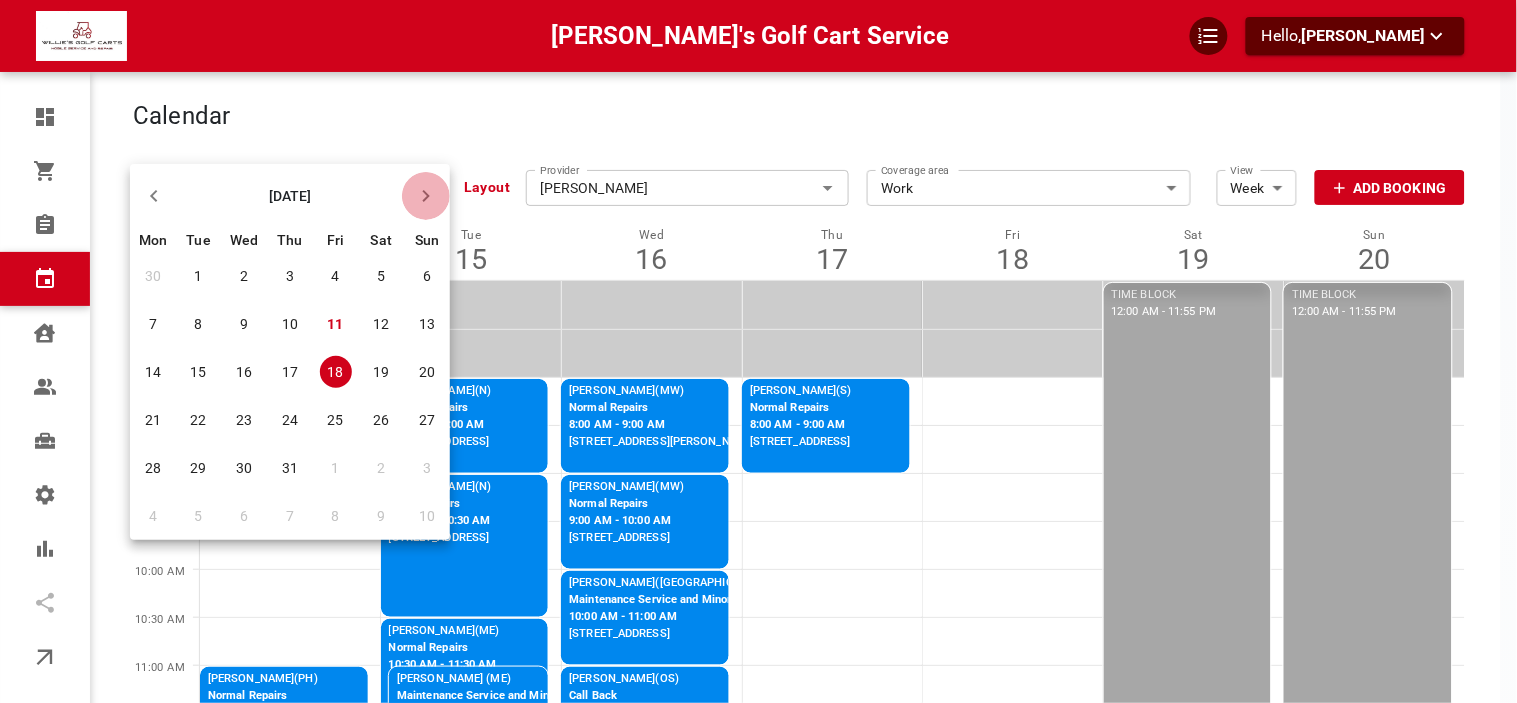 click at bounding box center [426, 196] 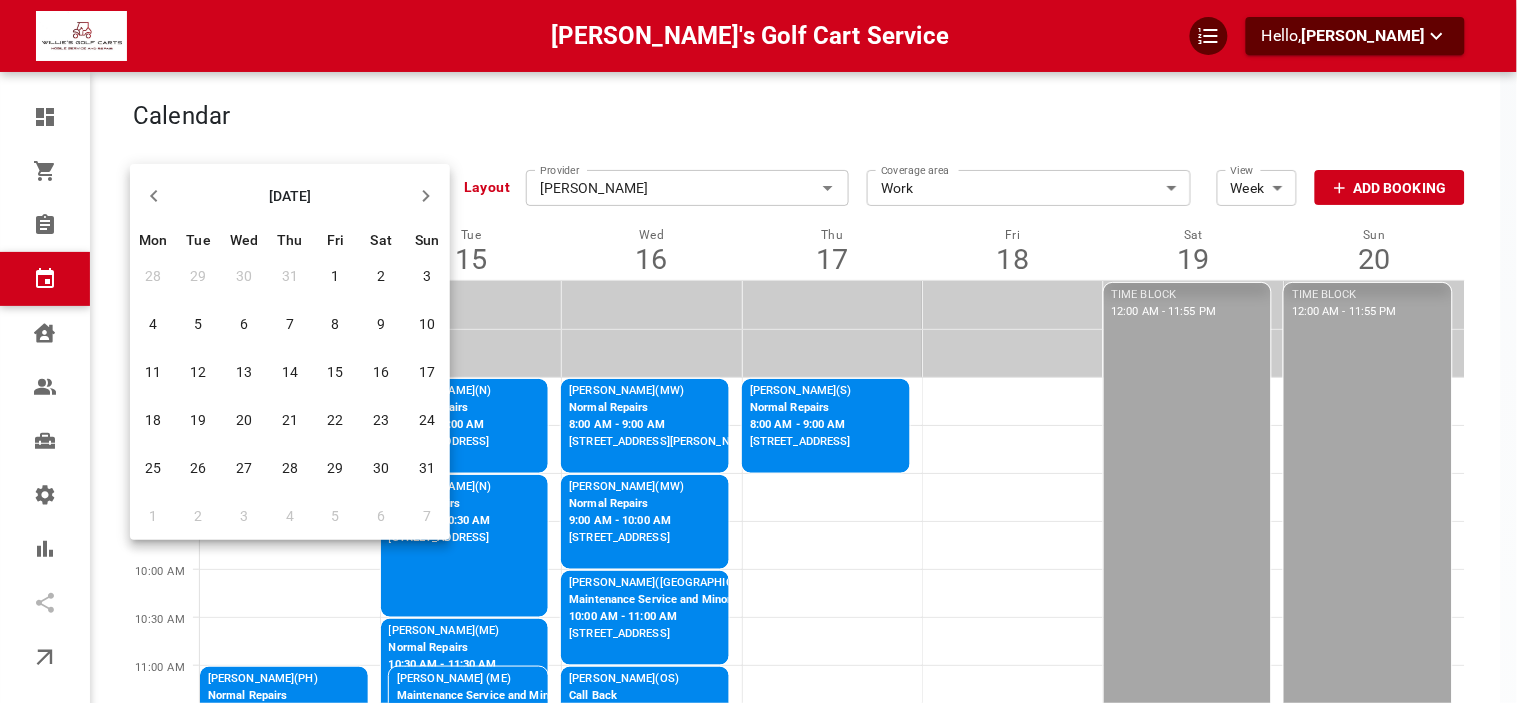 click on "12" at bounding box center [198, 372] 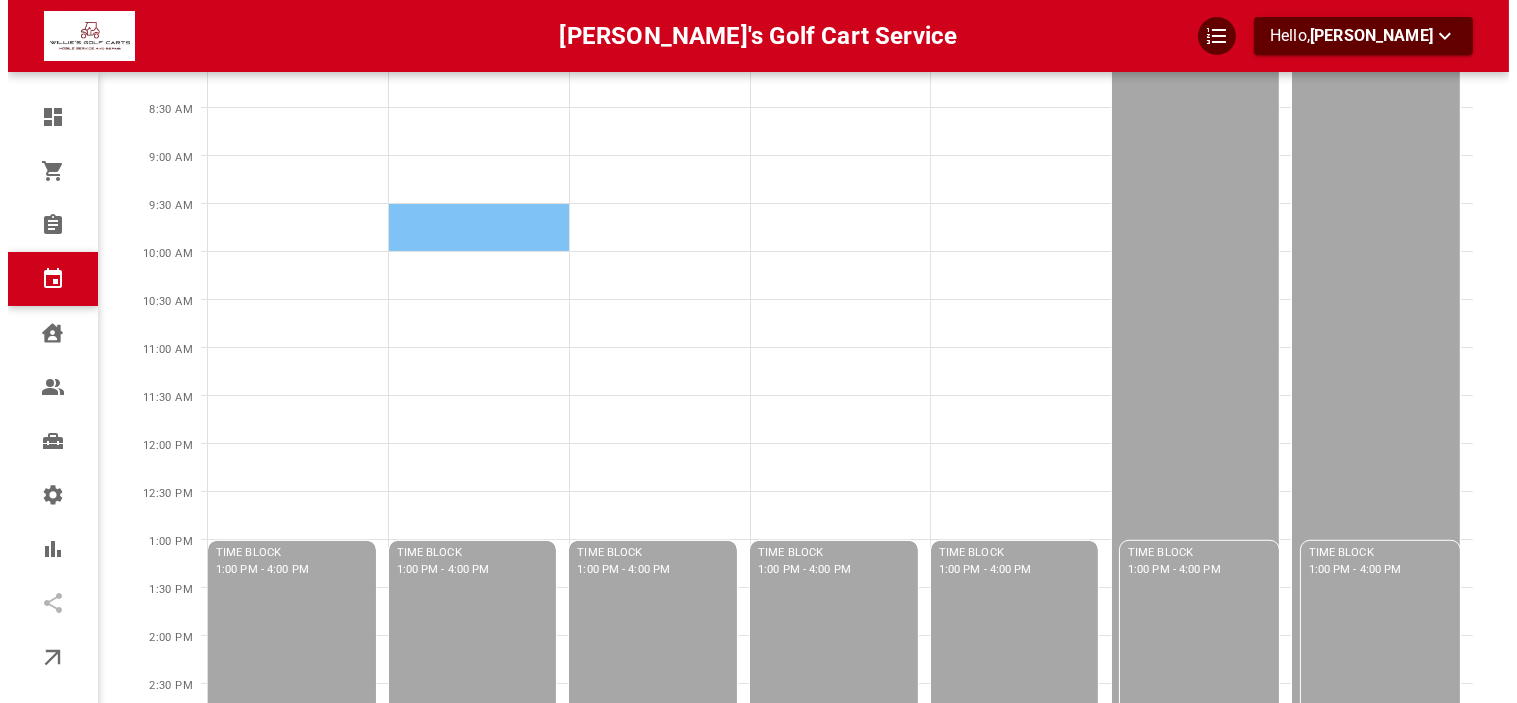 scroll, scrollTop: 0, scrollLeft: 0, axis: both 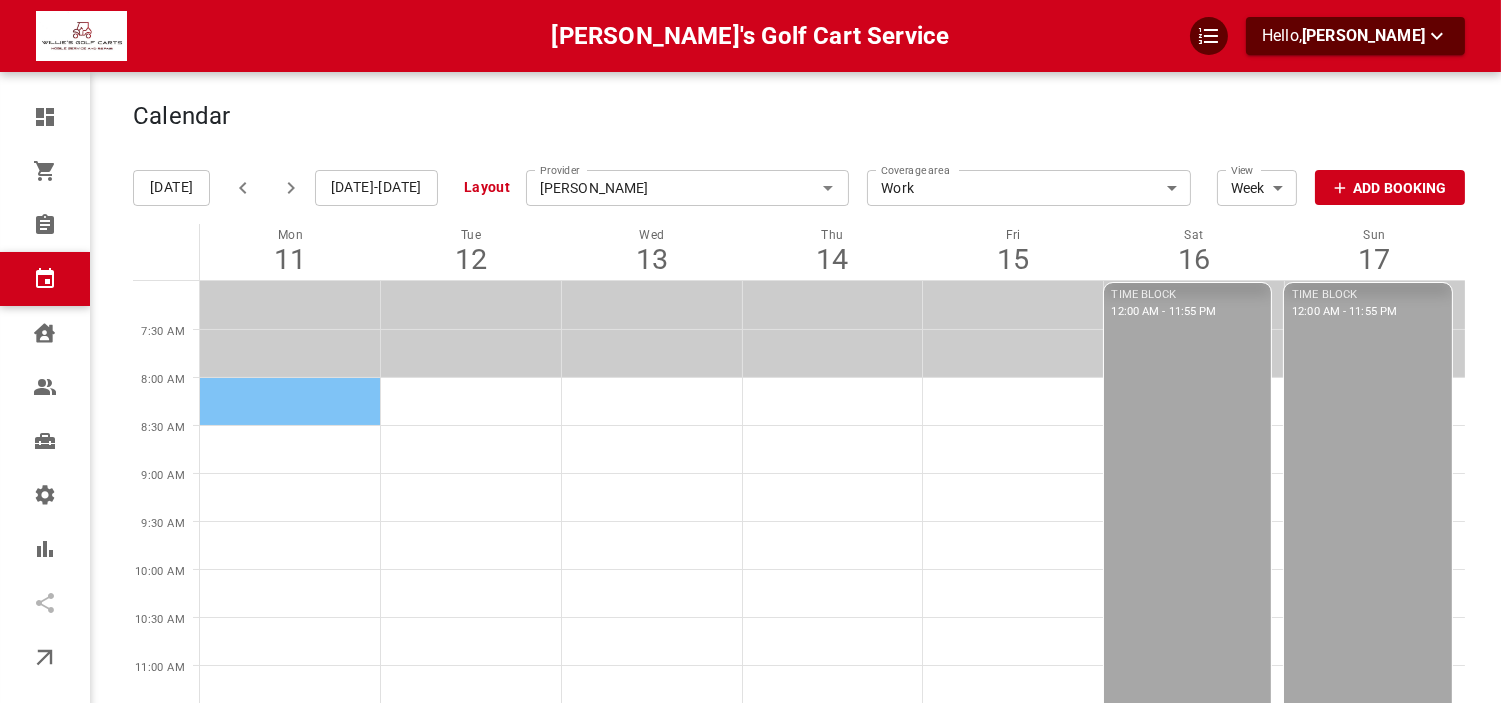 click at bounding box center [290, 401] 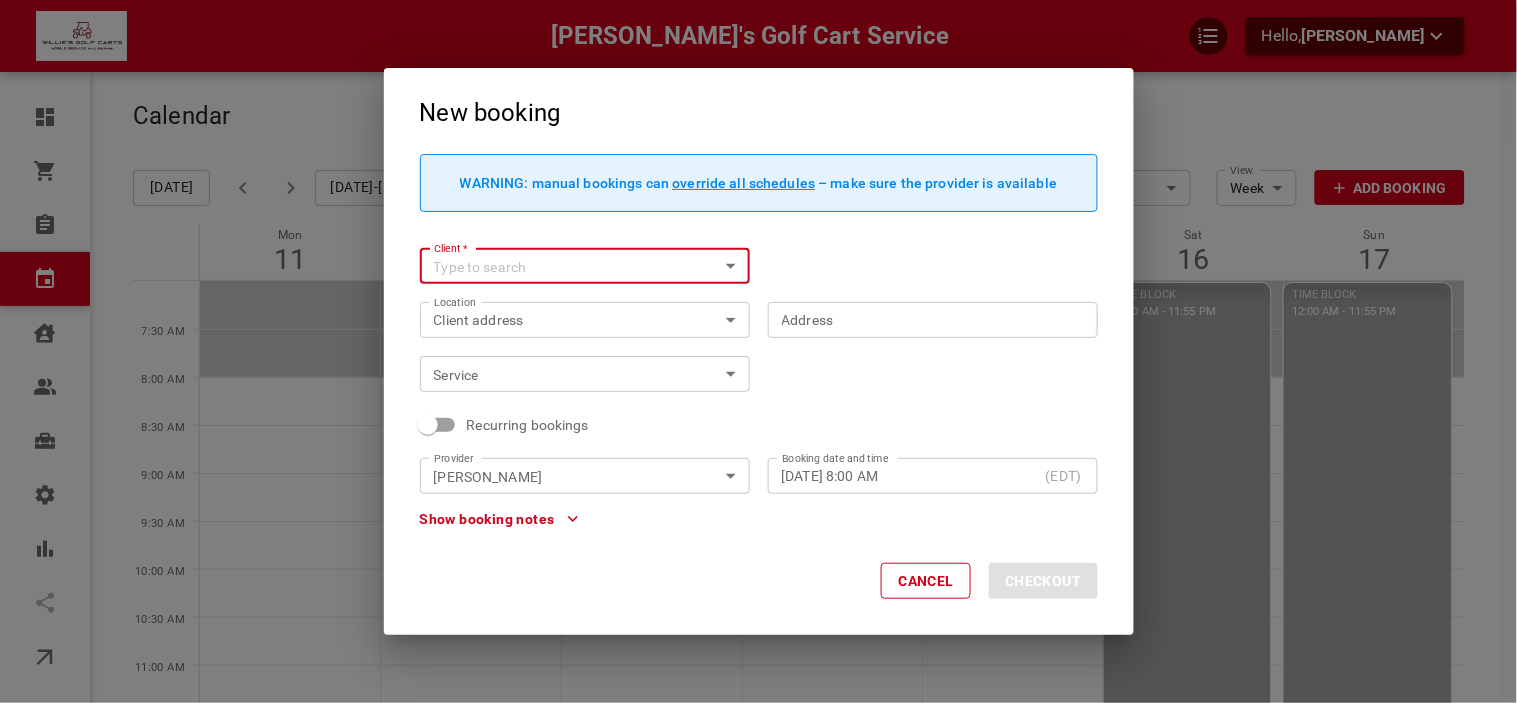 click on "Client   *" at bounding box center (568, 266) 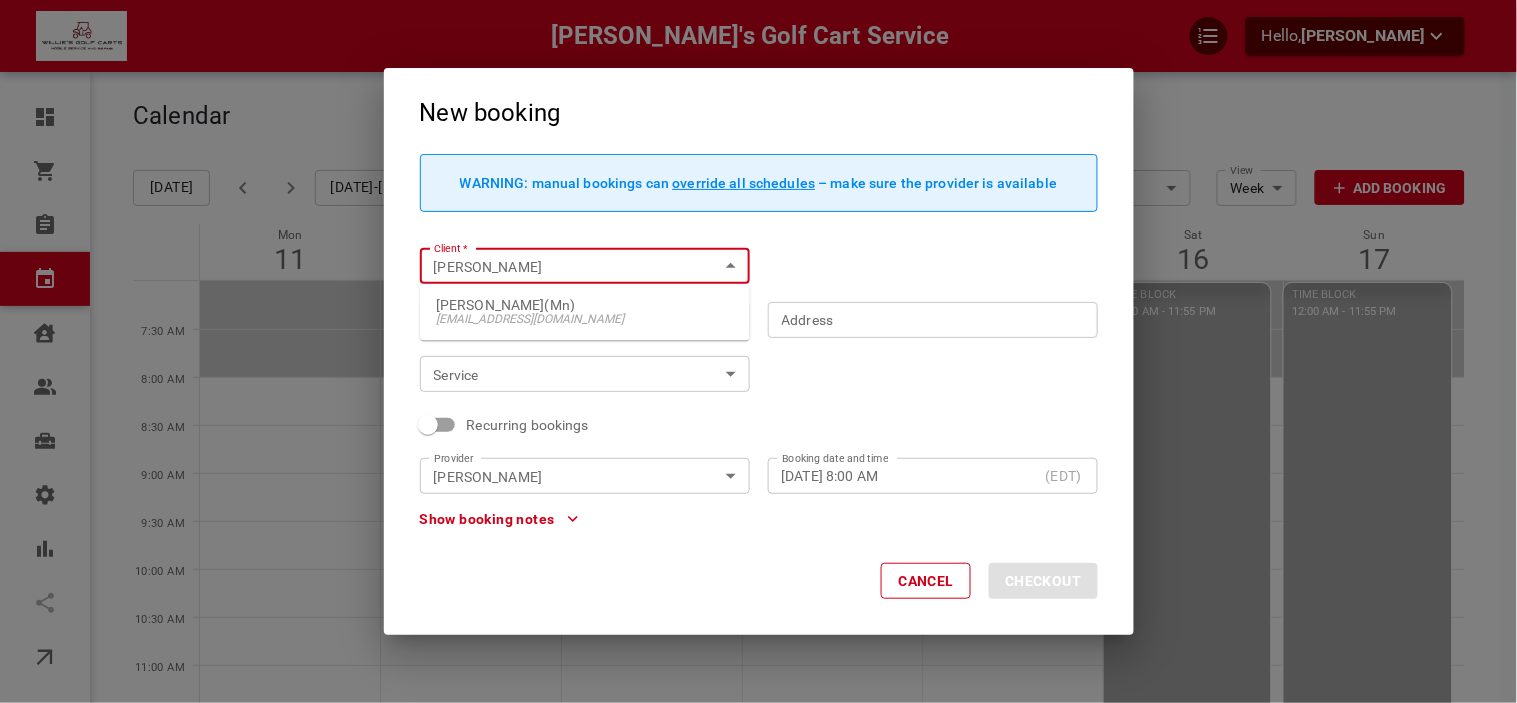 click on "Russ Williams(Mn) williesgolfcartsvc+russwilliams@gmail.com" at bounding box center [585, 312] 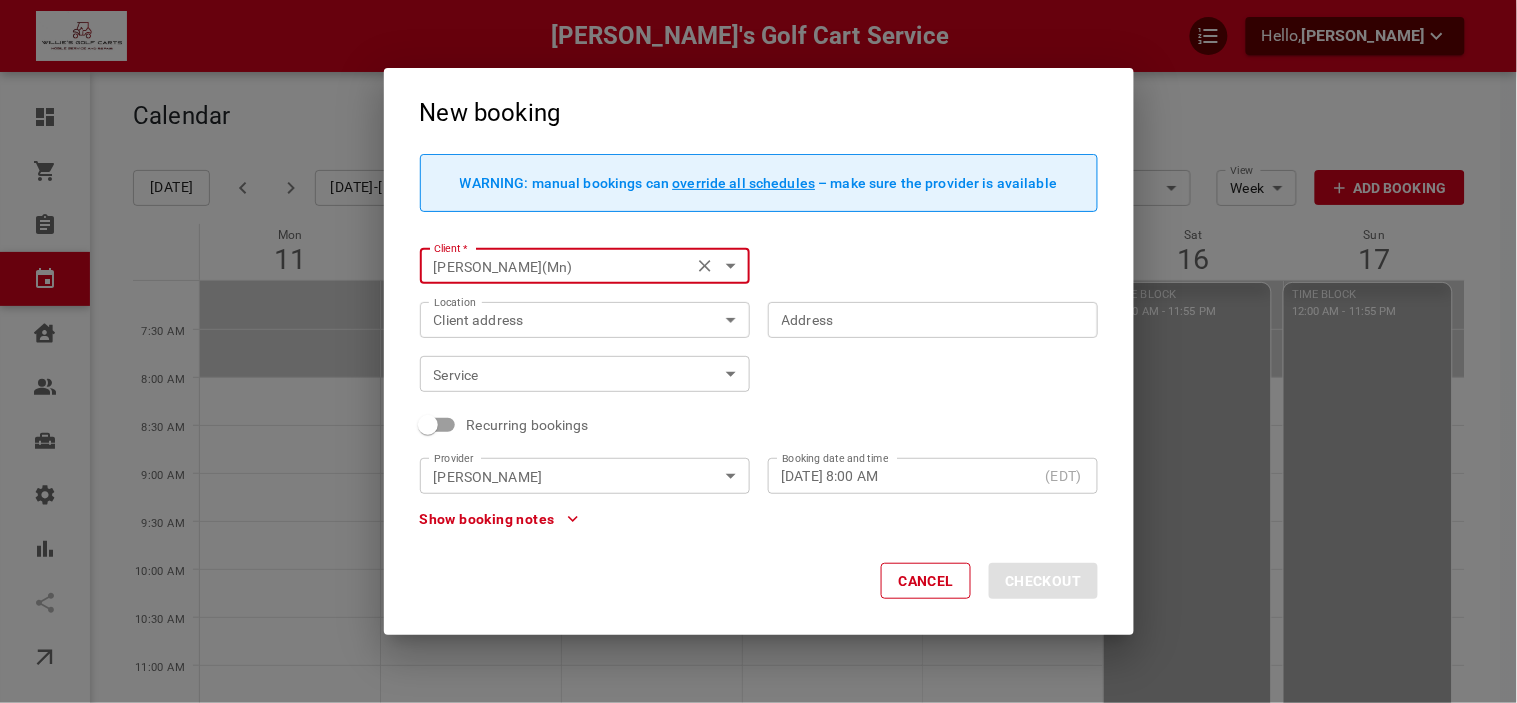 type on "Russ Williams(Mn)" 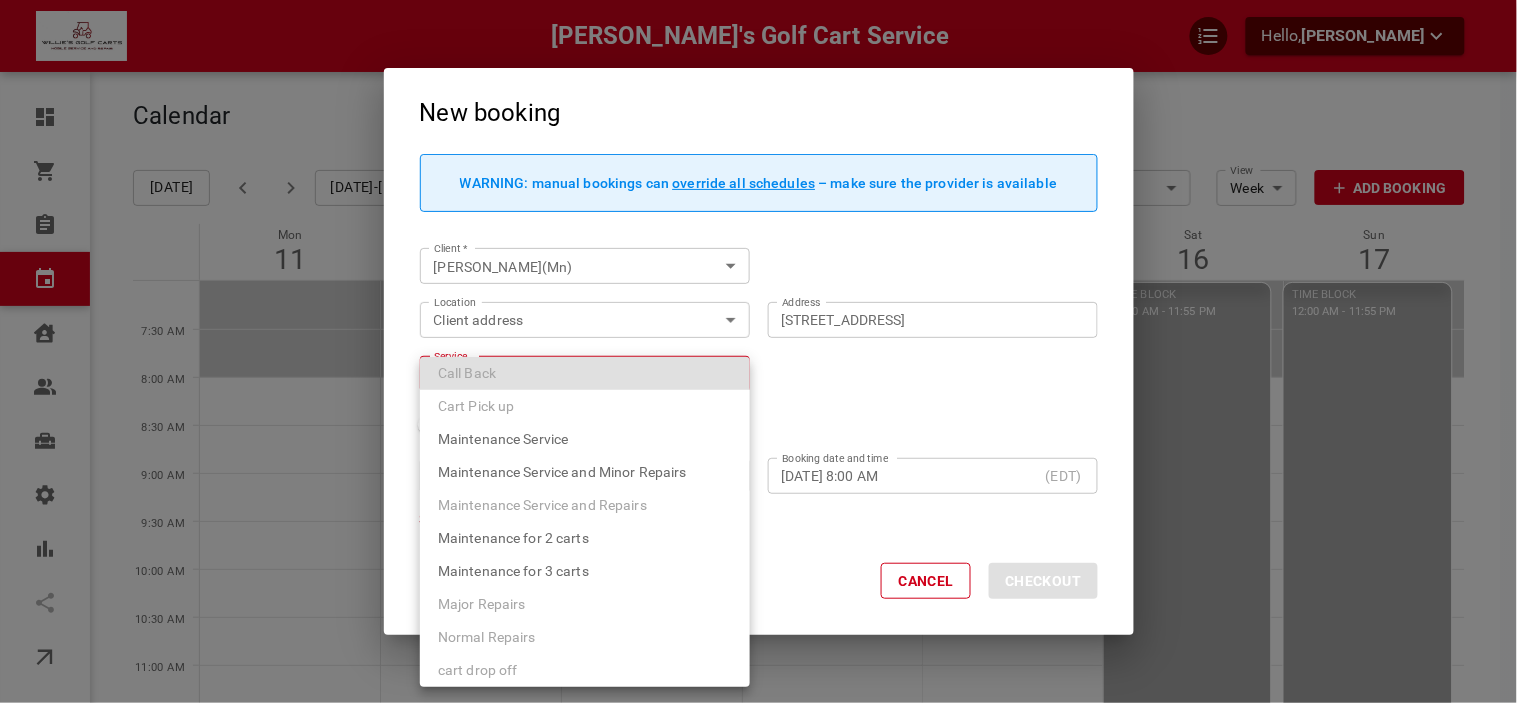 click on "Willie's Golf Cart Service Hello,  Kaily Adams Dashboard Orders Bookings Calendar Clients Users Services Settings Reports Integrations Online booking Calendar Add Booking Today Aug 11-17, 2025 Layout Provider Matt Koen Provider Coverage area Work f4581d9b-c488-4764-8d52-264f0a687802 Coverage area View Week Week View Add Booking Mon 11 Tue 12 Wed 13 Thu 14 Fri 15 Sat 16 Sun 17 7:30 AM 8:00 AM 8:30 AM 9:00 AM 9:30 AM 10:00 AM 10:30 AM 11:00 AM 11:30 AM 12:00 PM 12:30 PM 1:00 PM 1:30 PM 2:00 PM 2:30 PM 3:00 PM 3:30 PM 4:00 PM 4:30 PM 5:00 PM 5:30 PM 6:00 PM 6:30 PM TIME BLOCK 1:00 PM - 4:00 PM TIME BLOCK 4:00 PM - 11:55 PM TIME BLOCK 1:00 PM - 4:00 PM TIME BLOCK 4:00 PM - 11:55 PM TIME BLOCK 1:00 PM - 4:00 PM TIME BLOCK 4:00 PM - 11:55 PM TIME BLOCK 1:00 PM - 4:00 PM TIME BLOCK 4:00 PM - 11:55 PM TIME BLOCK 1:00 PM - 4:00 PM TIME BLOCK 4:00 PM - 11:55 PM TIME BLOCK 12:00 AM - 11:55 PM TIME BLOCK 12:00 AM - 11:55 PM TIME BLOCK 1:00 PM - 4:00 PM TIME BLOCK 1:00 PM - 4:00 PM Profile My account New booking" at bounding box center [758, 779] 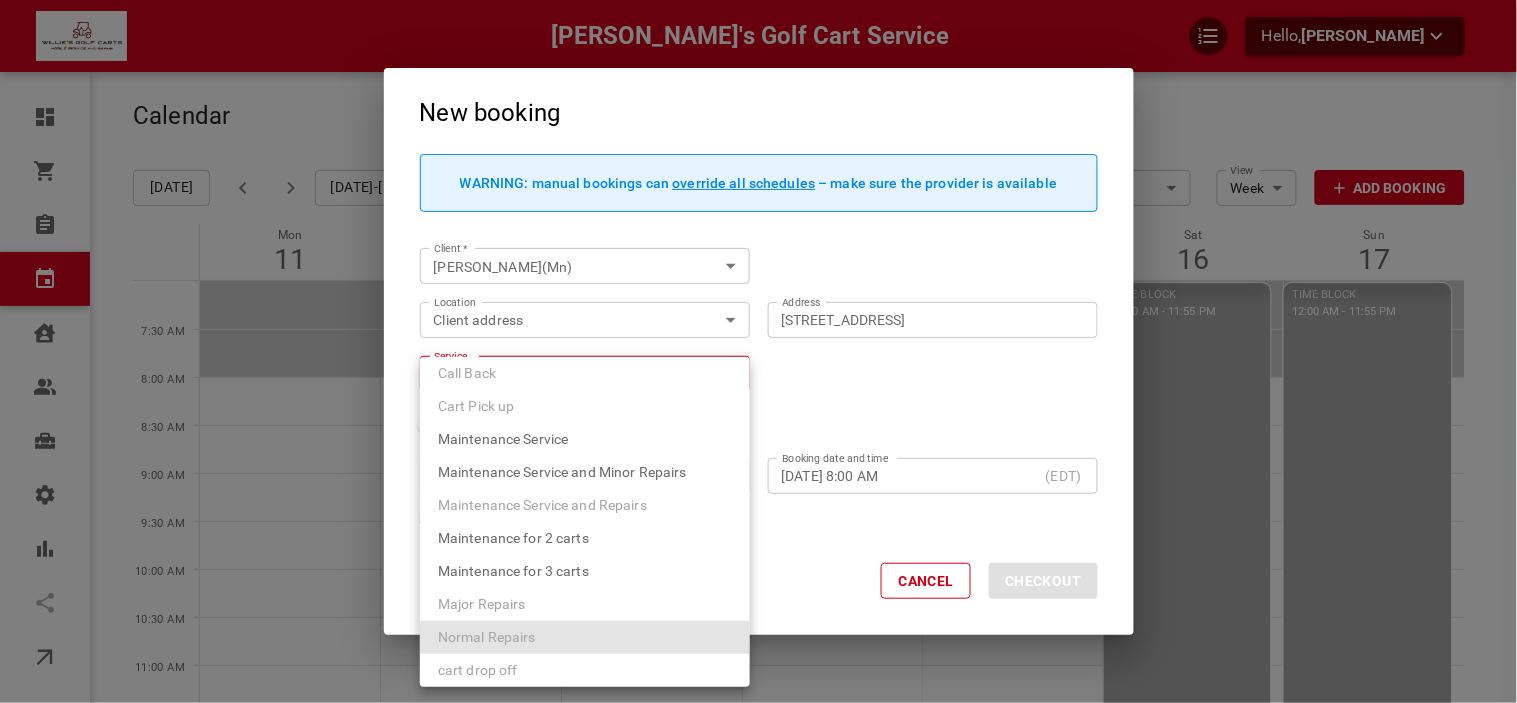 click on "Normal Repairs" at bounding box center [487, 637] 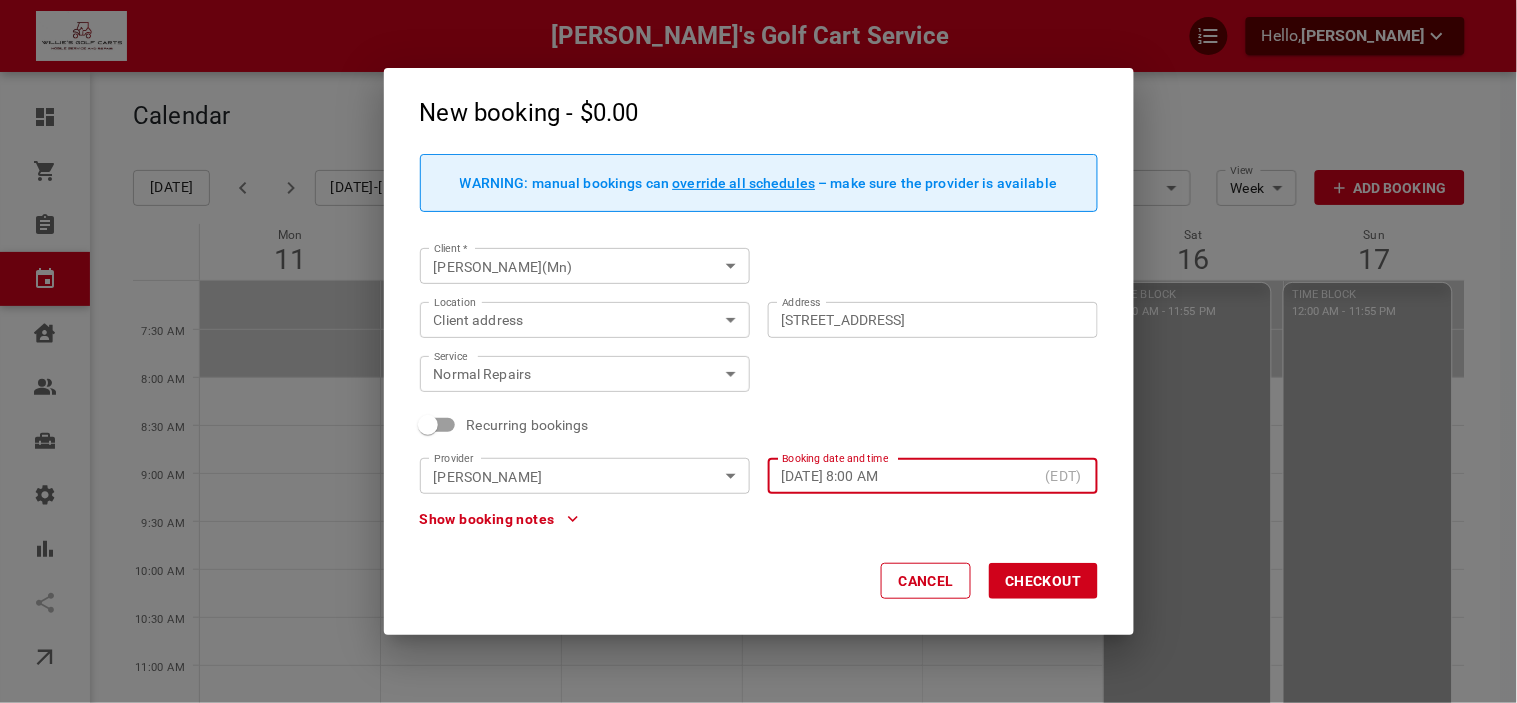 click 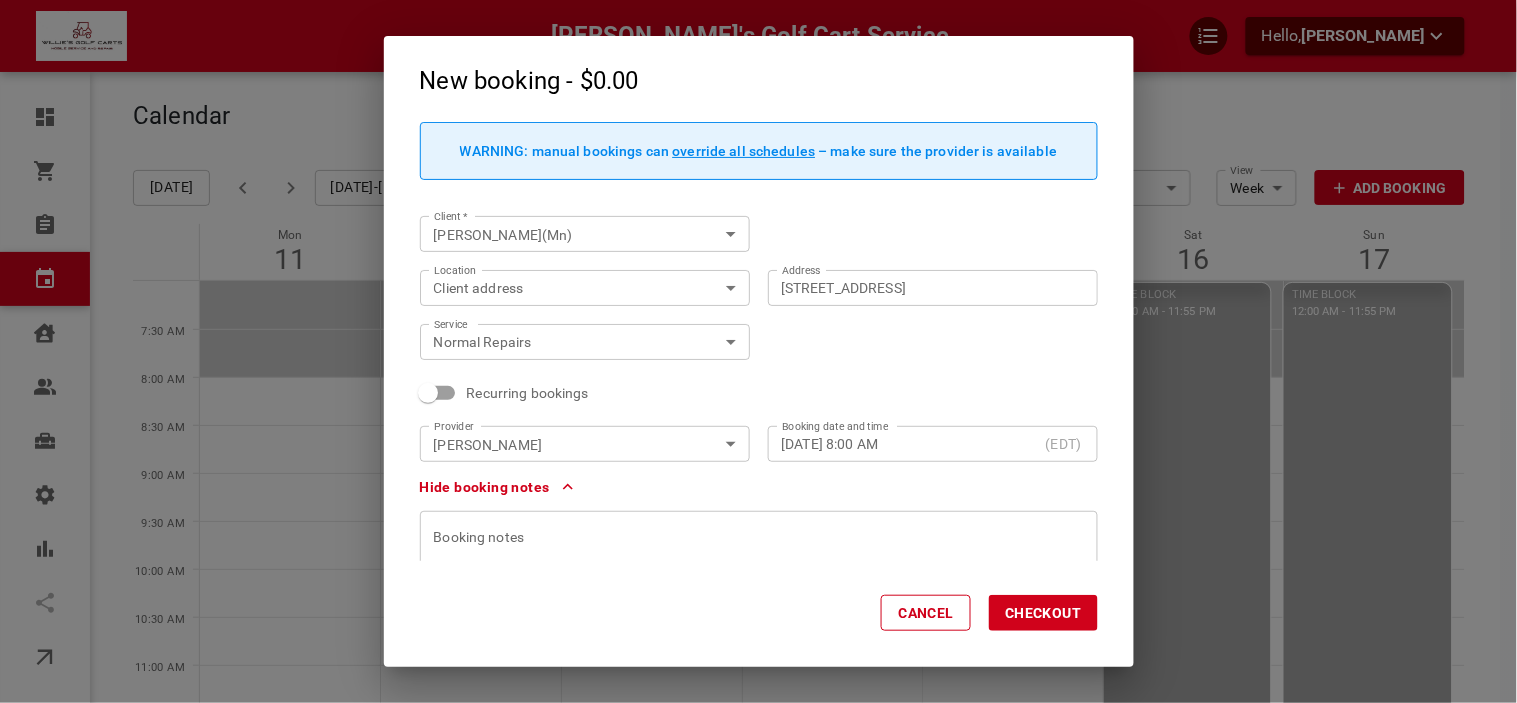 click at bounding box center (759, 586) 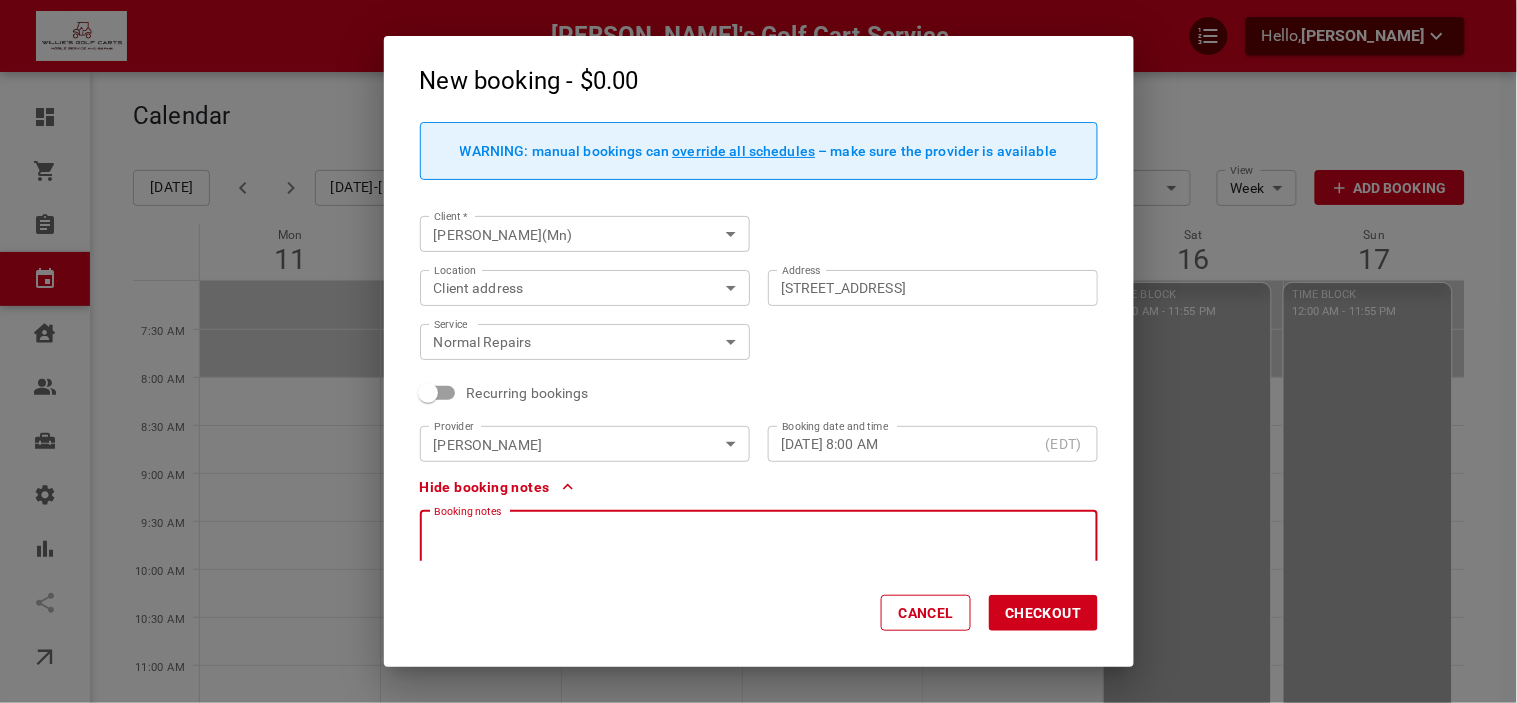 type 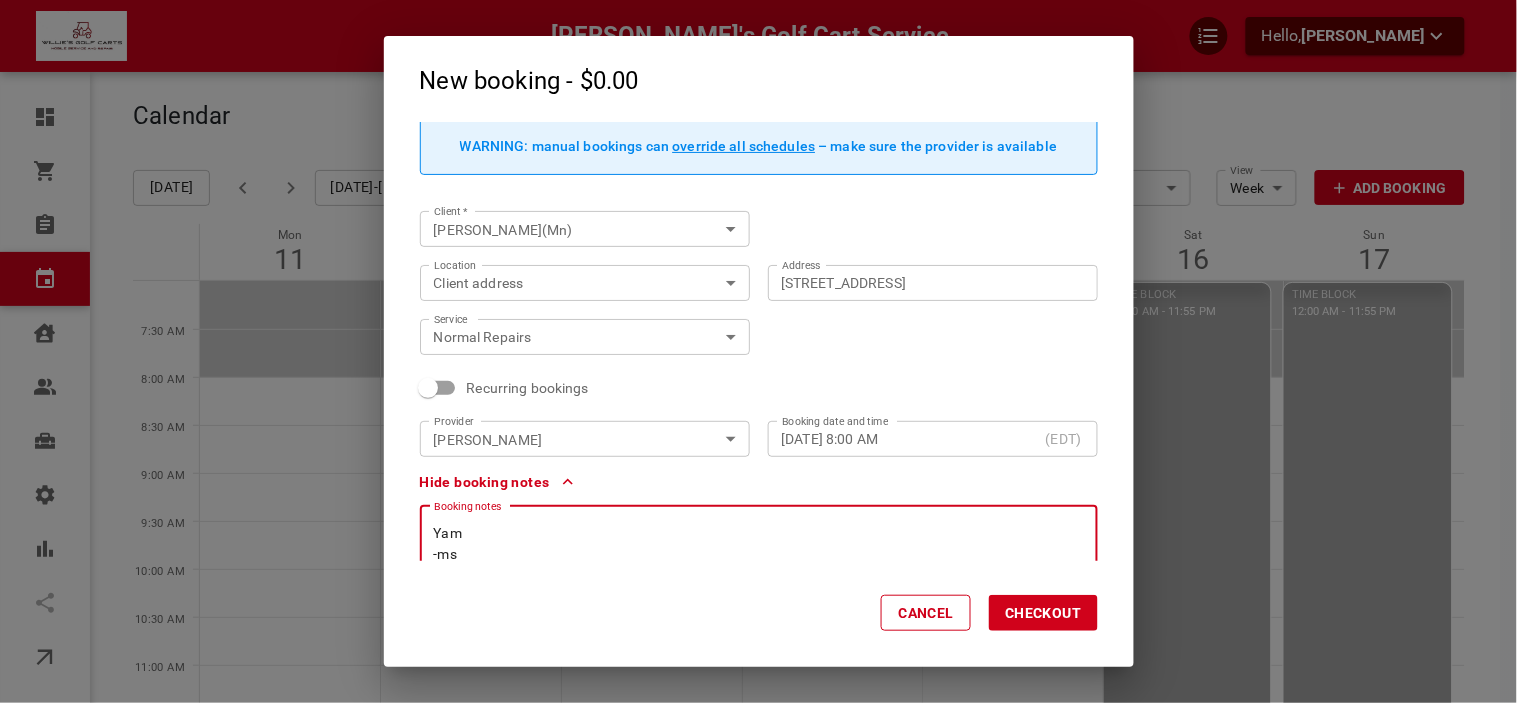 scroll, scrollTop: 26, scrollLeft: 0, axis: vertical 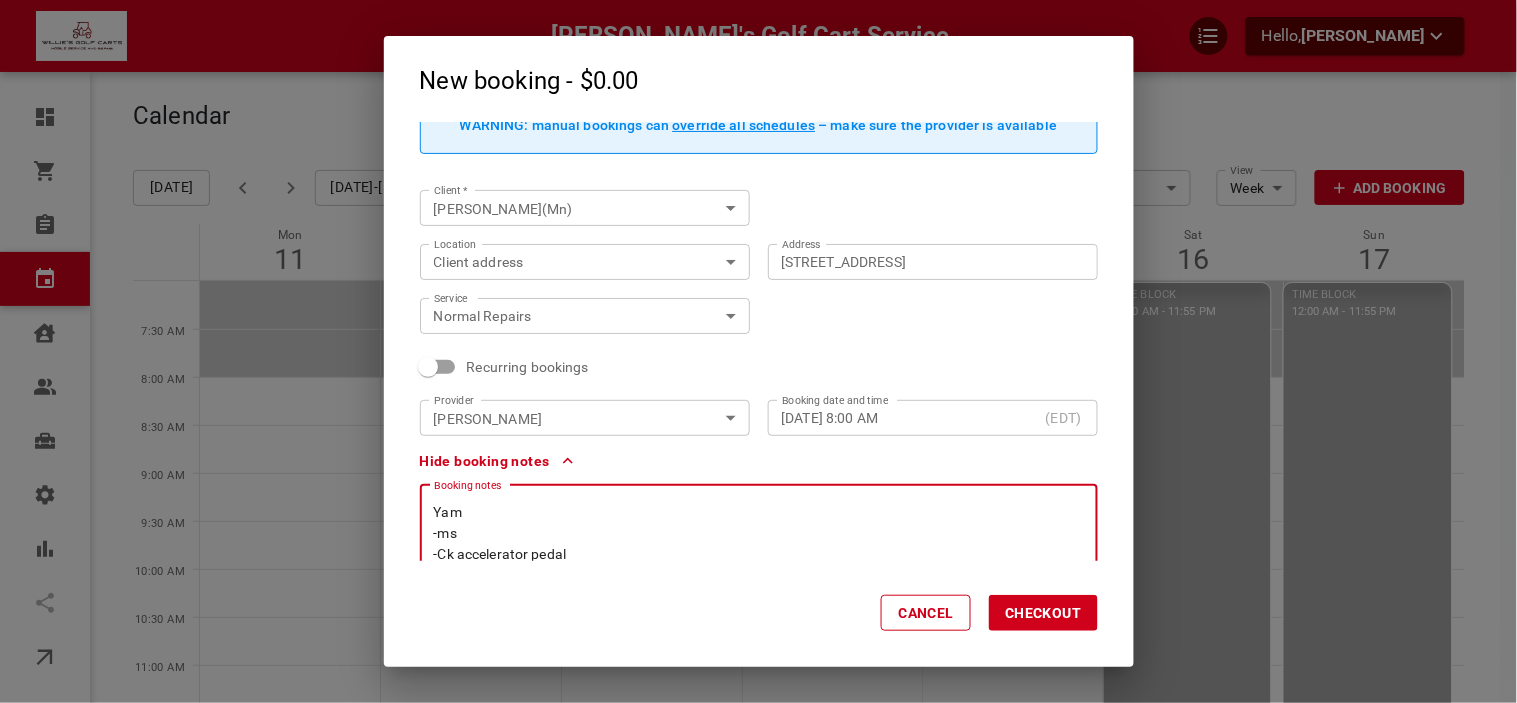 drag, startPoint x: 506, startPoint y: 547, endPoint x: 838, endPoint y: 541, distance: 332.0542 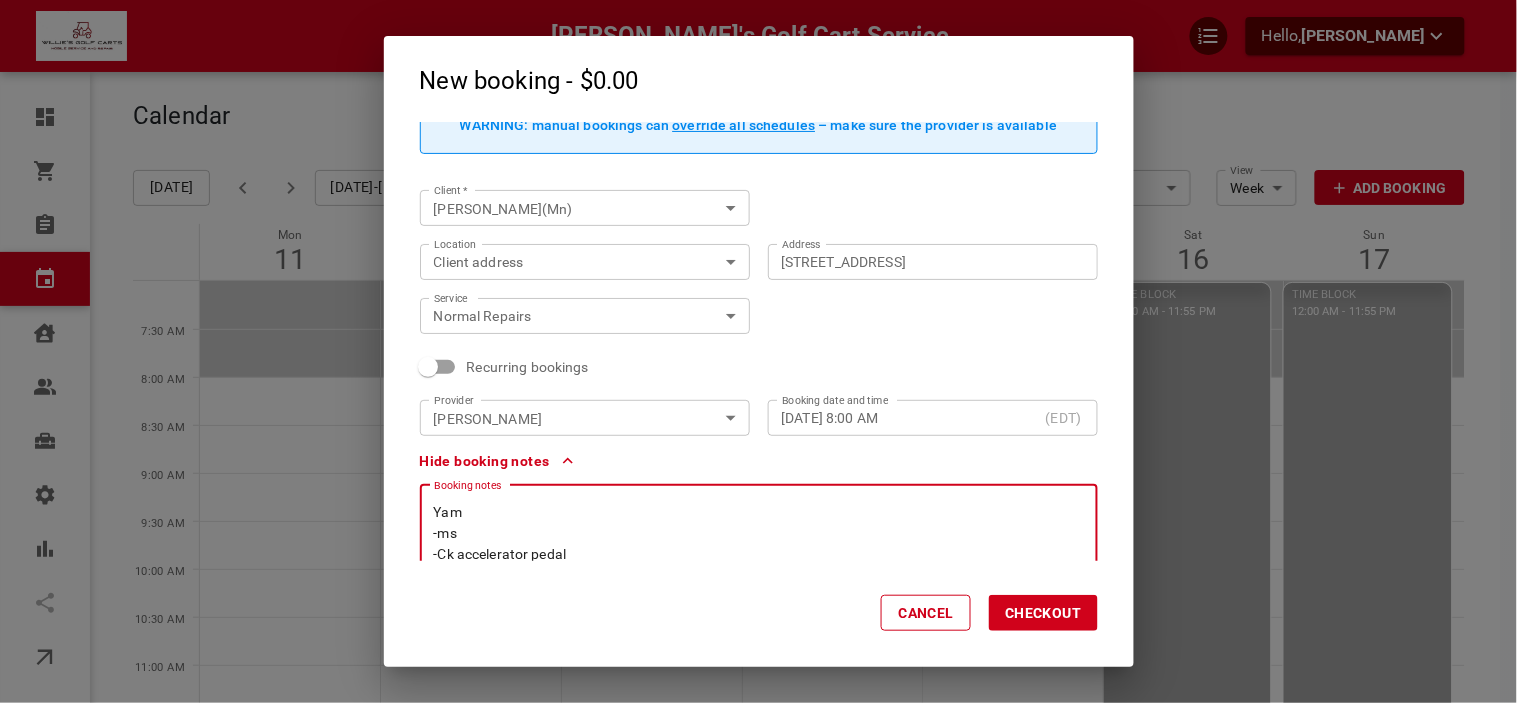 scroll, scrollTop: 68, scrollLeft: 0, axis: vertical 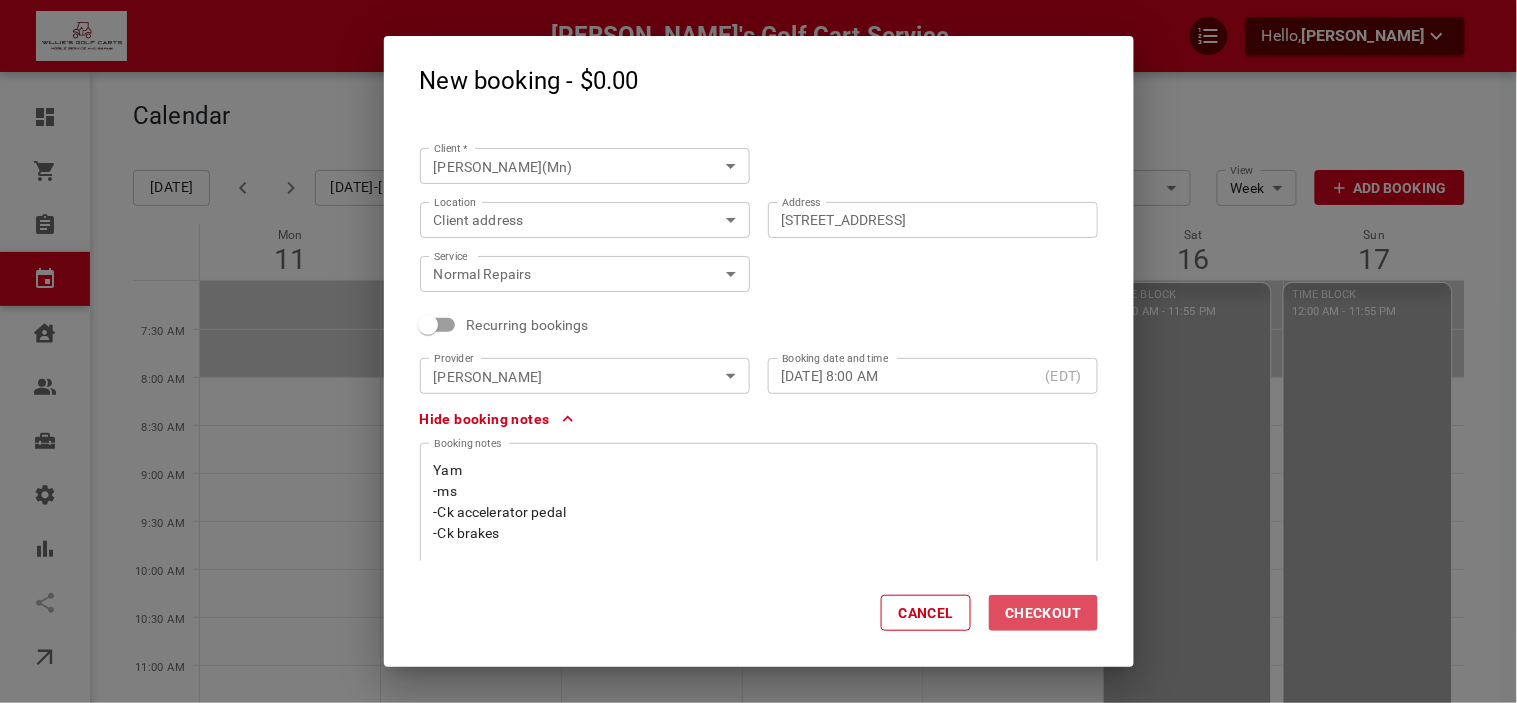 click on "Checkout" at bounding box center [1043, 613] 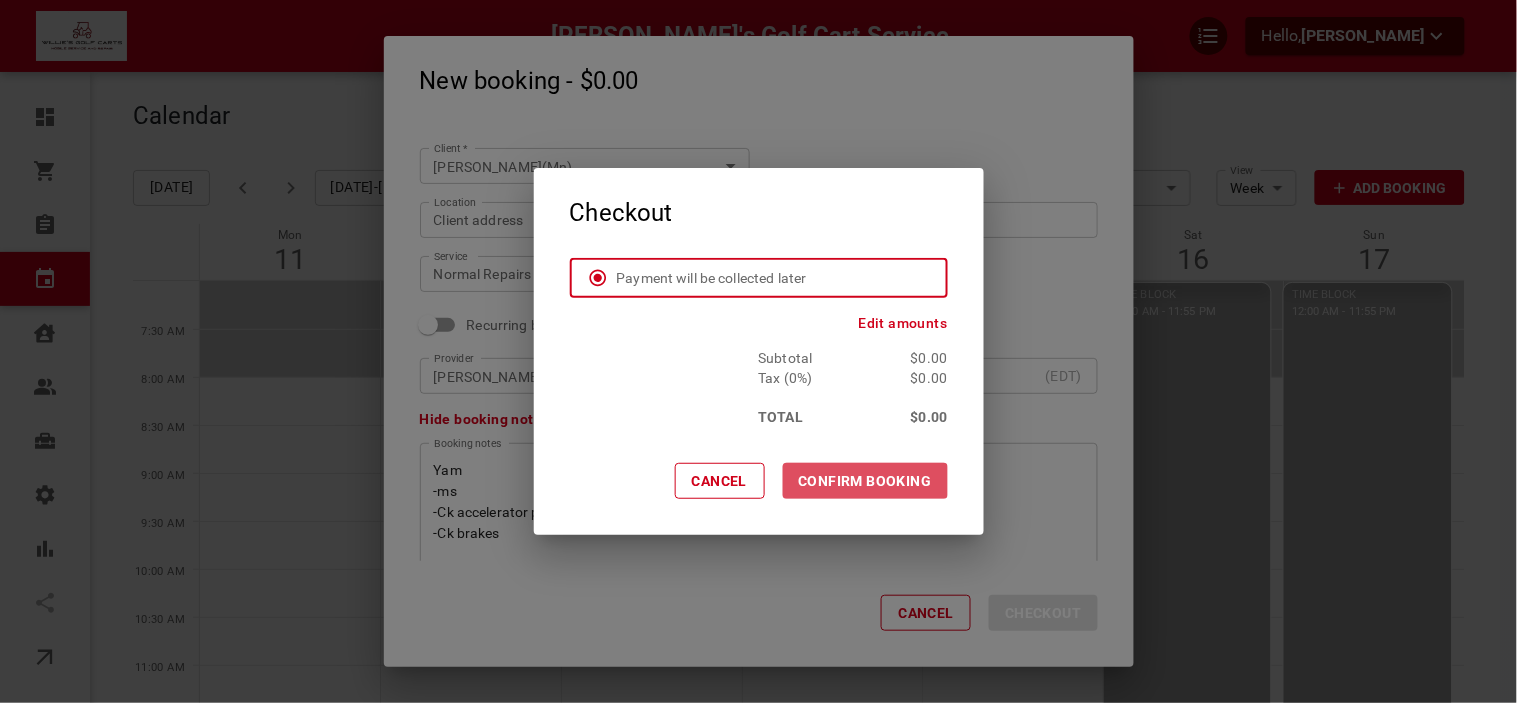 click on "CONFIRM BOOKING" at bounding box center (865, 481) 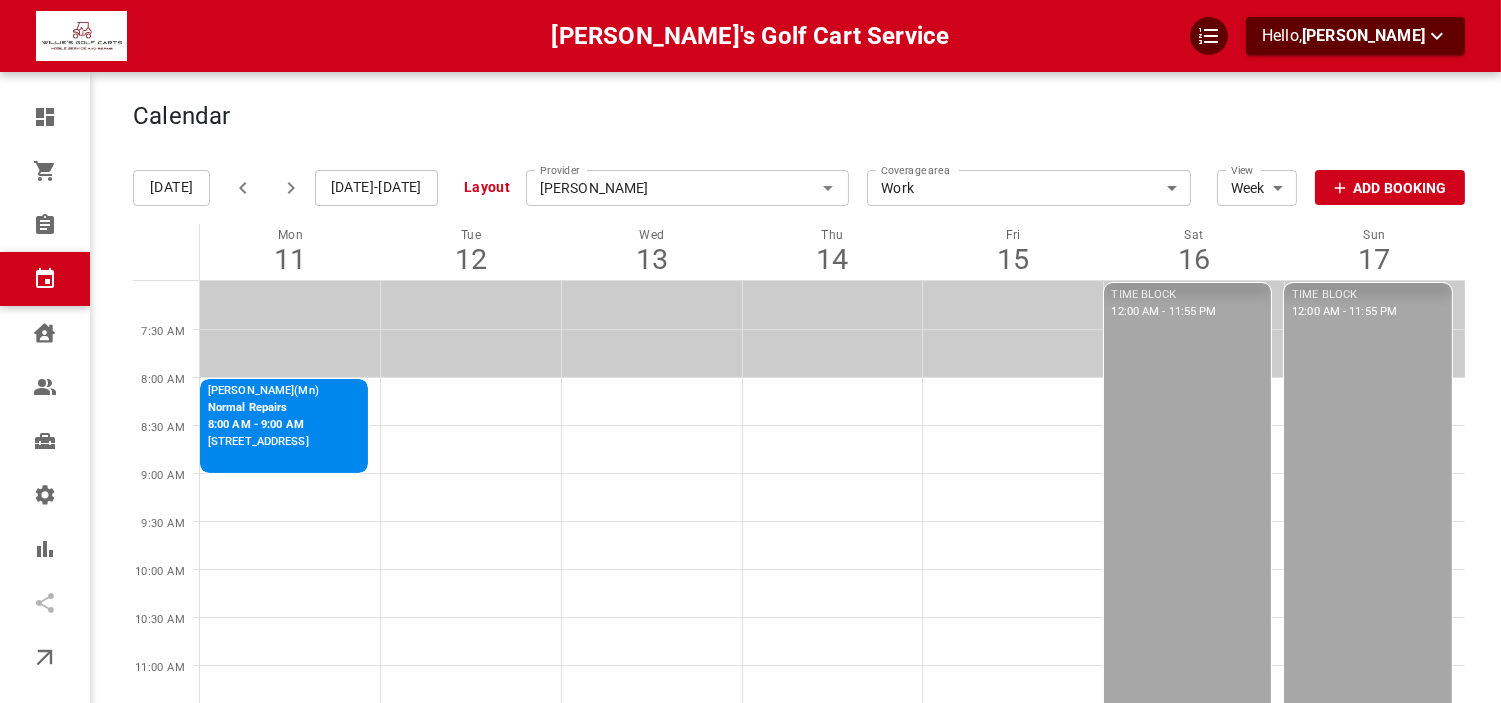 click on "Aug 11-17, 2025" at bounding box center [376, 188] 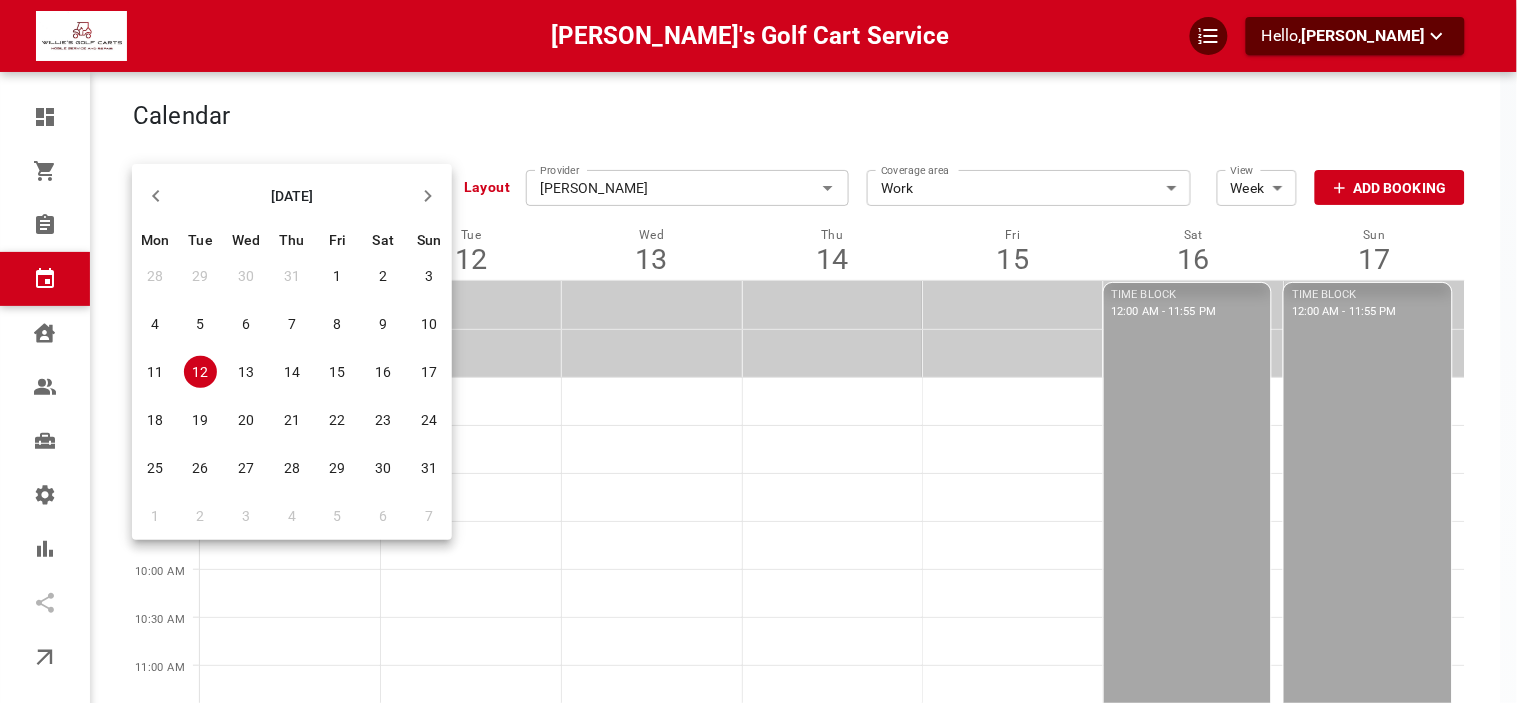 click at bounding box center [758, 351] 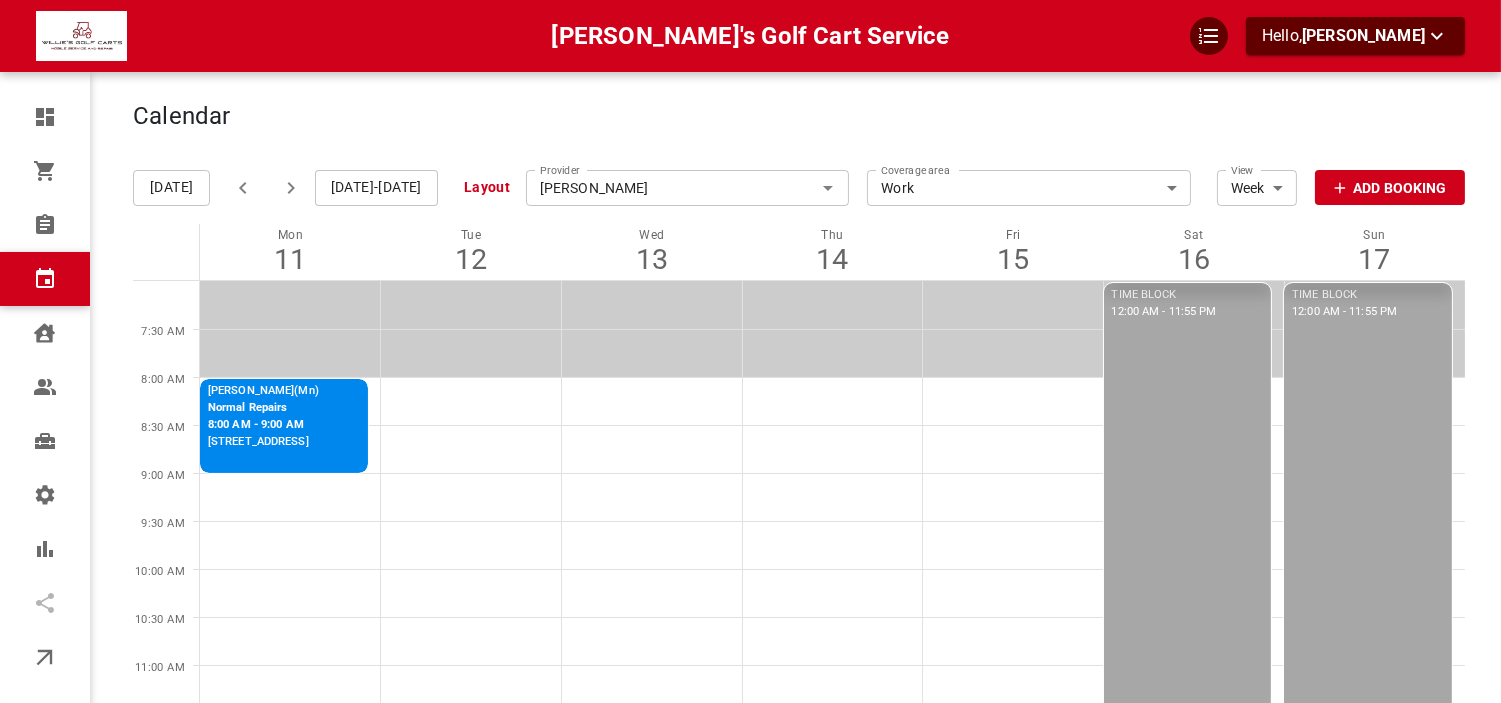 click on "Aug 11-17, 2025" at bounding box center [376, 188] 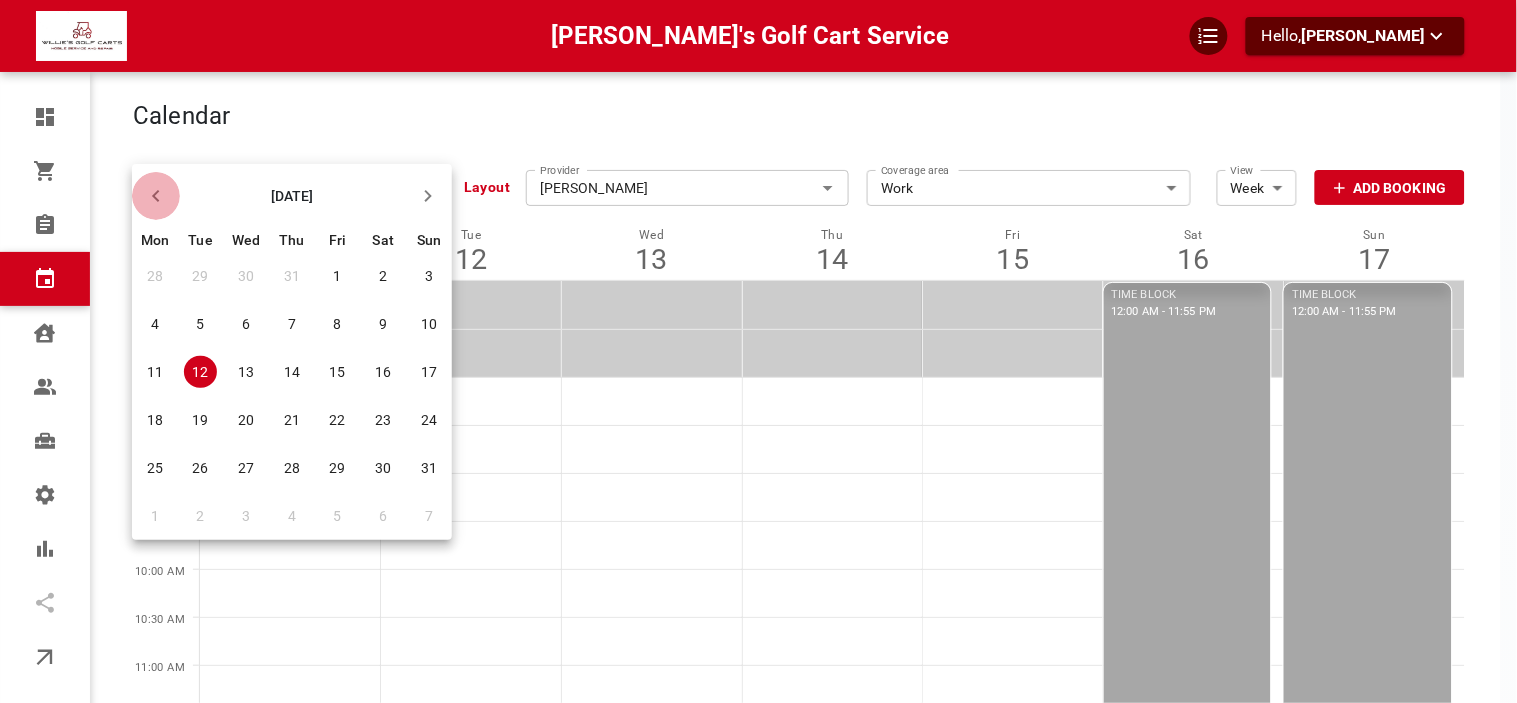 click at bounding box center (156, 196) 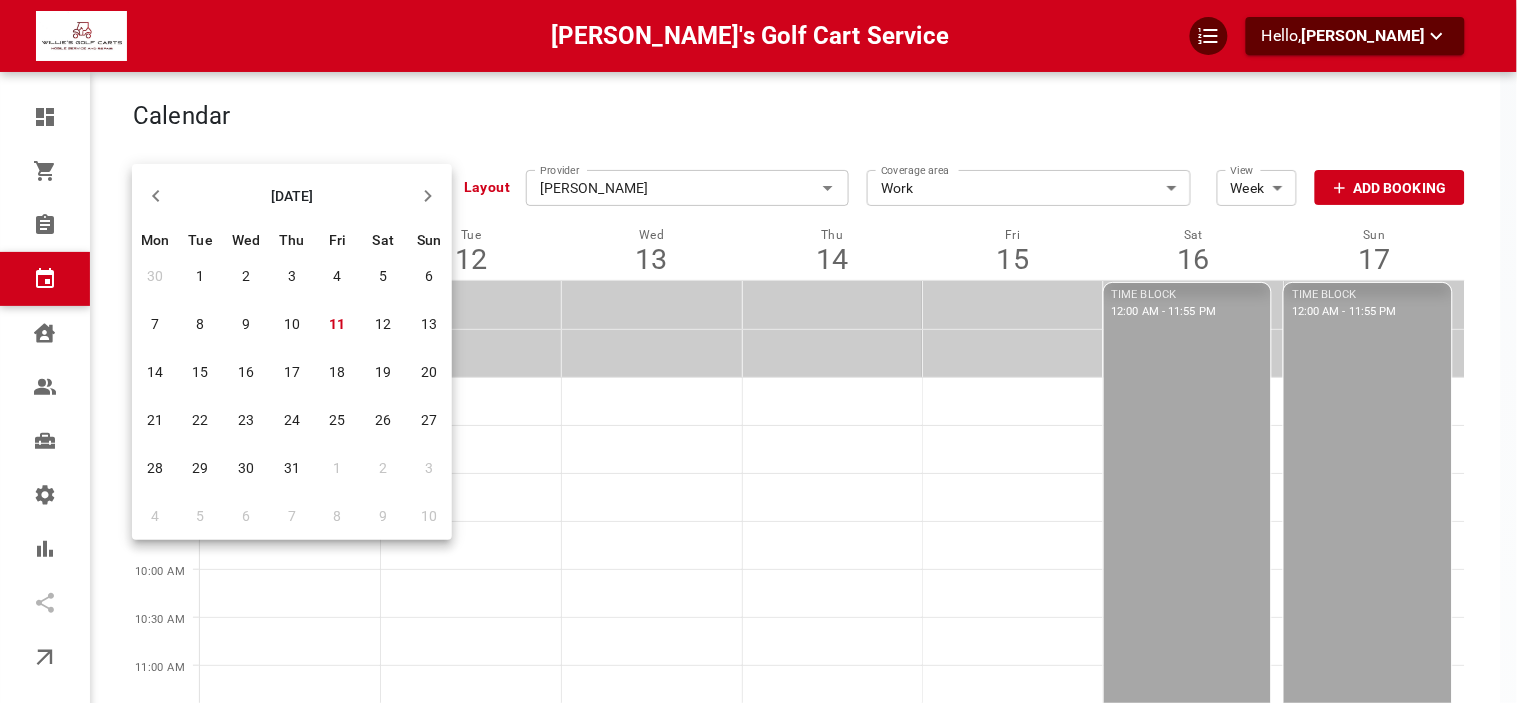 click on "11" at bounding box center [338, 324] 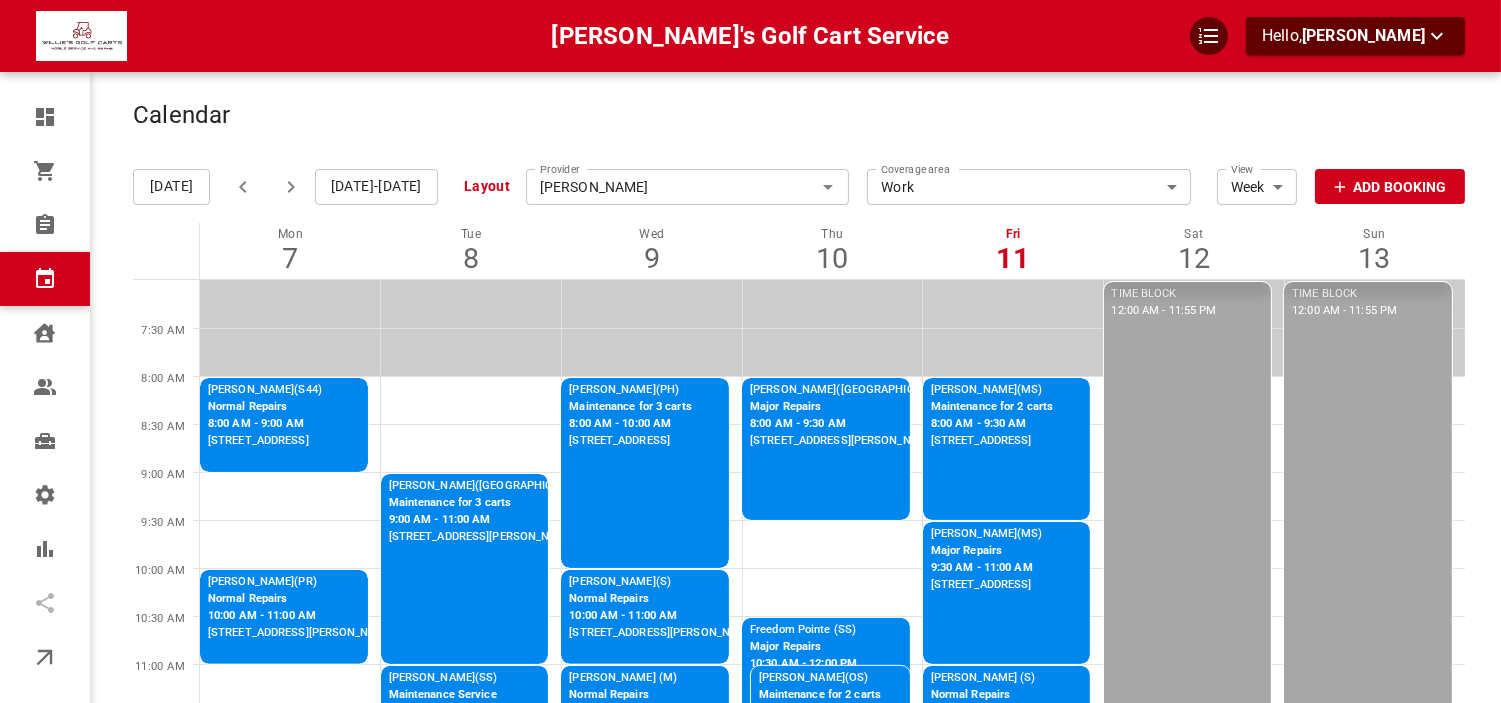 scroll, scrollTop: 0, scrollLeft: 0, axis: both 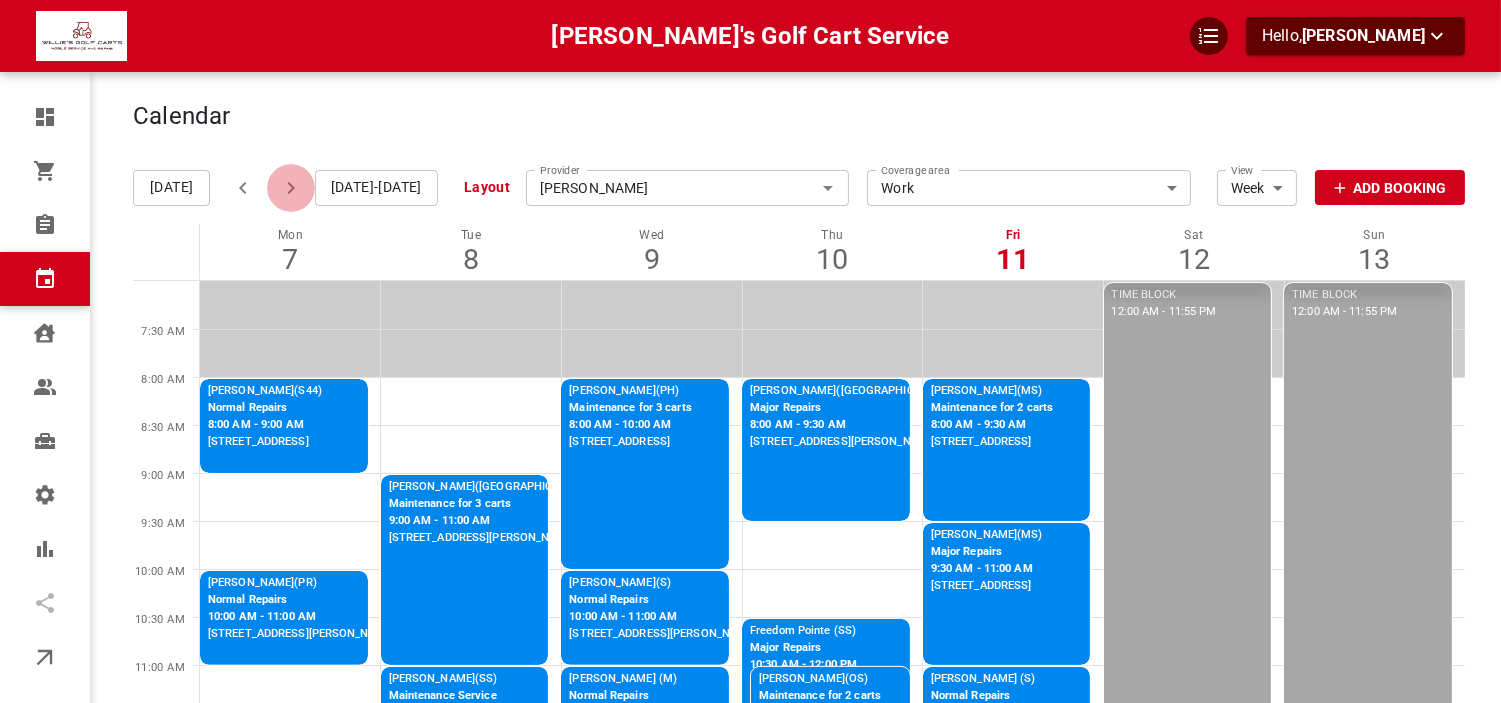 click 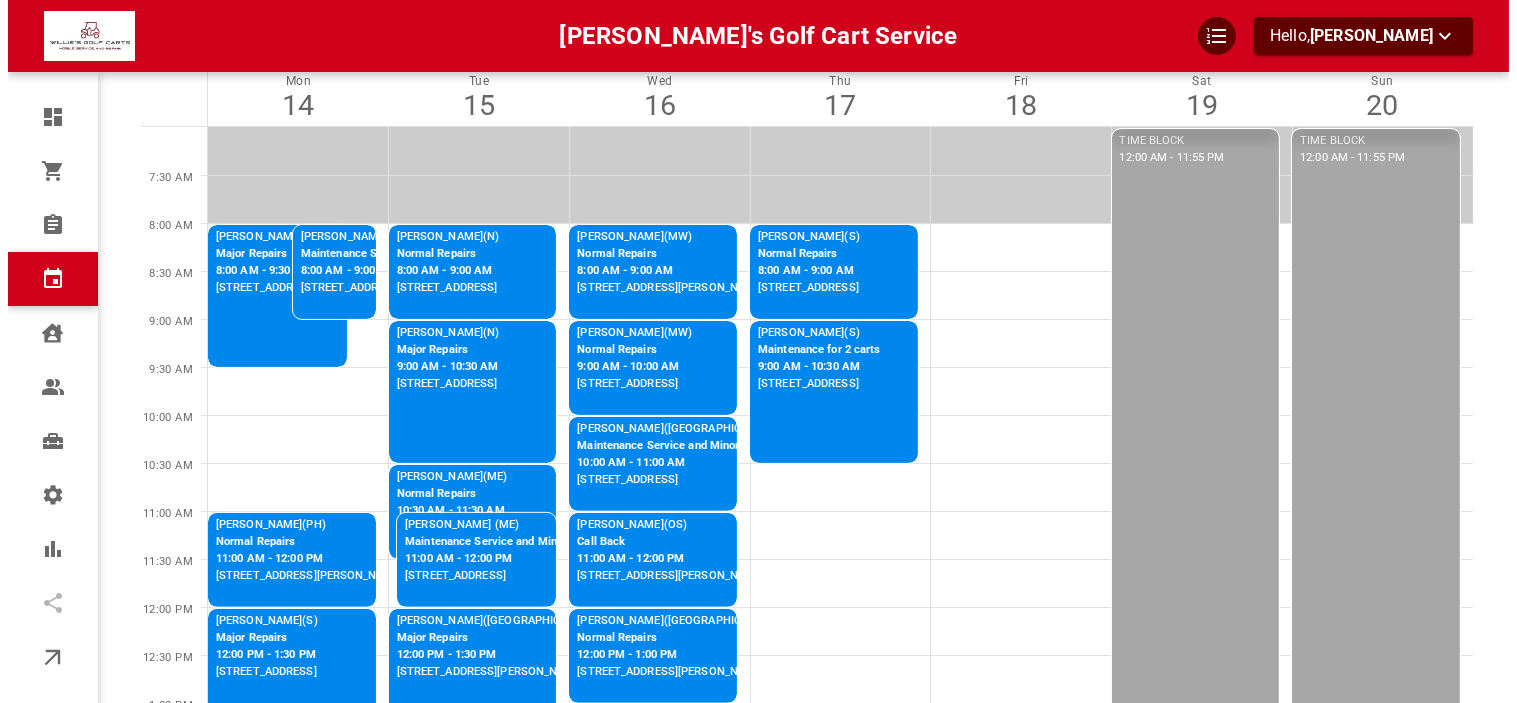 scroll, scrollTop: 222, scrollLeft: 0, axis: vertical 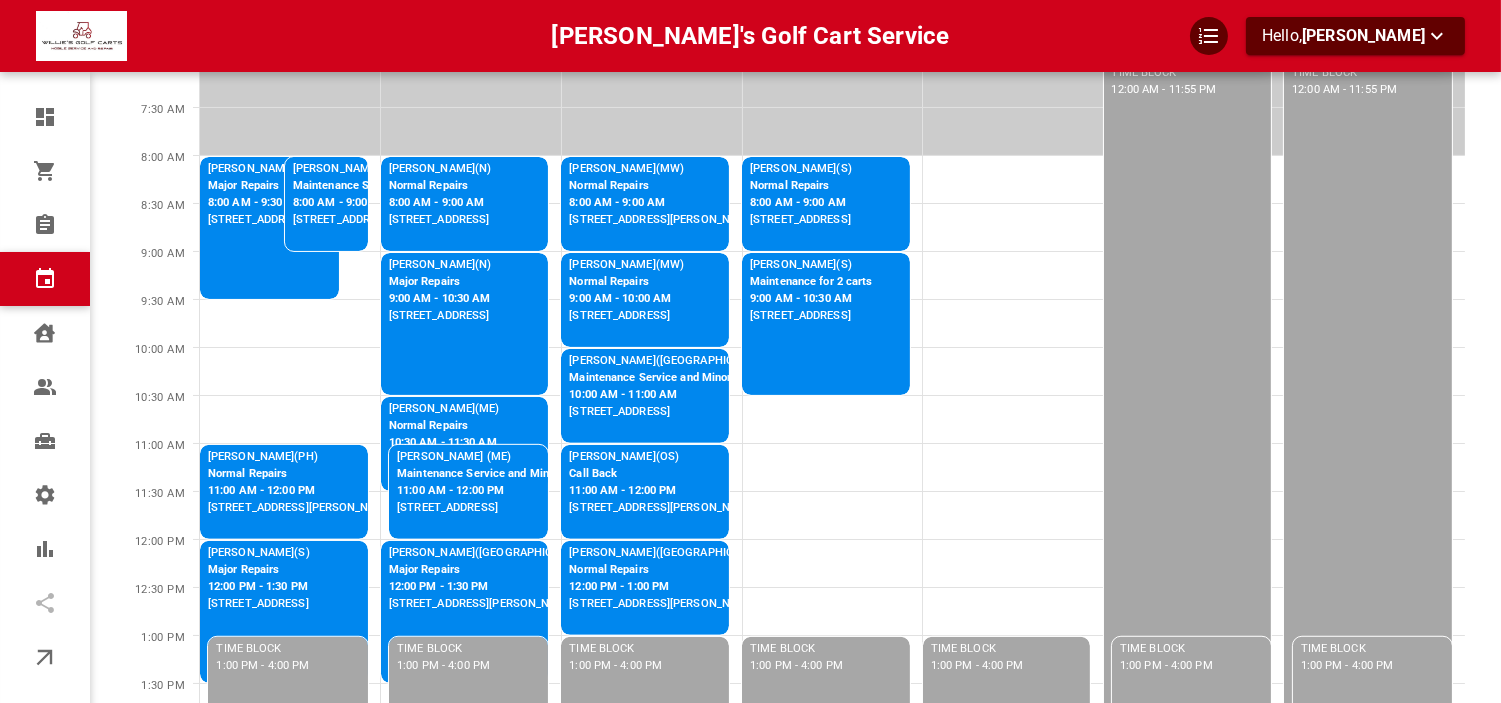 click at bounding box center [832, 131] 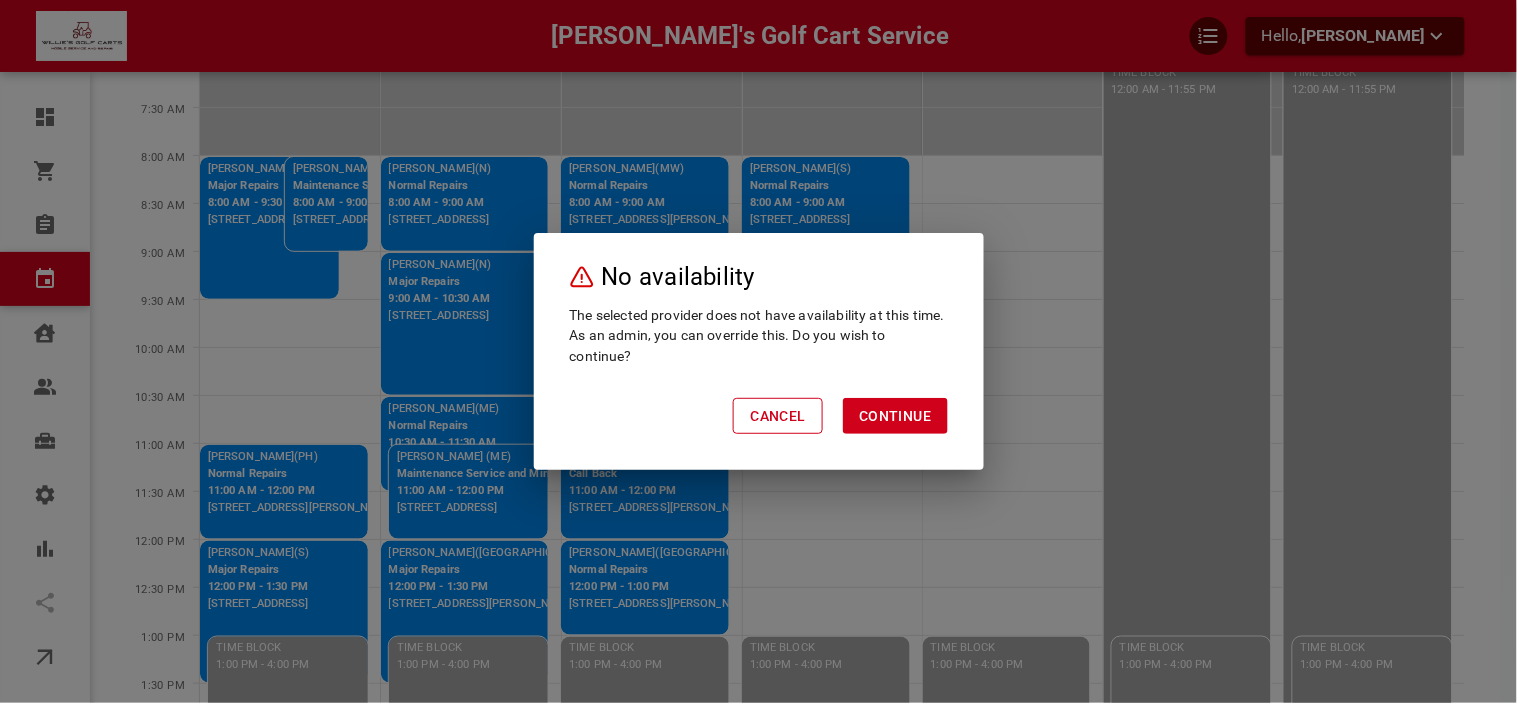 click on "Continue" at bounding box center (895, 416) 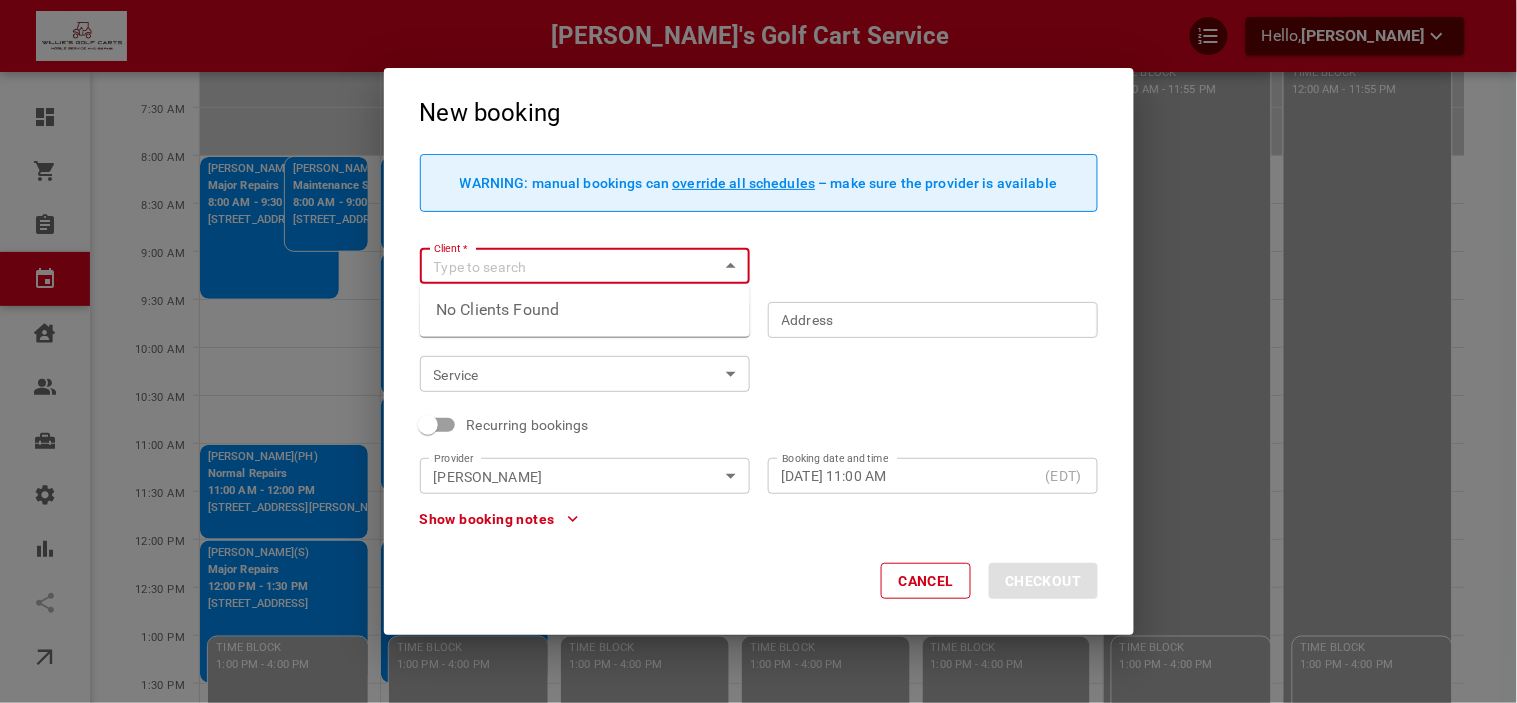 click on "Client   *" at bounding box center [568, 266] 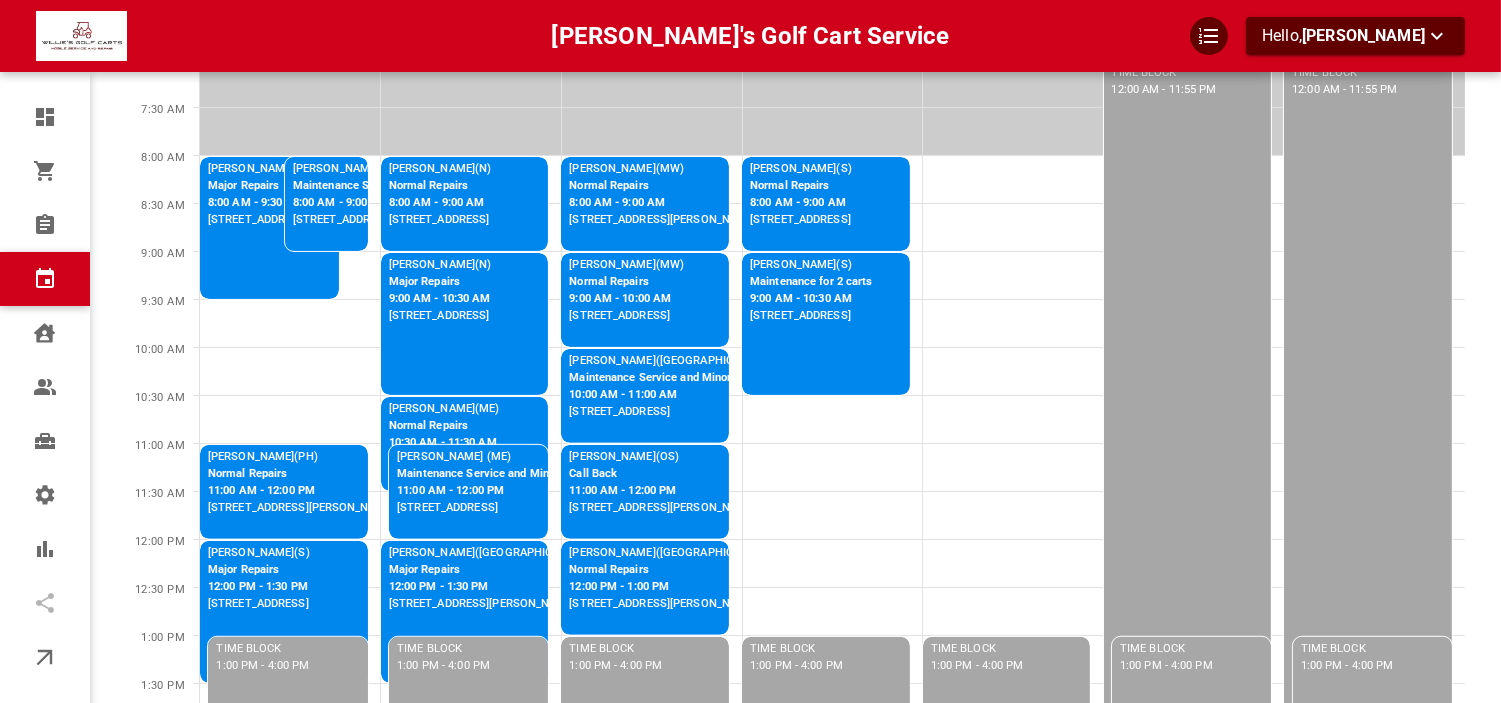 click at bounding box center (832, 131) 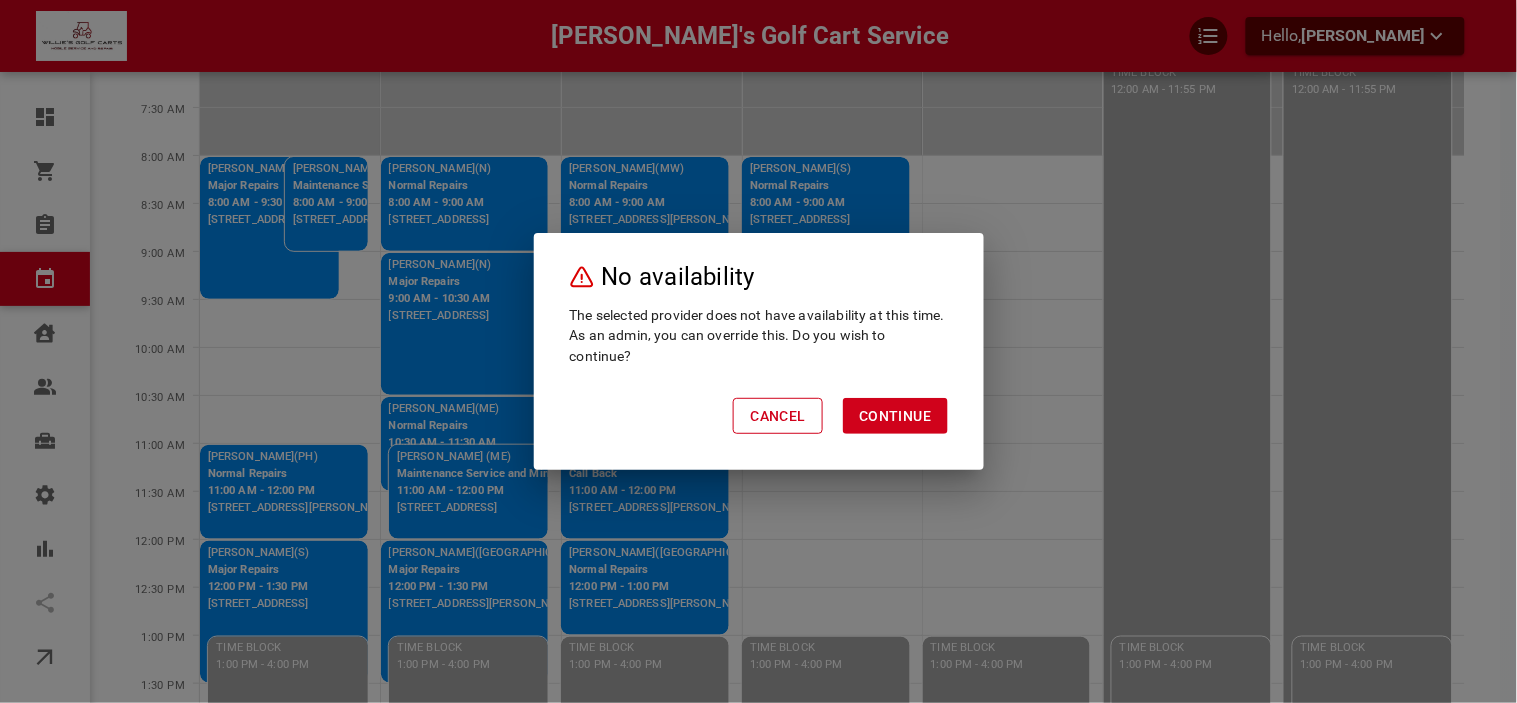 click on "No availability The selected provider does not have availability at this time. As an admin, you can override this. Do you wish to continue? Cancel Continue" at bounding box center (759, 351) 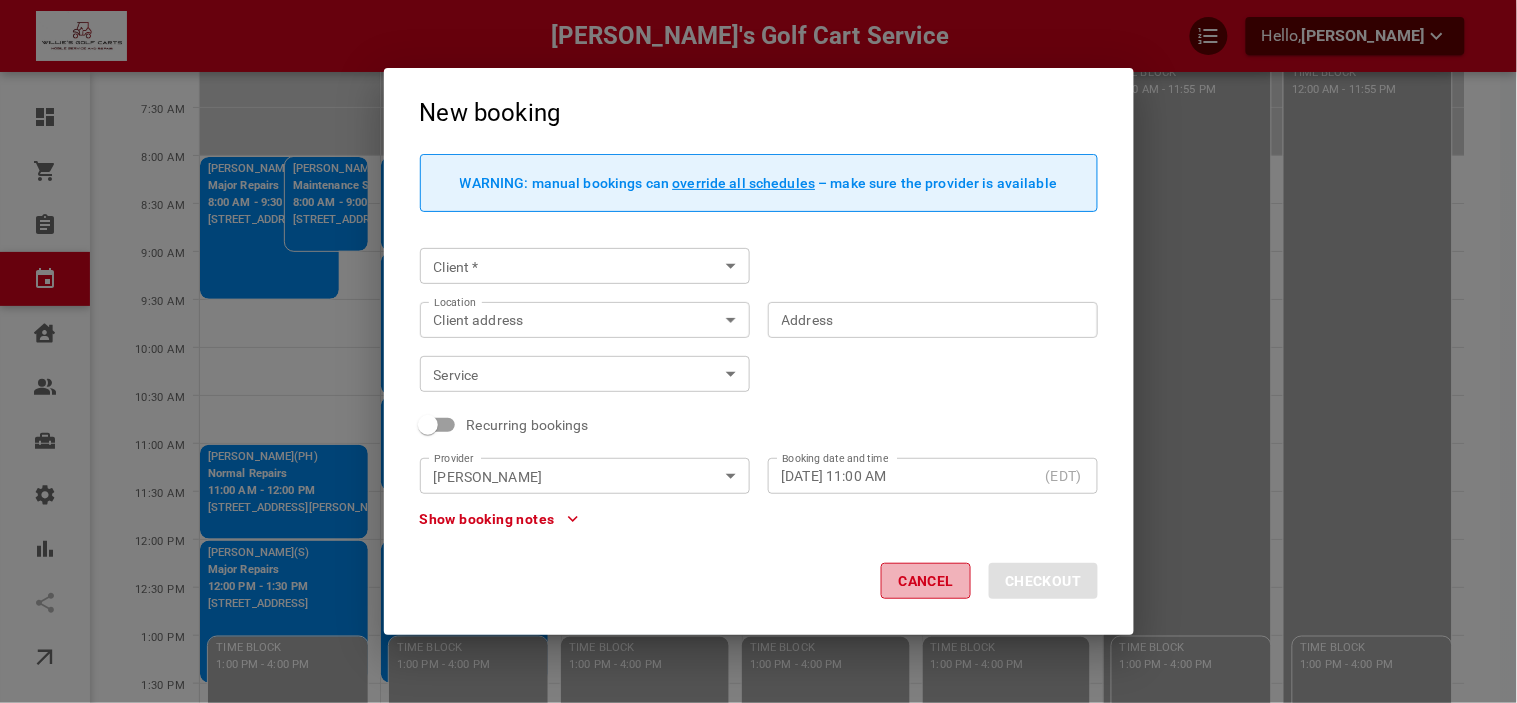 click on "Cancel" at bounding box center (926, 581) 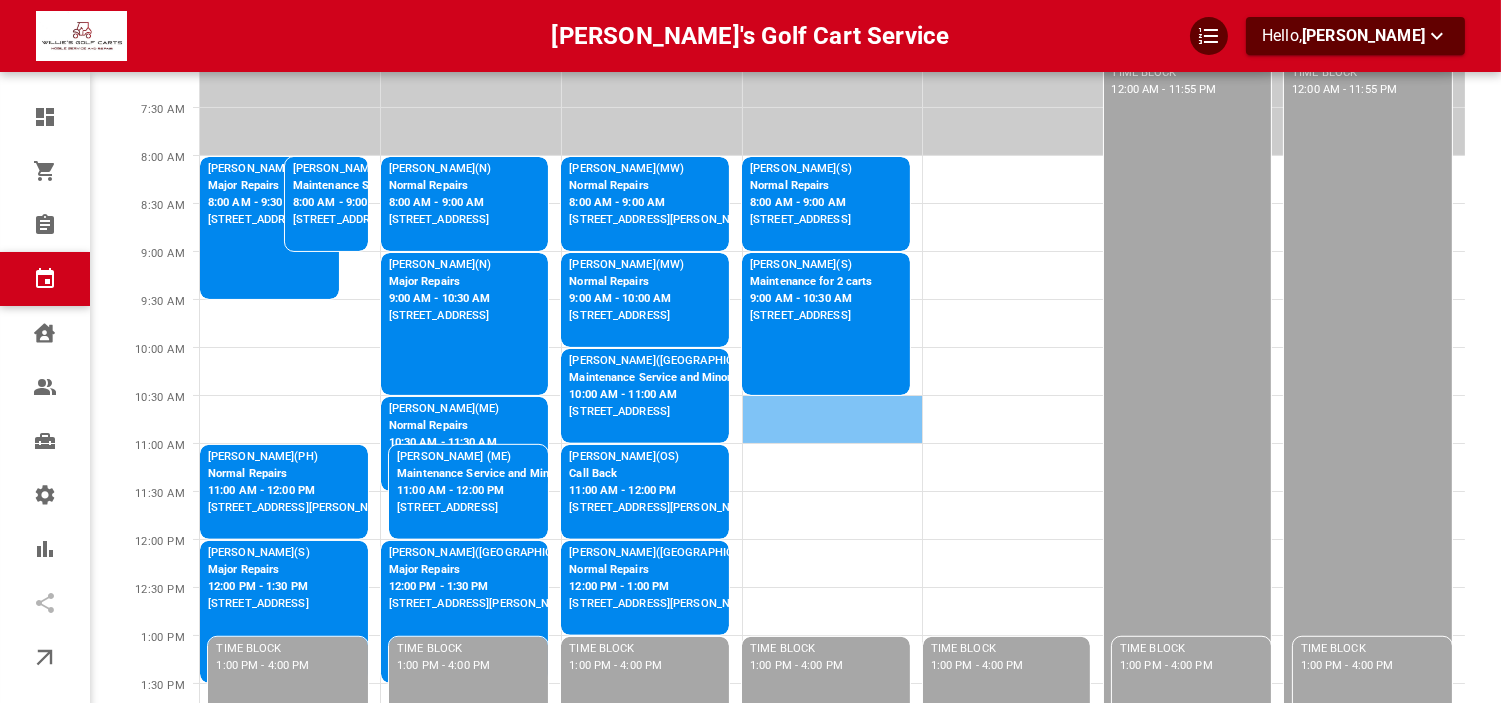 click at bounding box center [832, 419] 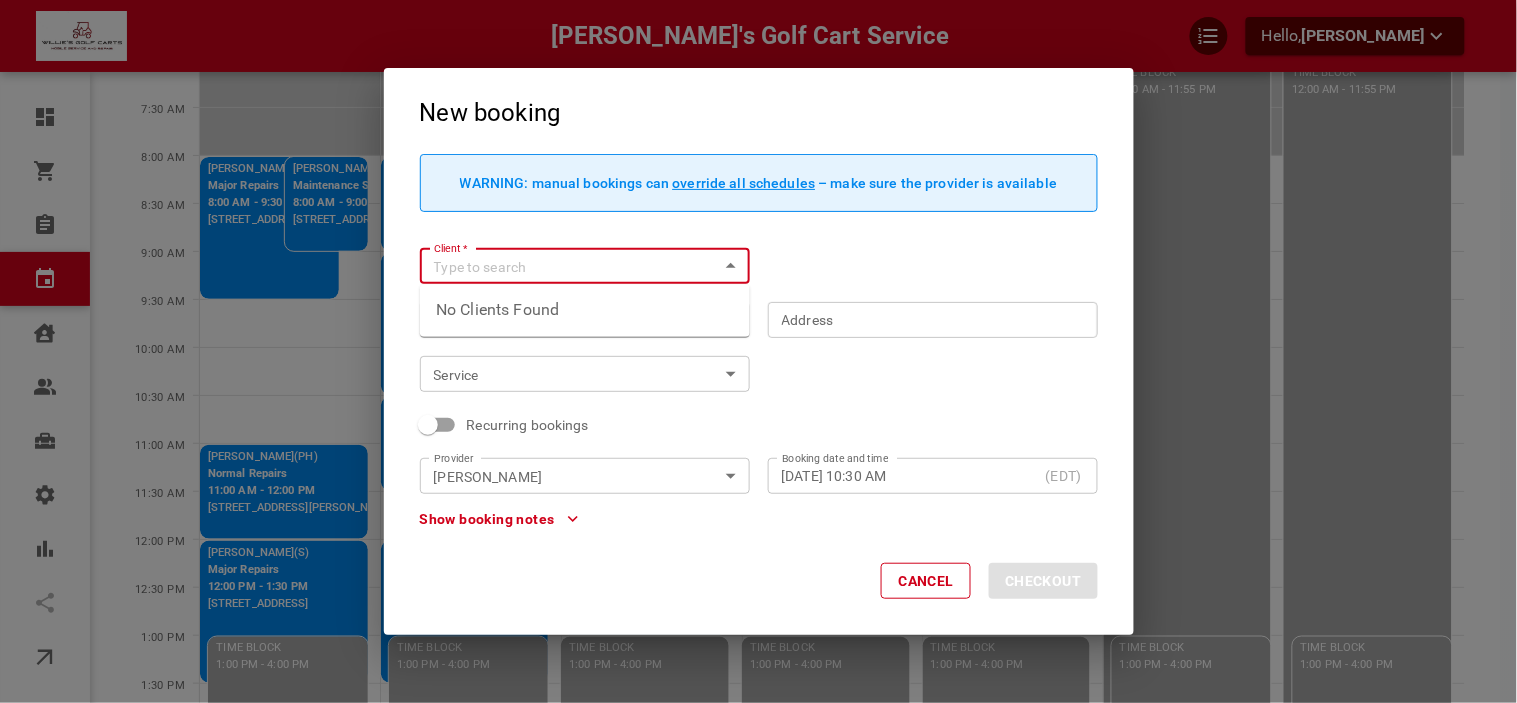 click on "Client   *" at bounding box center [568, 266] 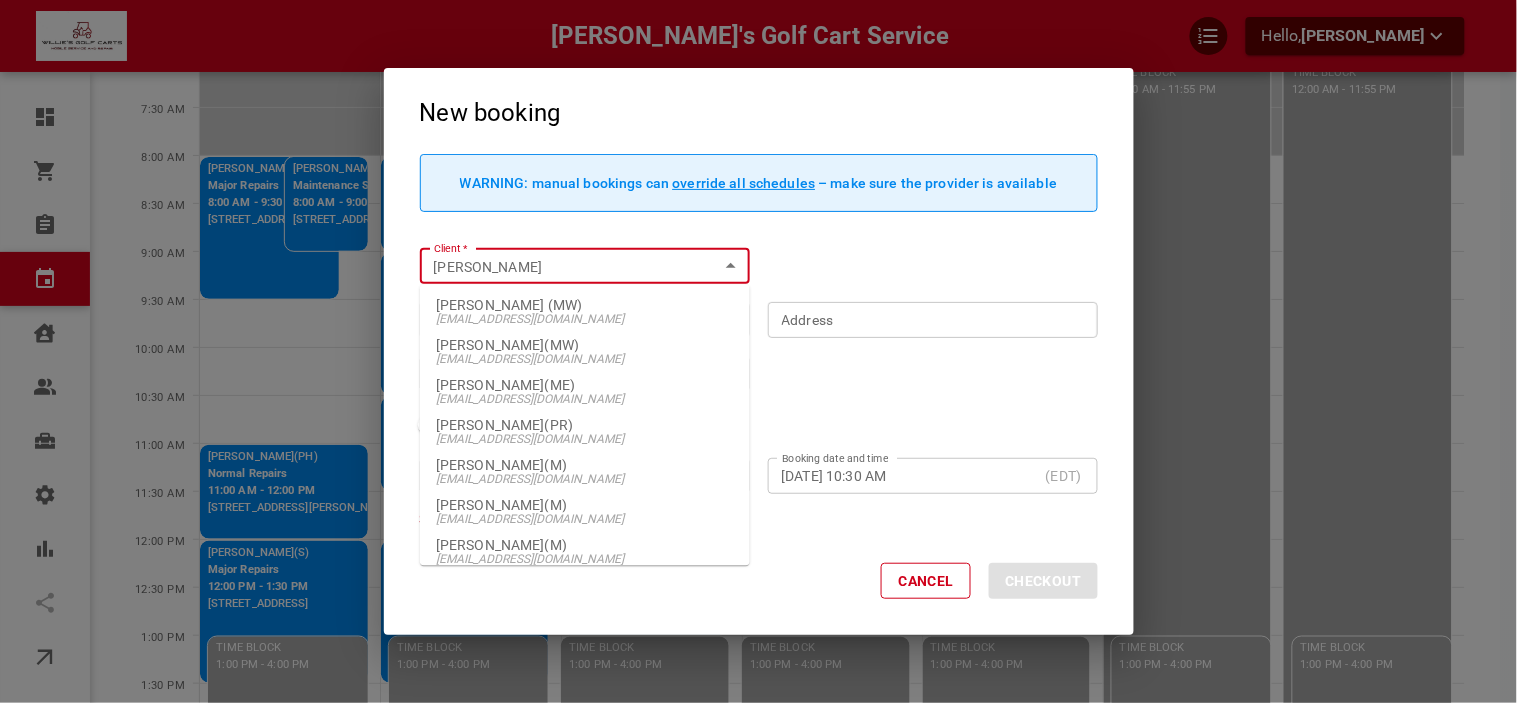 click on "[PERSON_NAME](PR)" at bounding box center [585, 426] 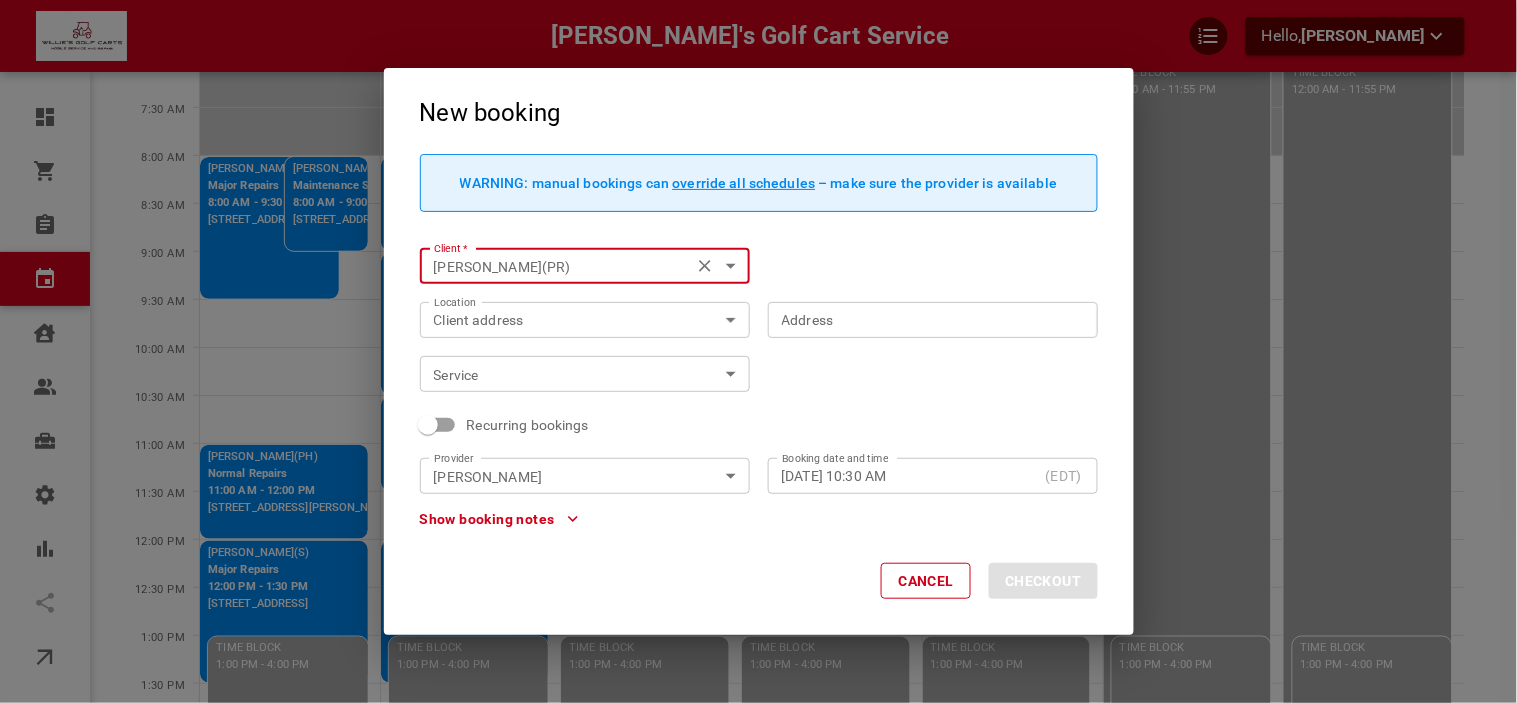 type on "[PERSON_NAME](PR)" 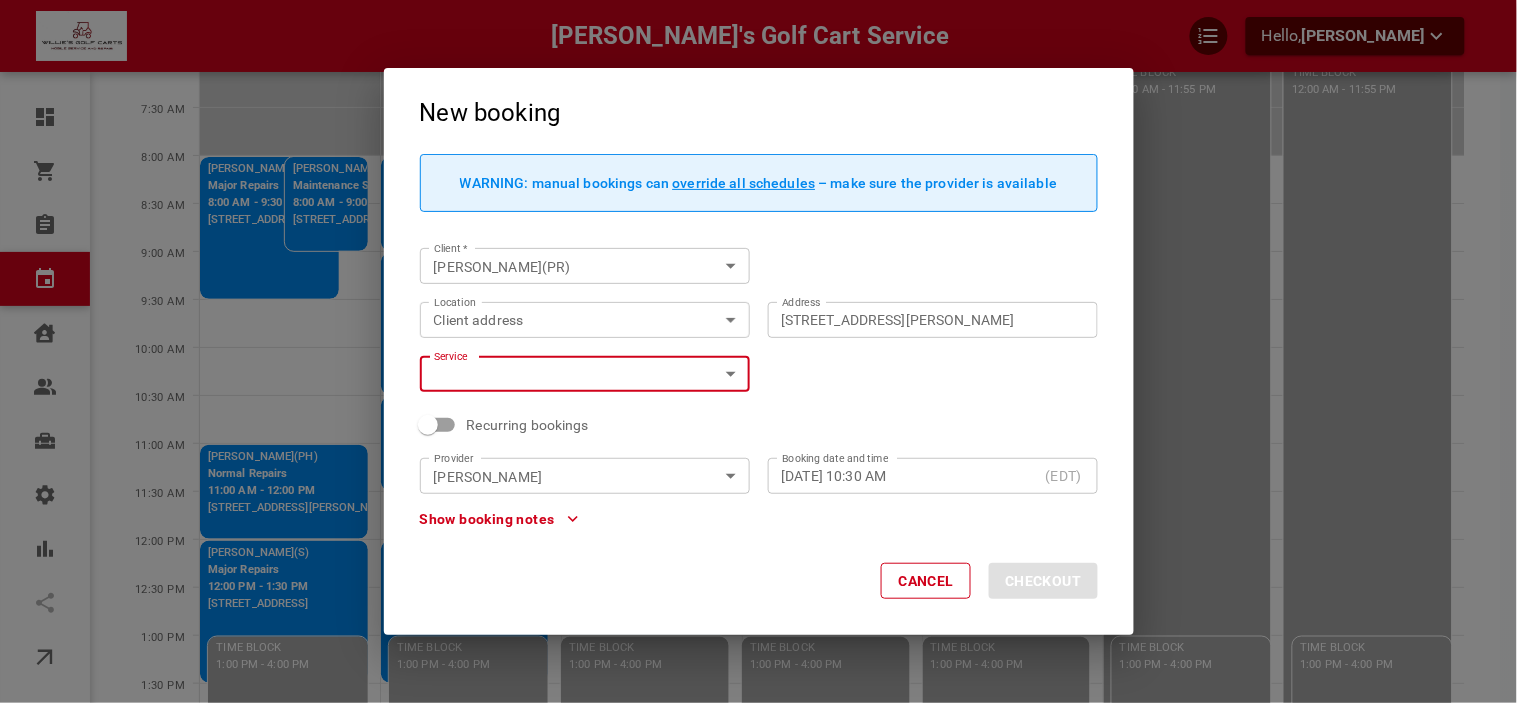 click on "Willie's Golf Cart Service Hello,  Kaily Adams Dashboard Orders Bookings Calendar Clients Users Services Settings Reports Integrations Online booking Calendar Add Booking Today Jul 14-20, 2025 Layout Provider Matt Koen Provider Coverage area Work f4581d9b-c488-4764-8d52-264f0a687802 Coverage area View Week Week View Add Booking Mon 14 Tue 15 Wed 16 Thu 17 Fri 18 Sat 19 Sun 20 7:30 AM 8:00 AM 8:30 AM 9:00 AM 9:30 AM 10:00 AM 10:30 AM 11:00 AM 11:30 AM 12:00 PM 12:30 PM 1:00 PM 1:30 PM 2:00 PM 2:30 PM 3:00 PM 3:30 PM 4:00 PM 4:30 PM 5:00 PM 5:30 PM 6:00 PM 6:30 PM   John Karns(S) Major Repairs 8:00 AM - 9:30 AM 3040 Rainsong Ave, The Villages, FL 32163, USA   Barb Dubois(PH) Normal Repairs 11:00 AM - 12:00 PM 3420 McDaniel Pl, The Villages, FL 32163, USA   Frank Mcgarrity(S) Major Repairs 12:00 PM - 1:30 PM 3128 Islawild Way, The Villages, FL 32163, USA TIME BLOCK 4:00 PM - 11:55 PM   Larry Gooding(N) Normal Repairs 8:00 AM - 9:00 AM 3424 Bloomington PI, The Villages, FL 32162, USA   Rollin Drayton(N)" at bounding box center [758, 557] 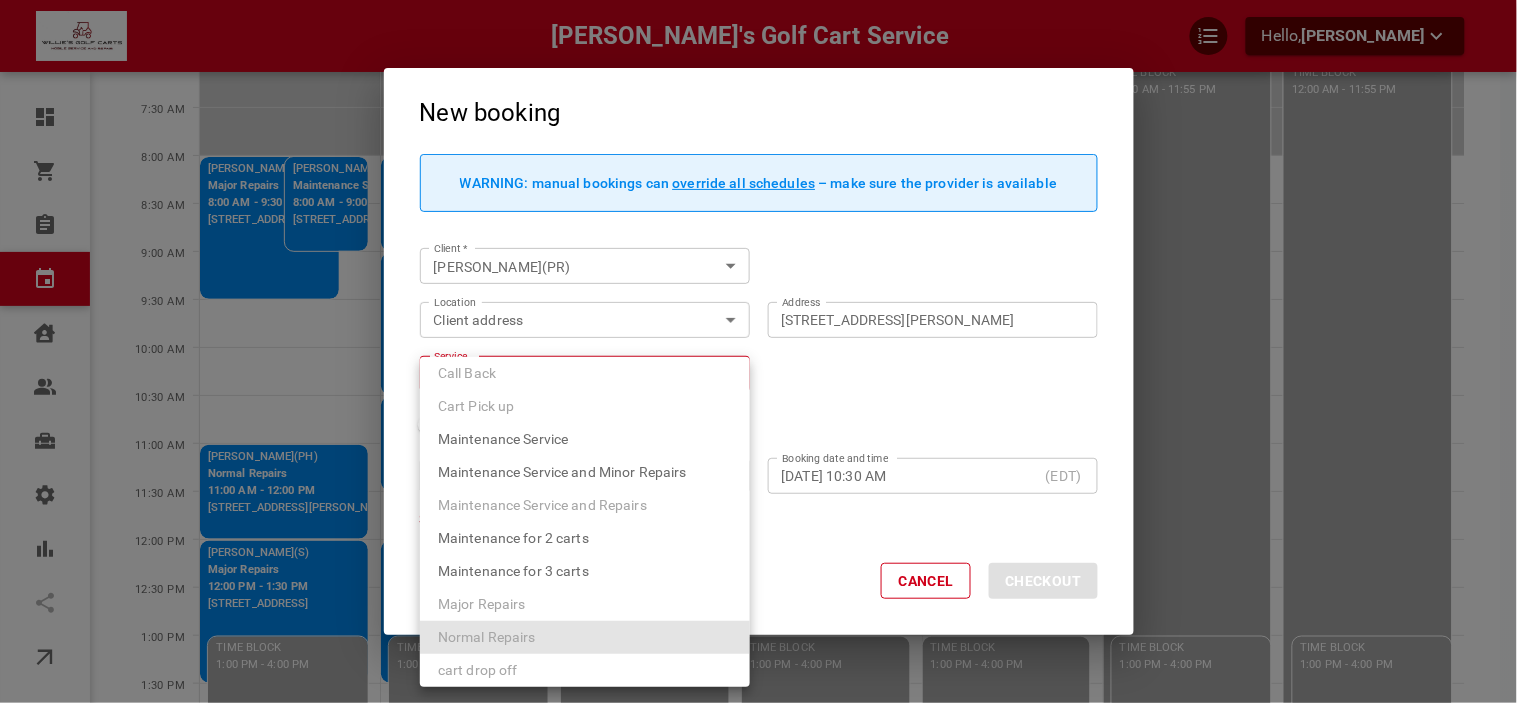 click on "Normal Repairs" at bounding box center [487, 637] 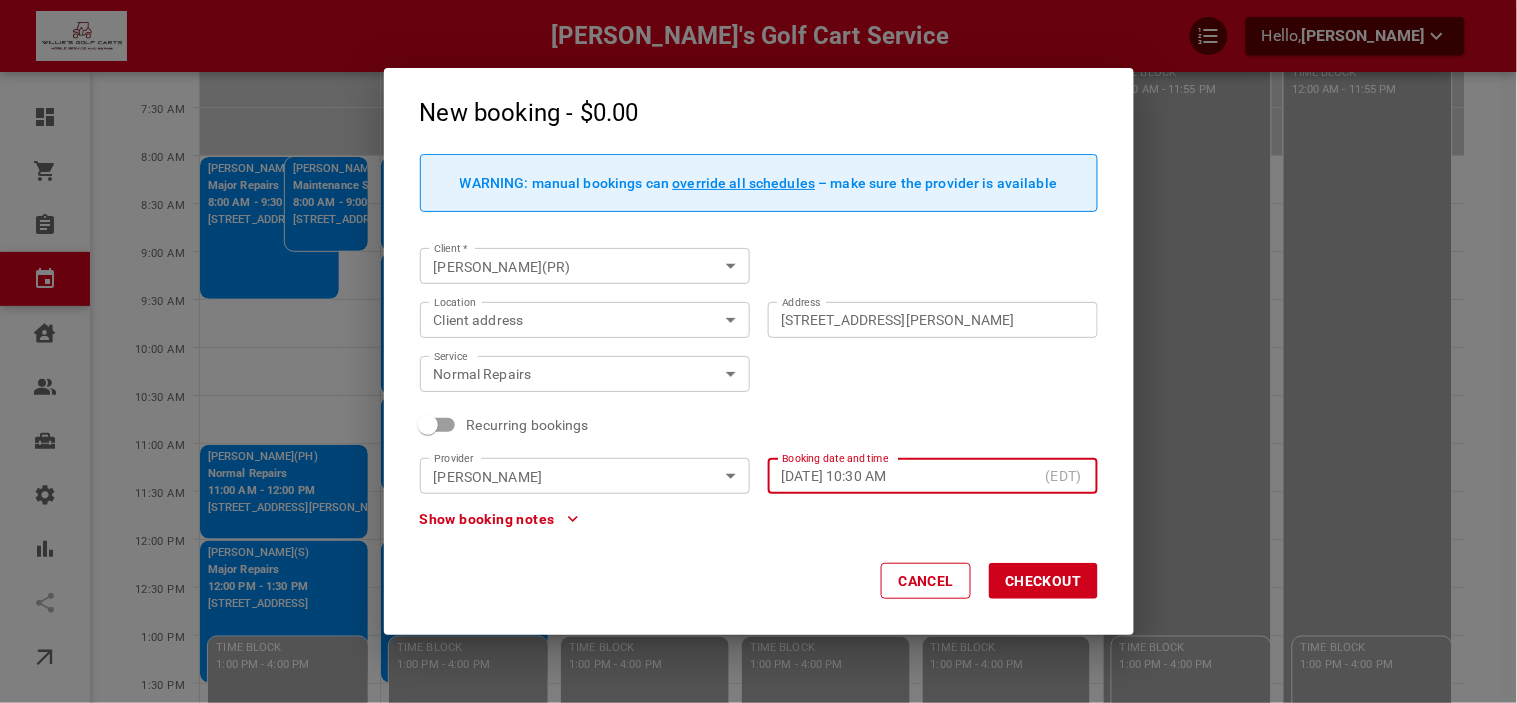 click on "Show booking notes" at bounding box center (499, 519) 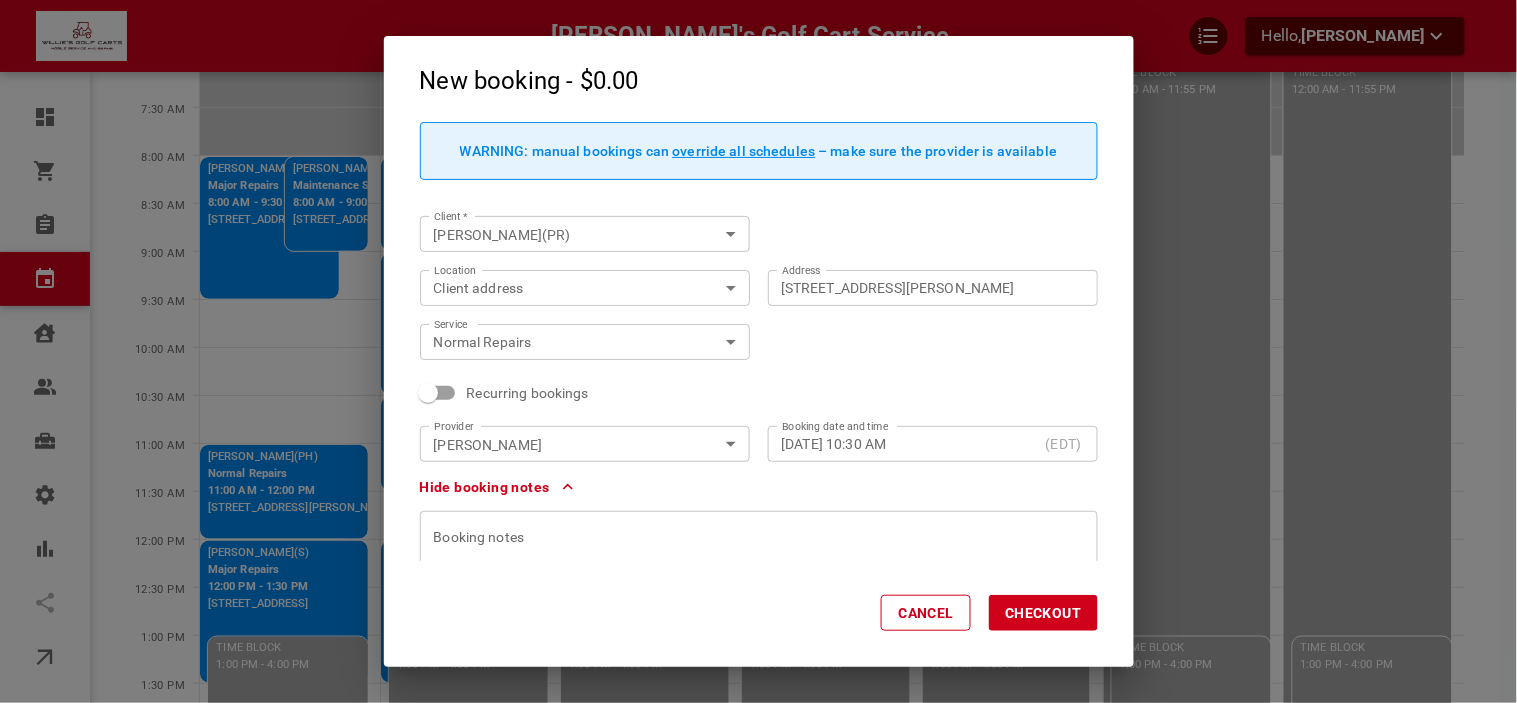 click at bounding box center [759, 586] 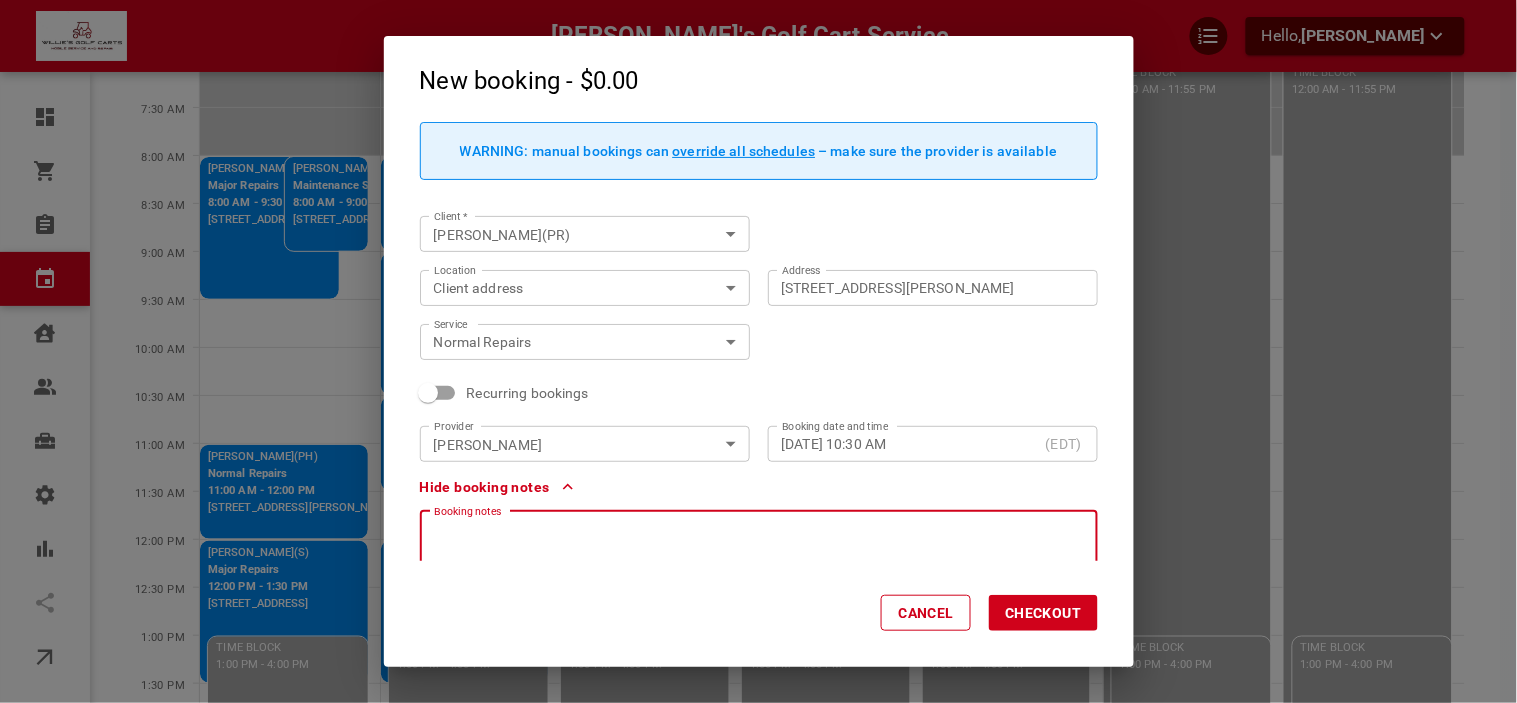 type 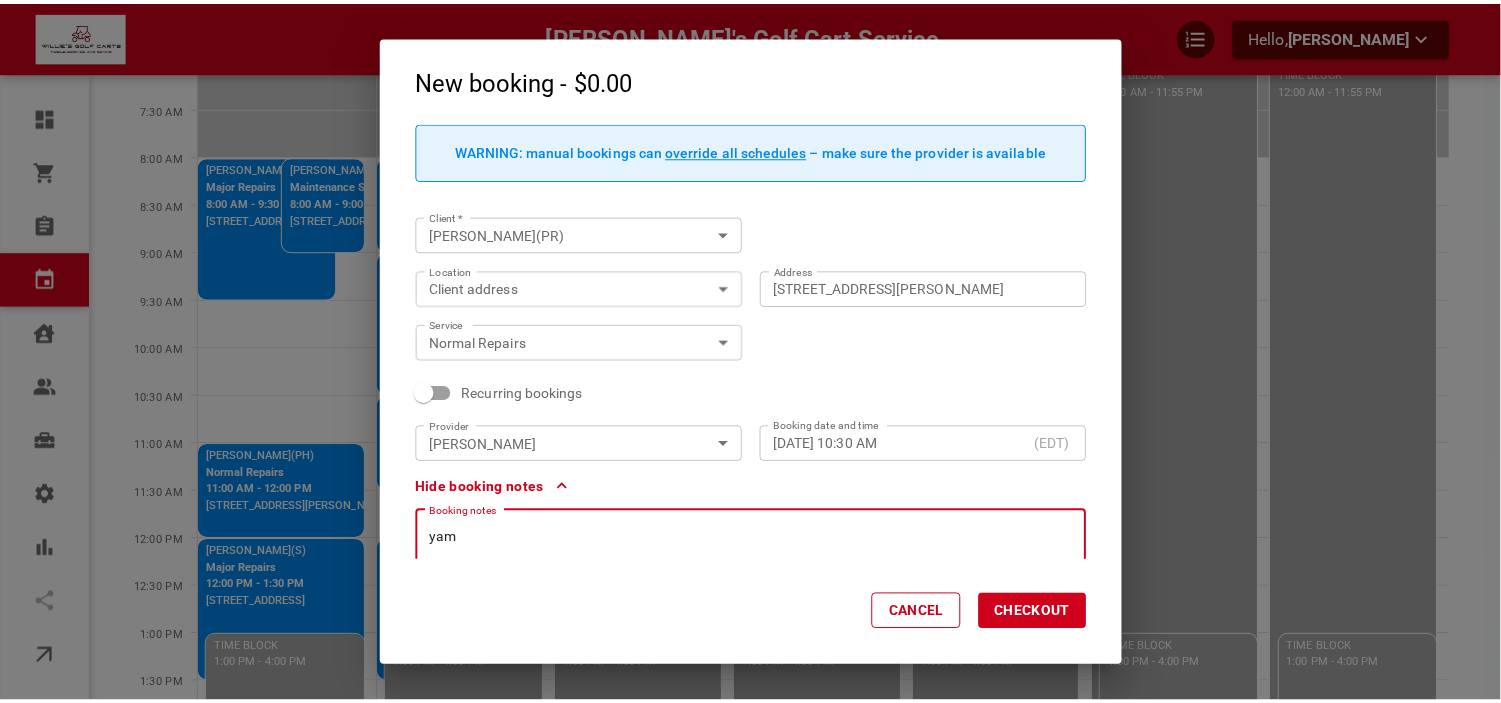 scroll, scrollTop: 5, scrollLeft: 0, axis: vertical 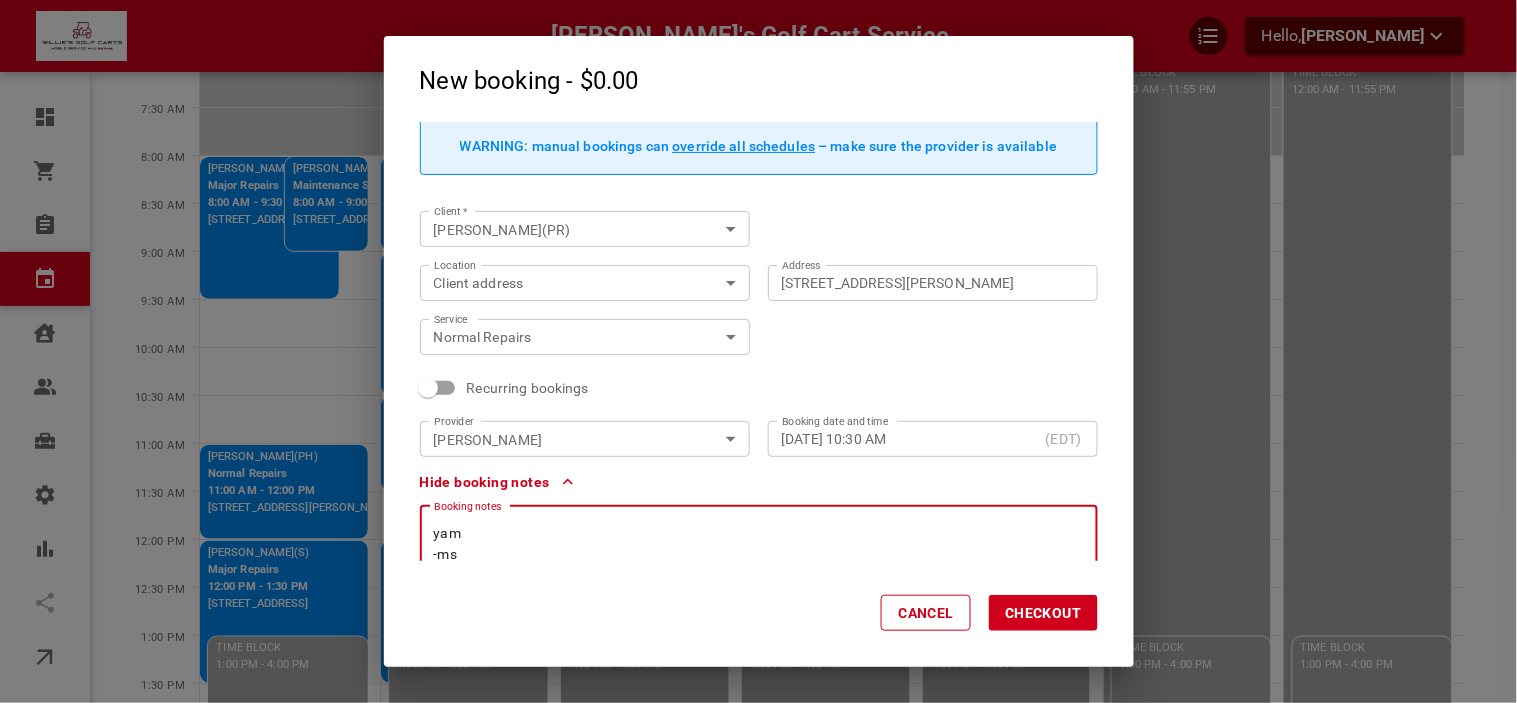 click on "Checkout" at bounding box center (1043, 613) 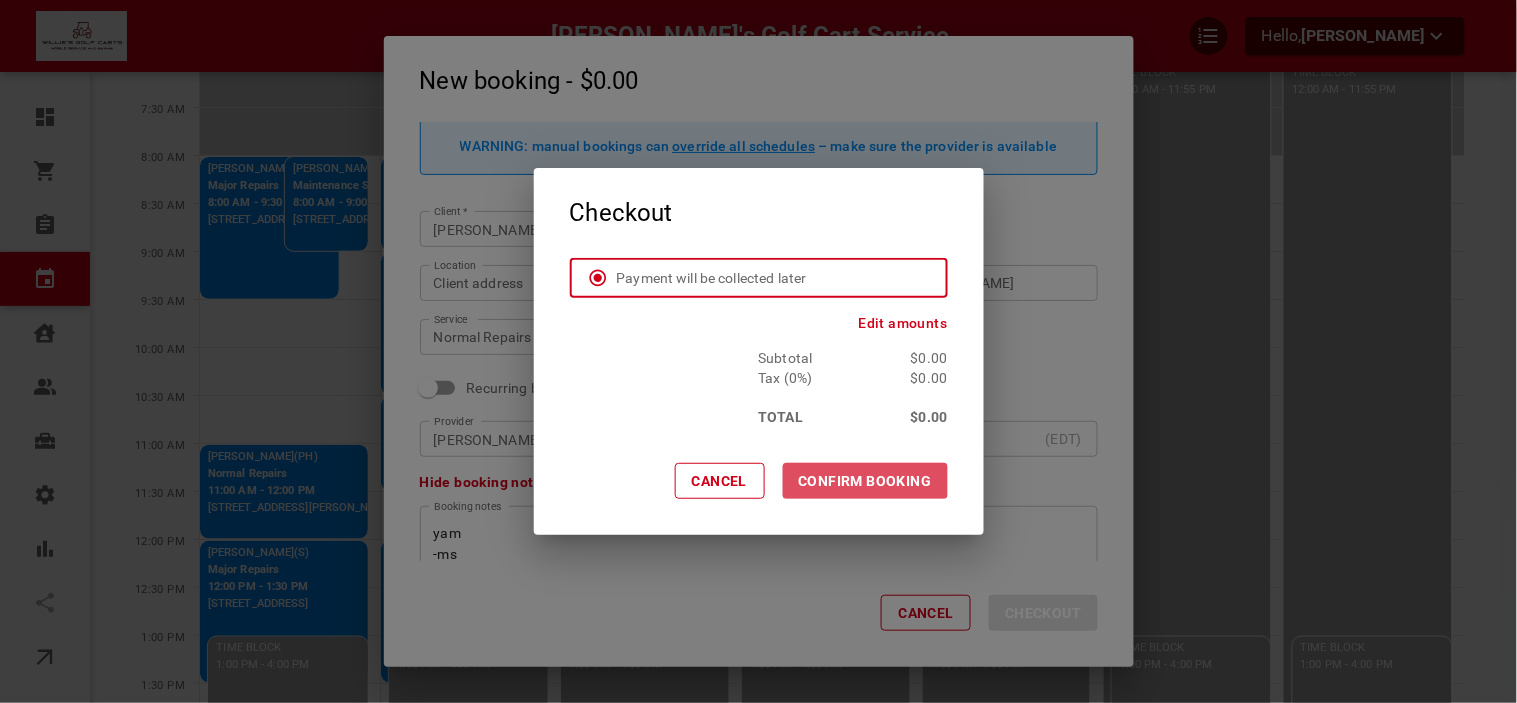 drag, startPoint x: 888, startPoint y: 491, endPoint x: 915, endPoint y: 512, distance: 34.20526 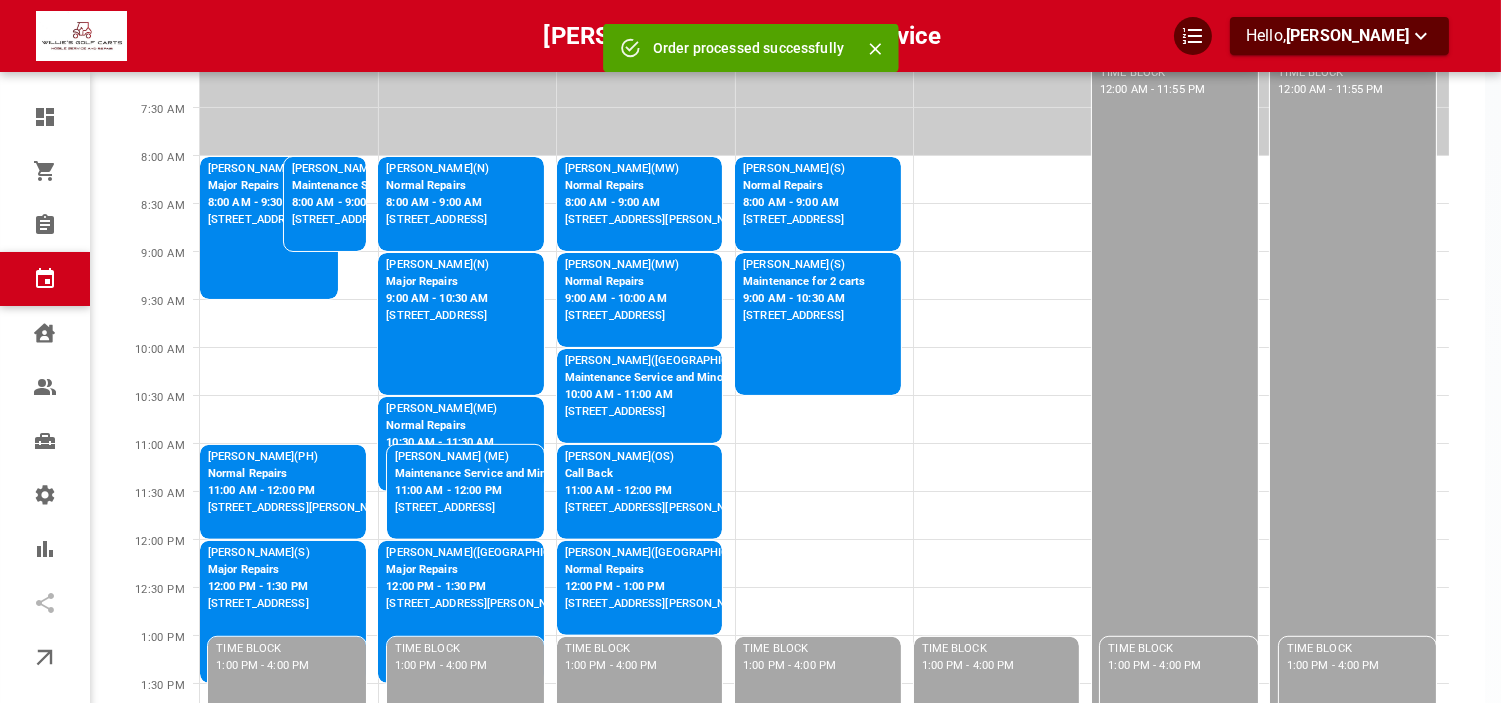 scroll, scrollTop: 0, scrollLeft: 0, axis: both 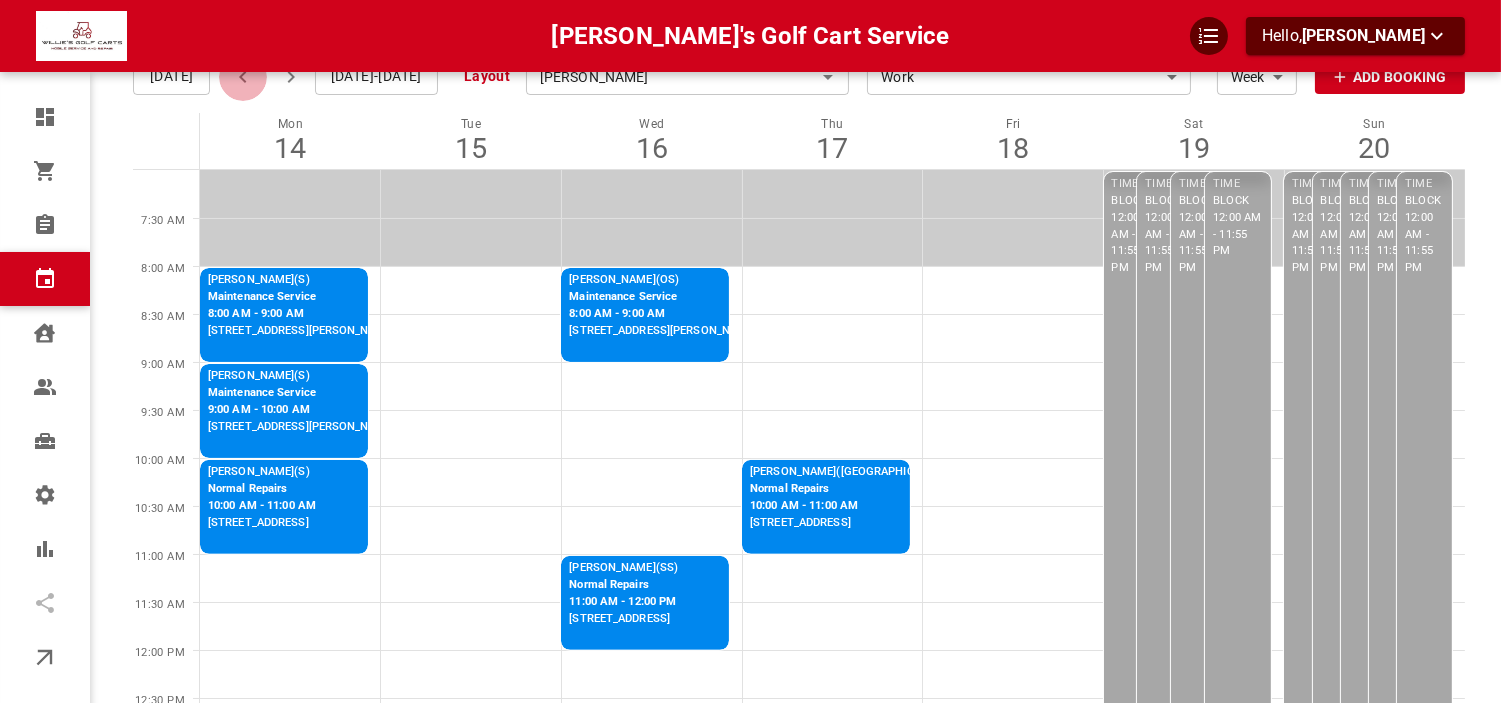 click at bounding box center [243, 77] 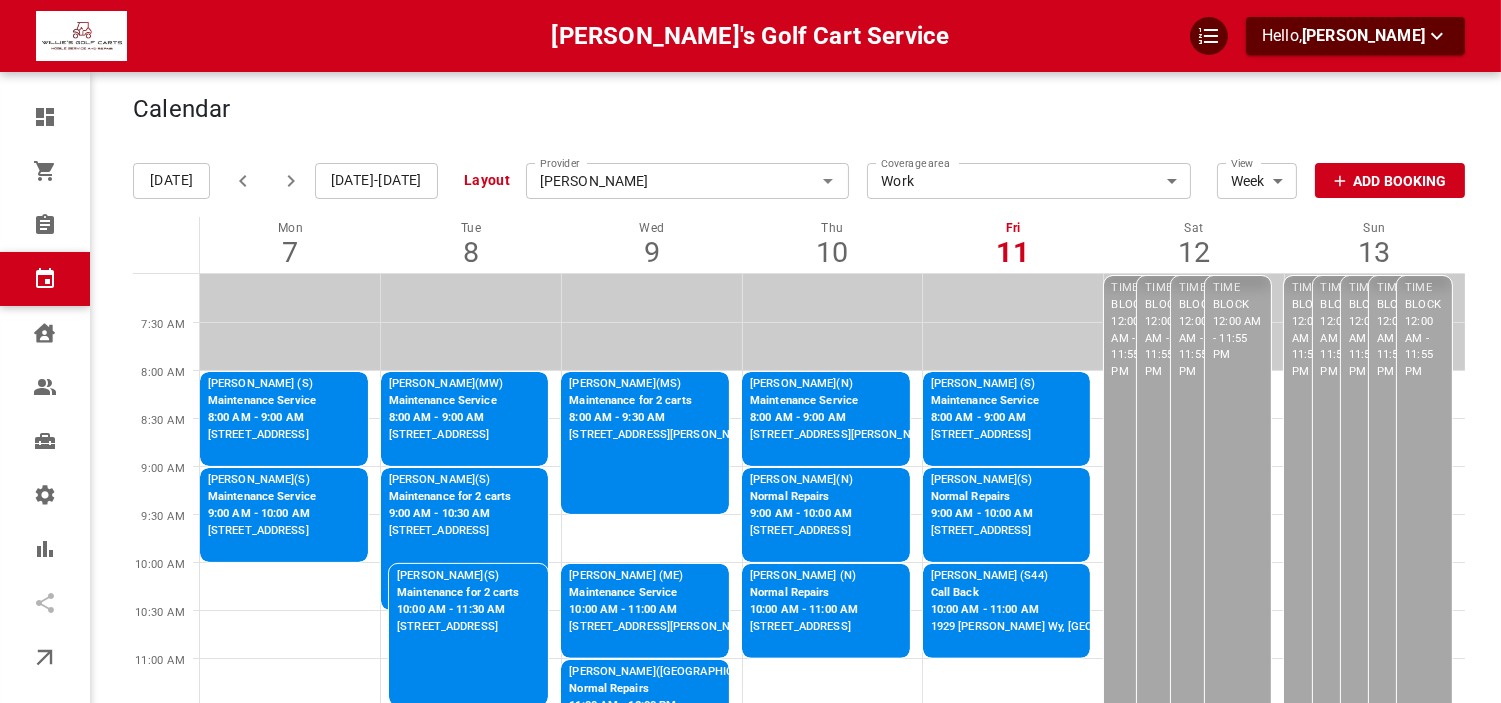 scroll, scrollTop: 0, scrollLeft: 0, axis: both 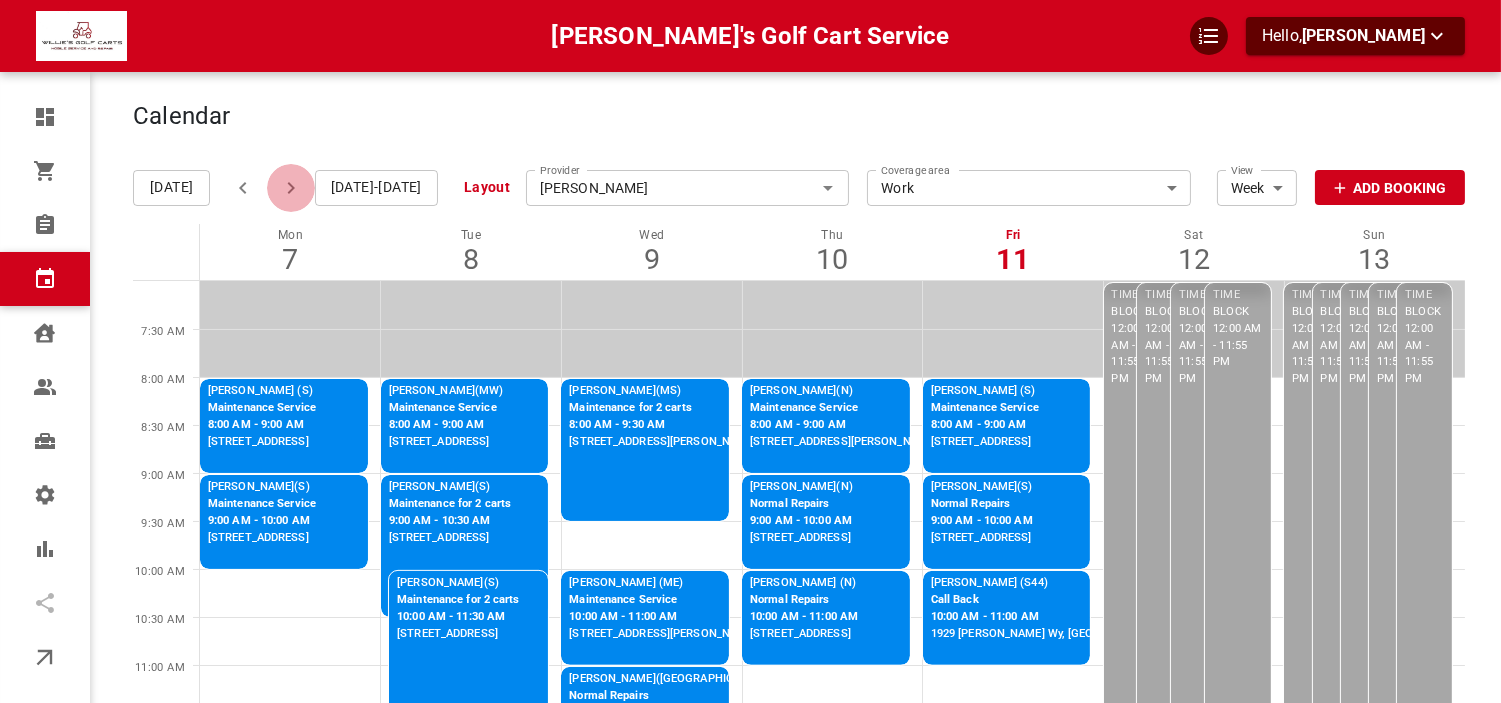 click 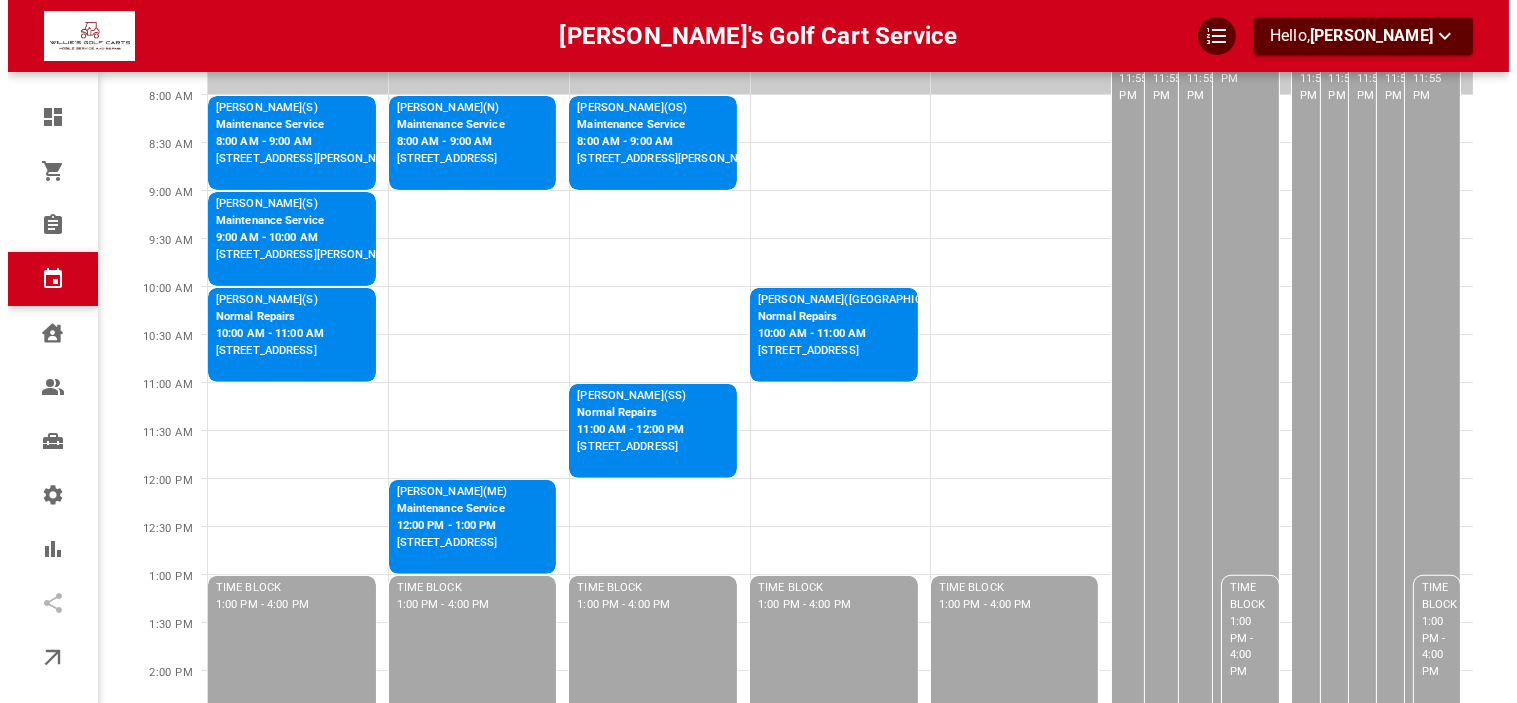 scroll, scrollTop: 333, scrollLeft: 0, axis: vertical 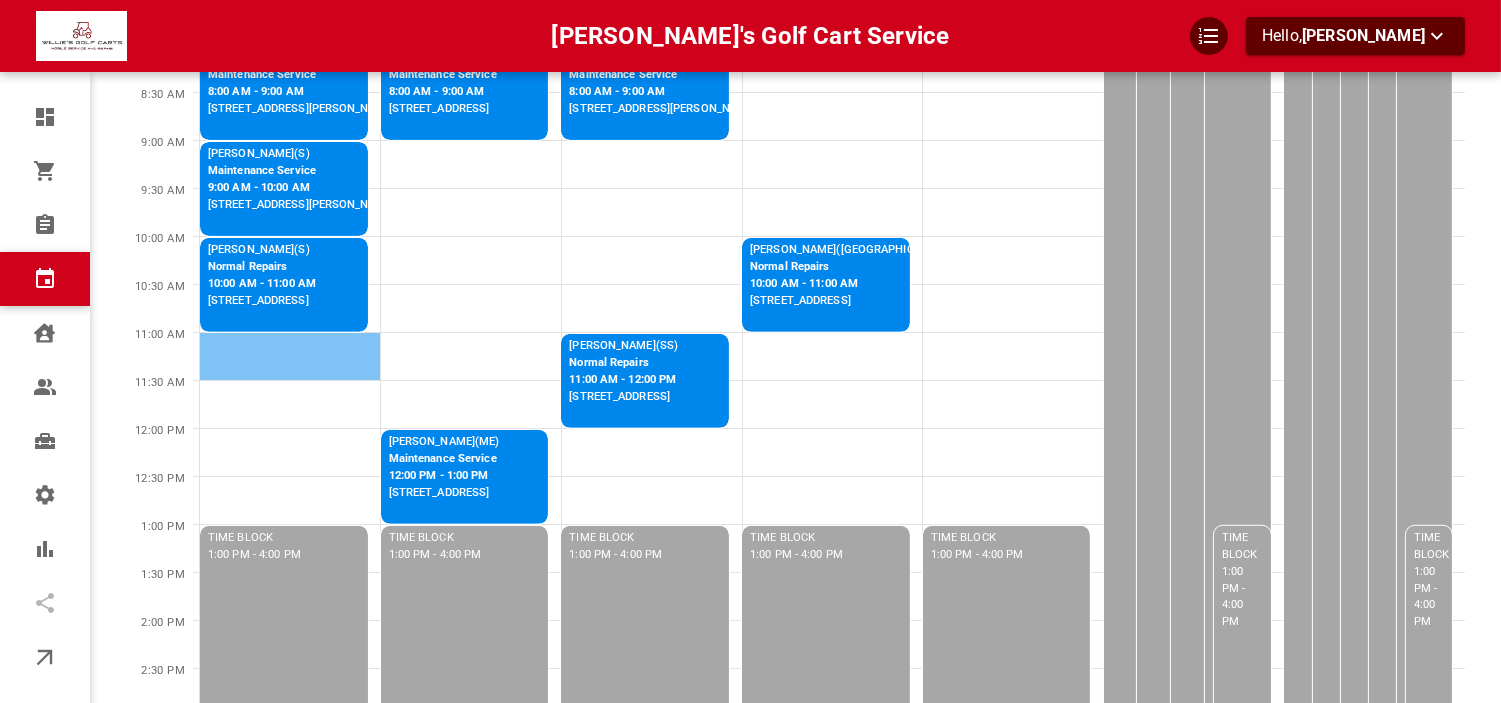 click at bounding box center [290, 356] 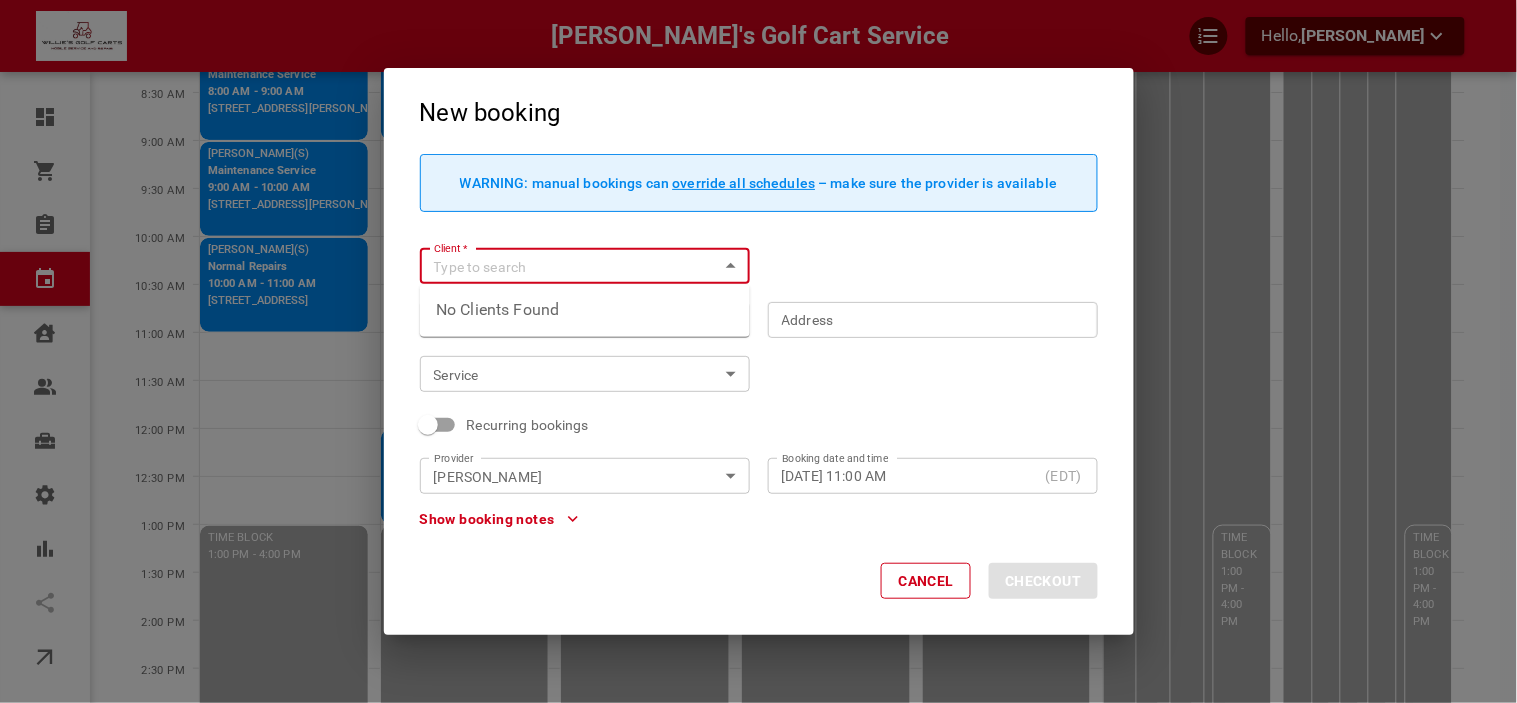 click on "Client   *" at bounding box center (568, 266) 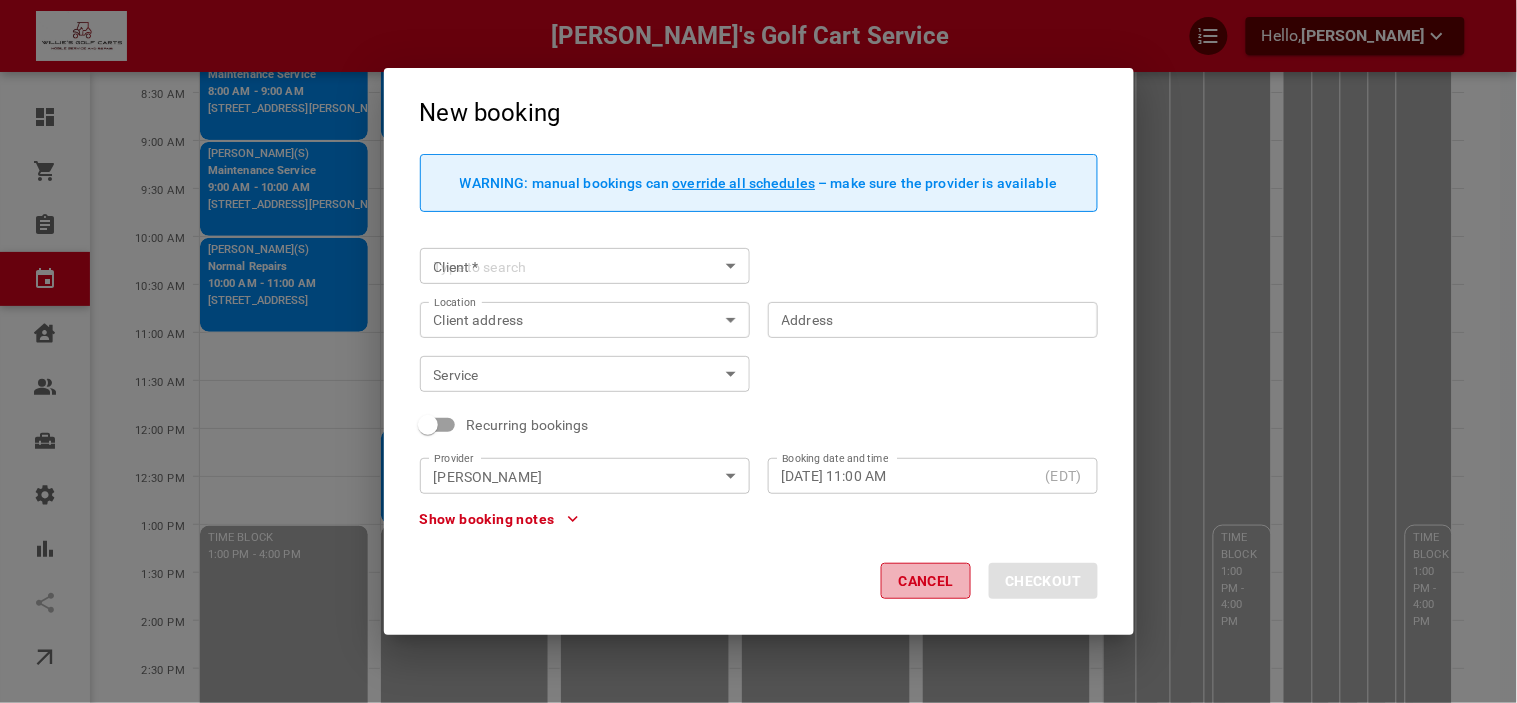 drag, startPoint x: 951, startPoint y: 590, endPoint x: 463, endPoint y: 543, distance: 490.2581 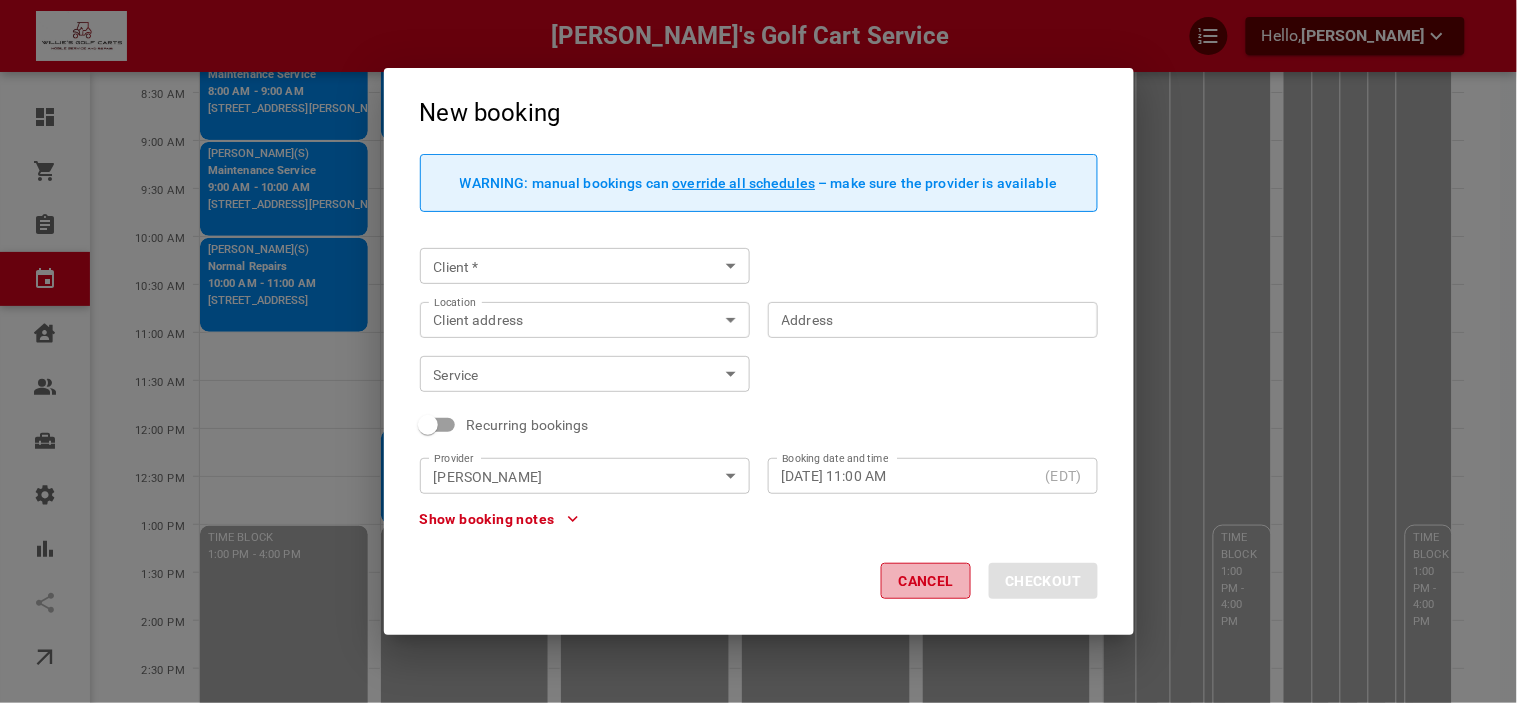 click on "Cancel" at bounding box center (926, 581) 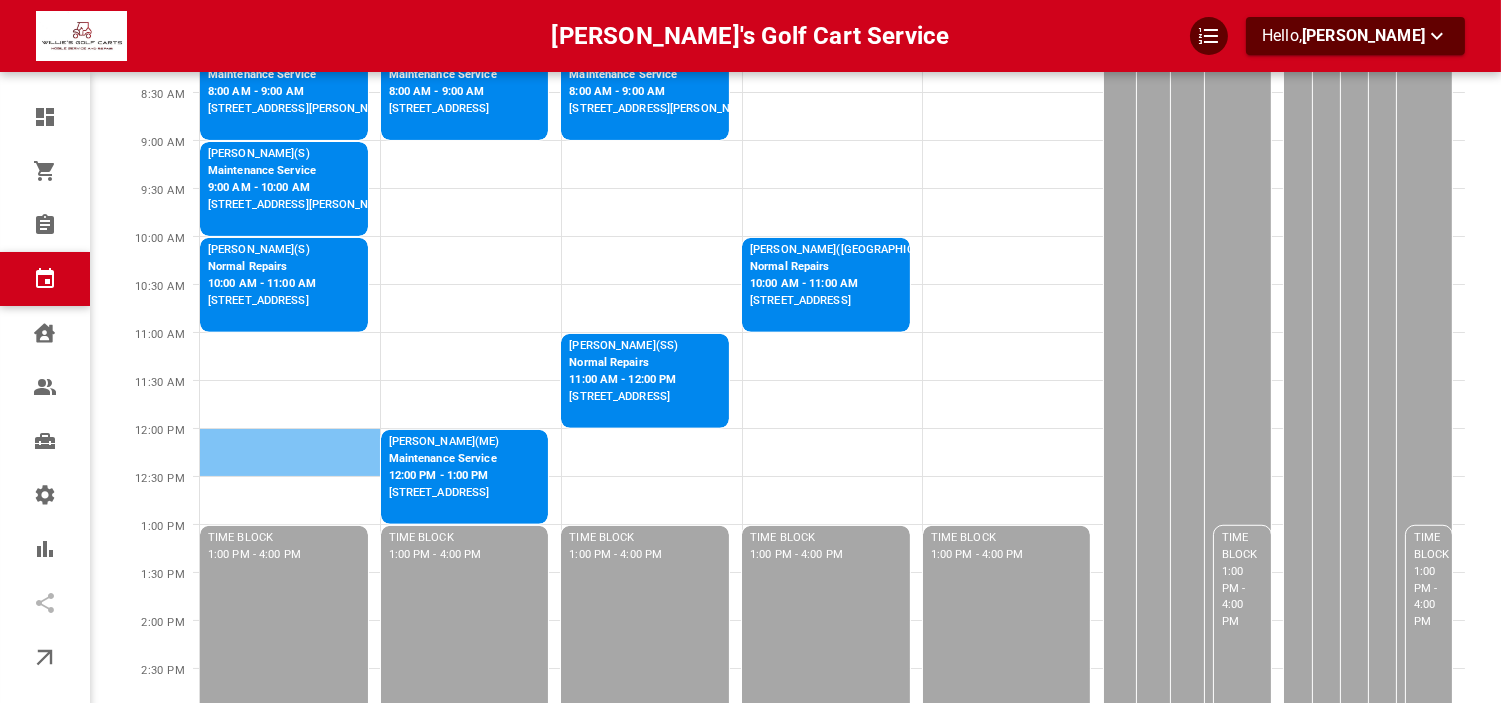 click at bounding box center [290, 452] 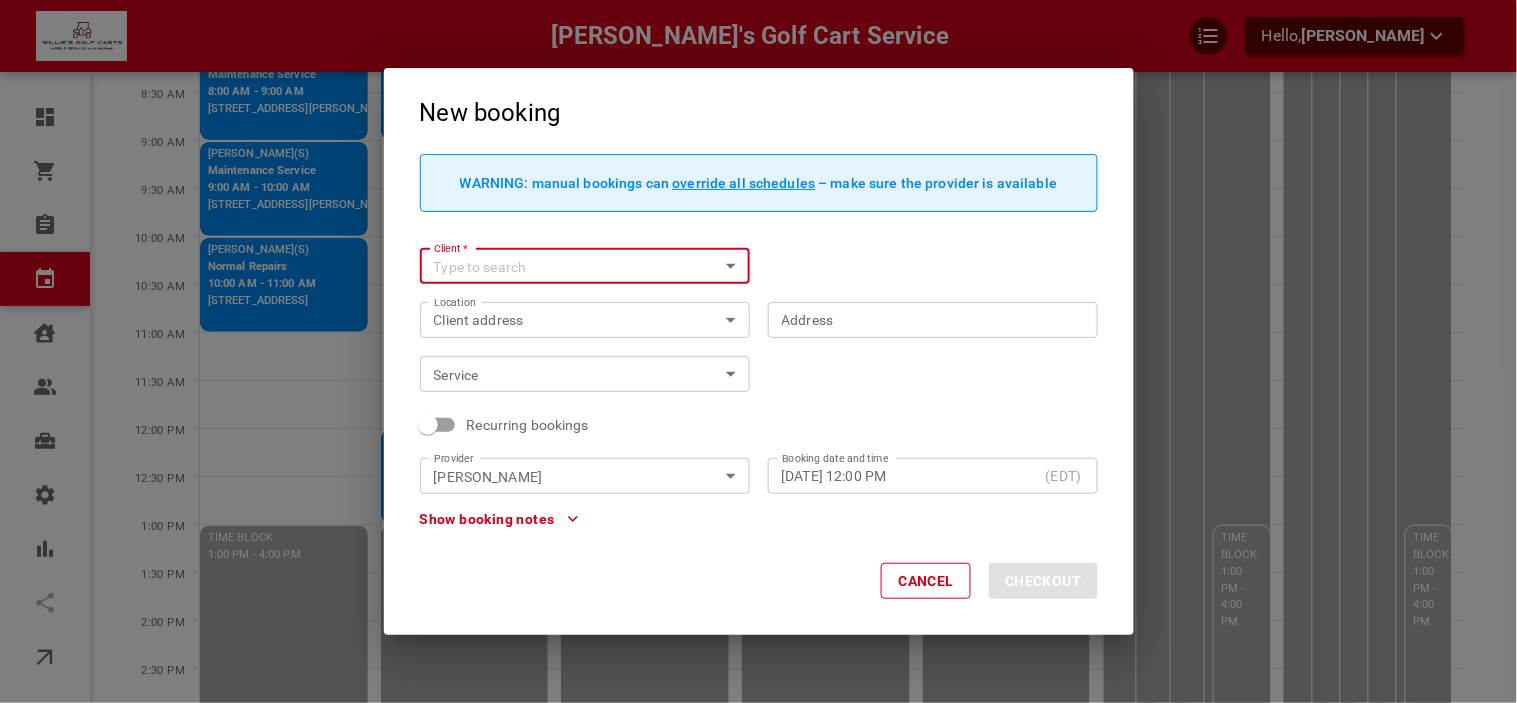 click on "Client   *" at bounding box center (568, 266) 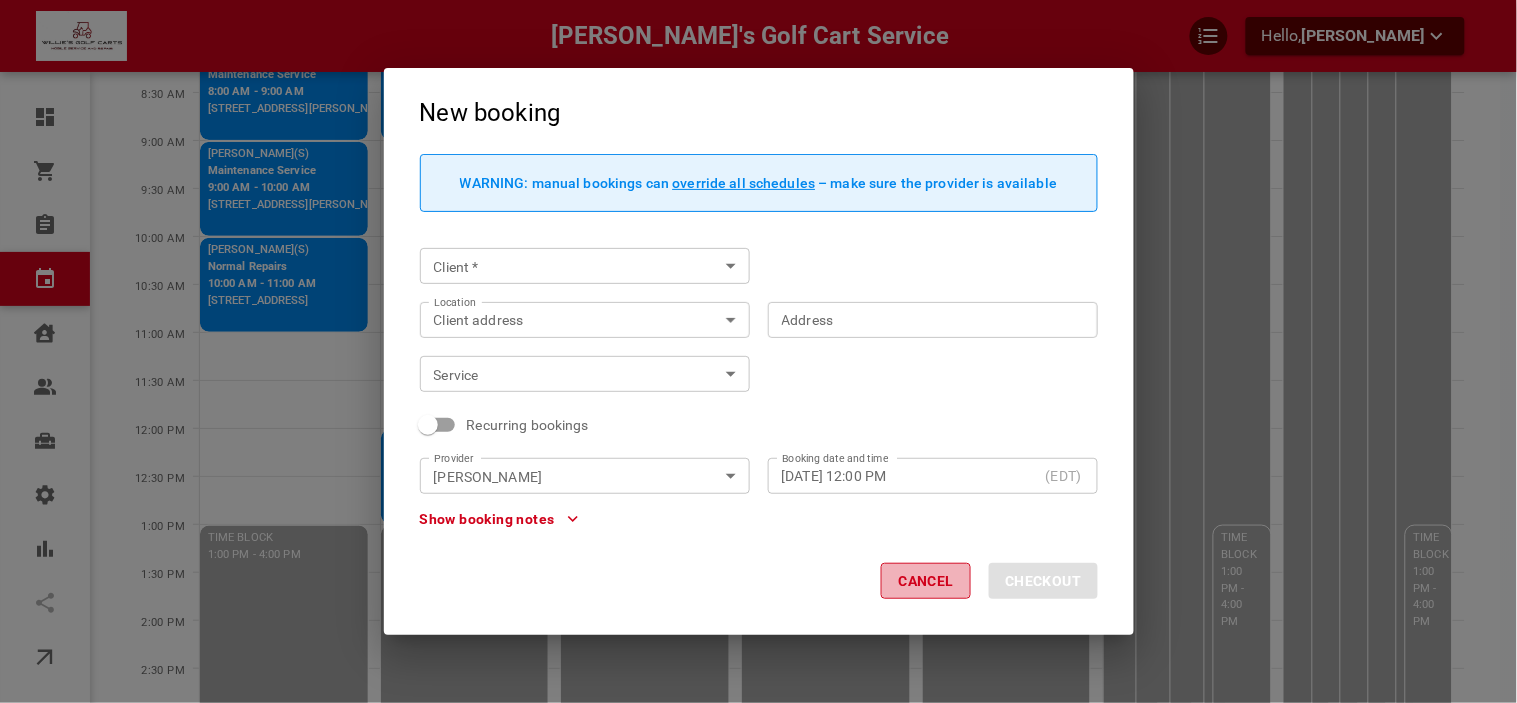 click on "Cancel" at bounding box center (926, 581) 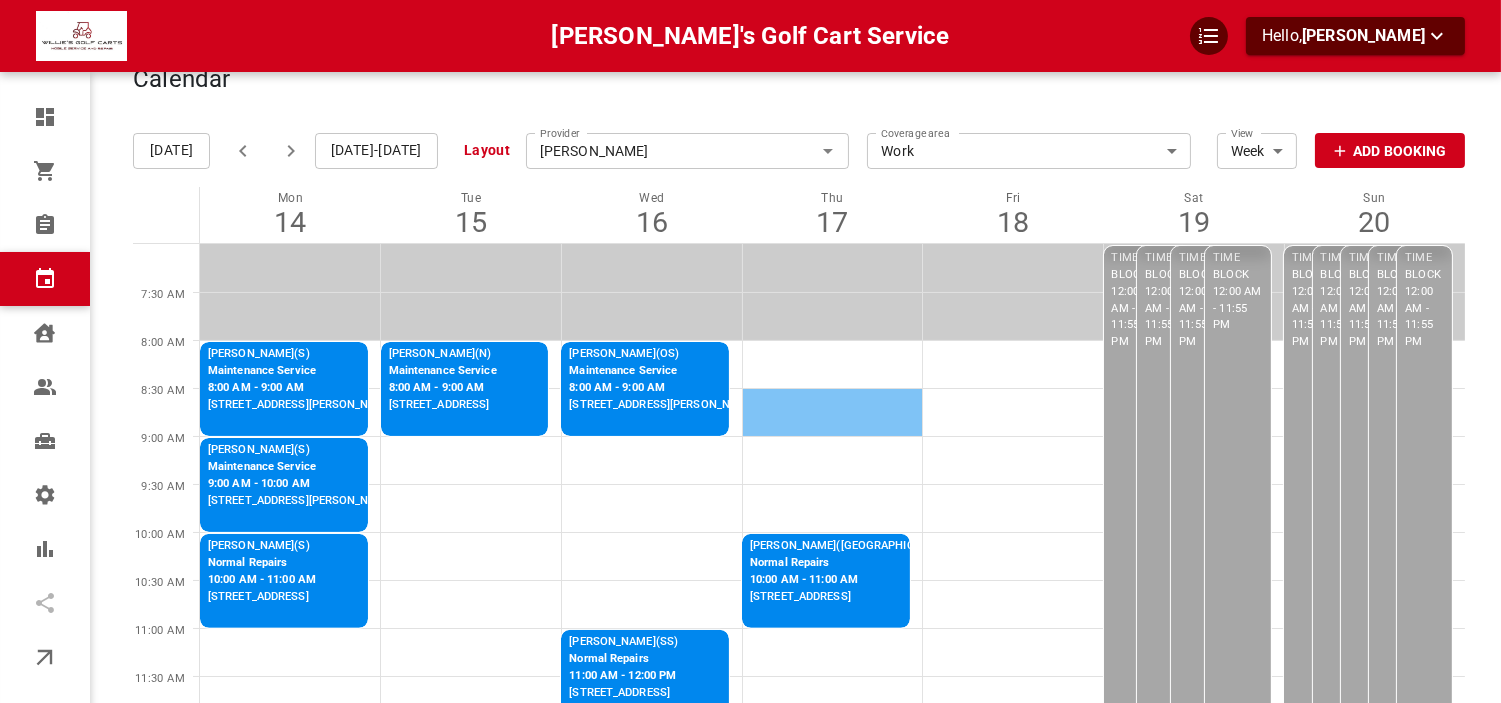 scroll, scrollTop: 0, scrollLeft: 0, axis: both 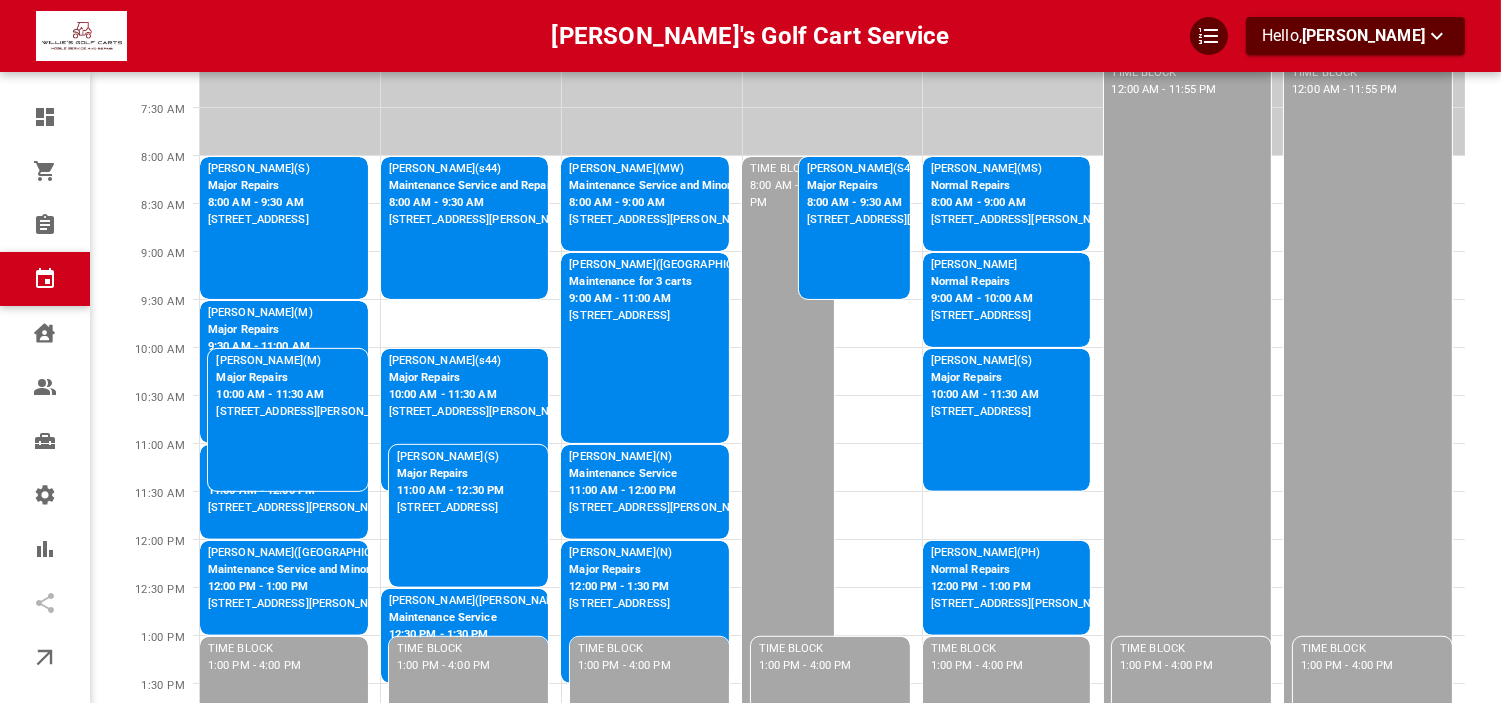 click on "[PERSON_NAME](S) Major Repairs 10:00 AM - 11:30 AM [STREET_ADDRESS]" at bounding box center [1007, 420] 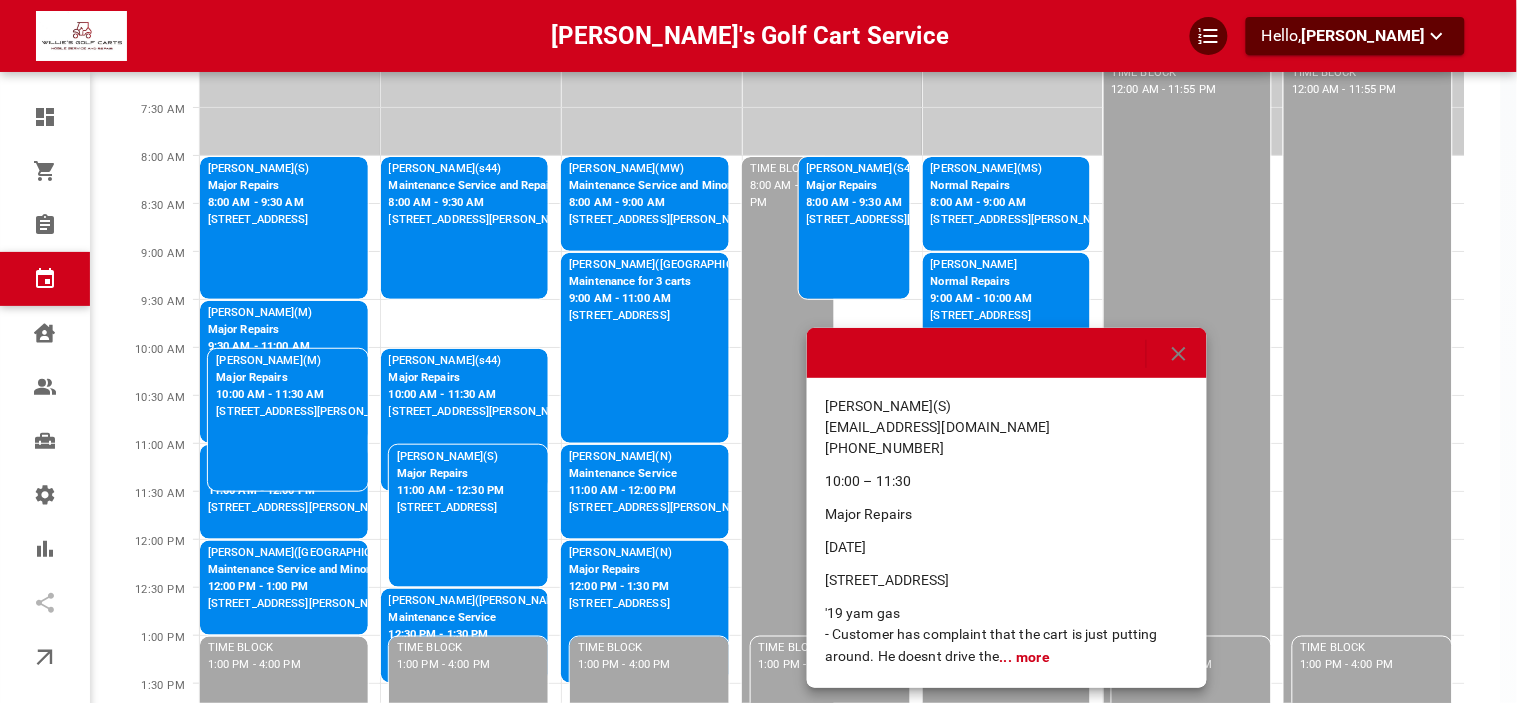 click at bounding box center [758, 351] 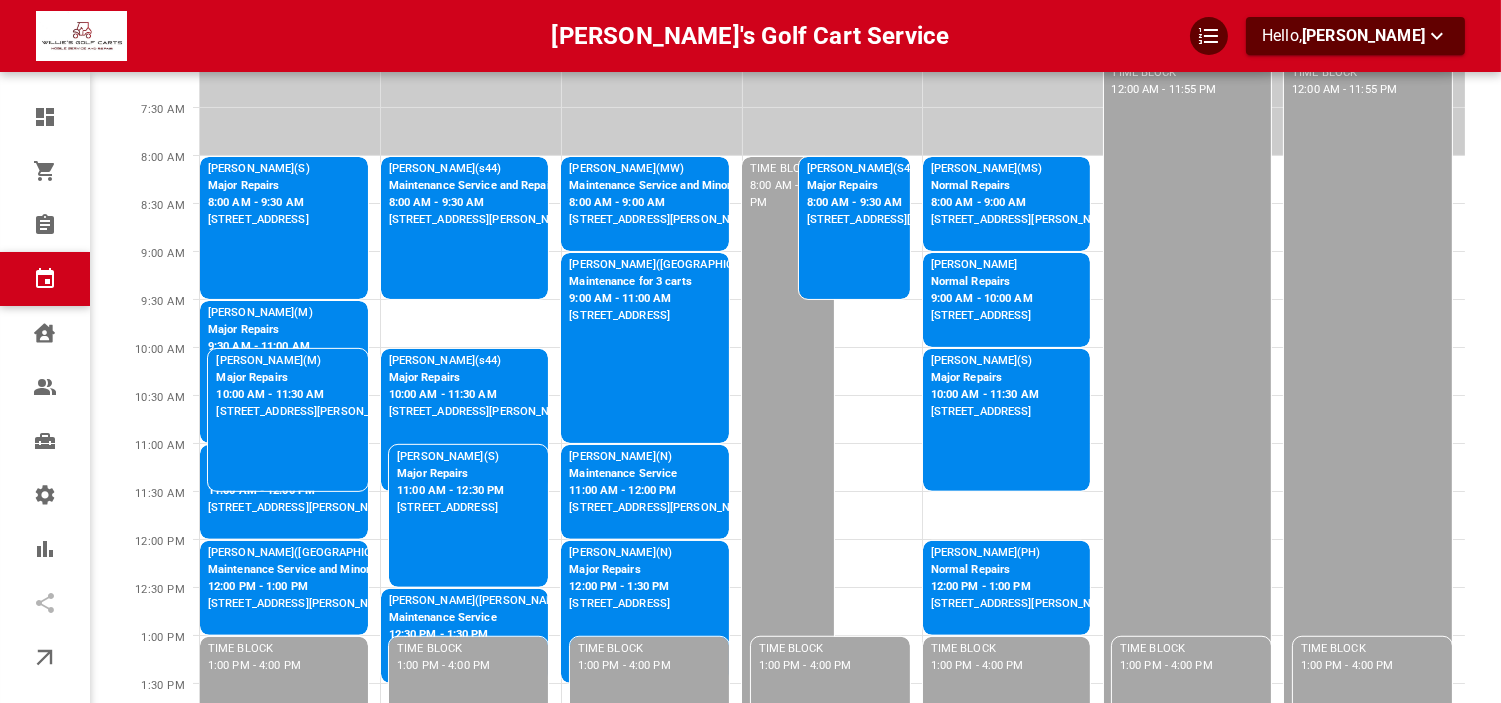 click on "12:00 PM - 1:00 PM" at bounding box center (1024, 587) 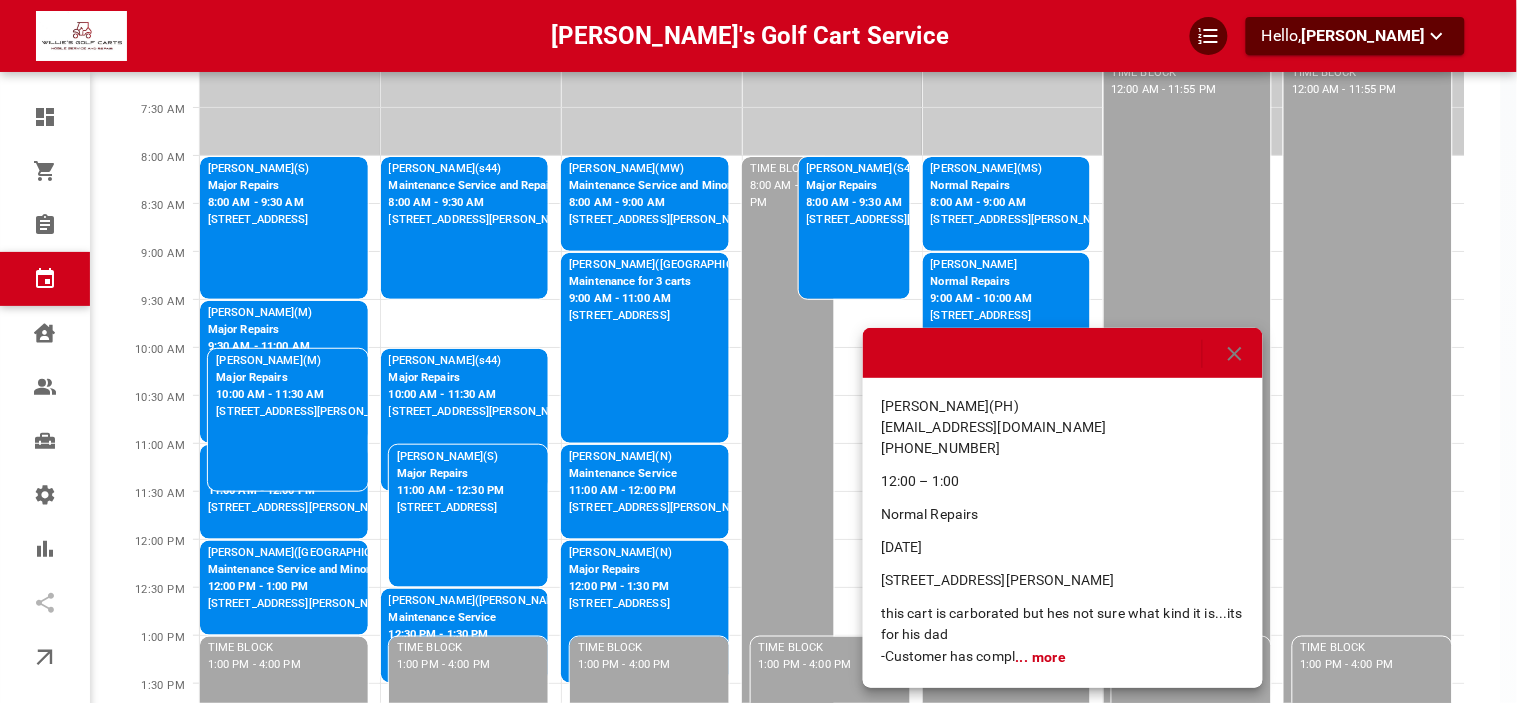 click 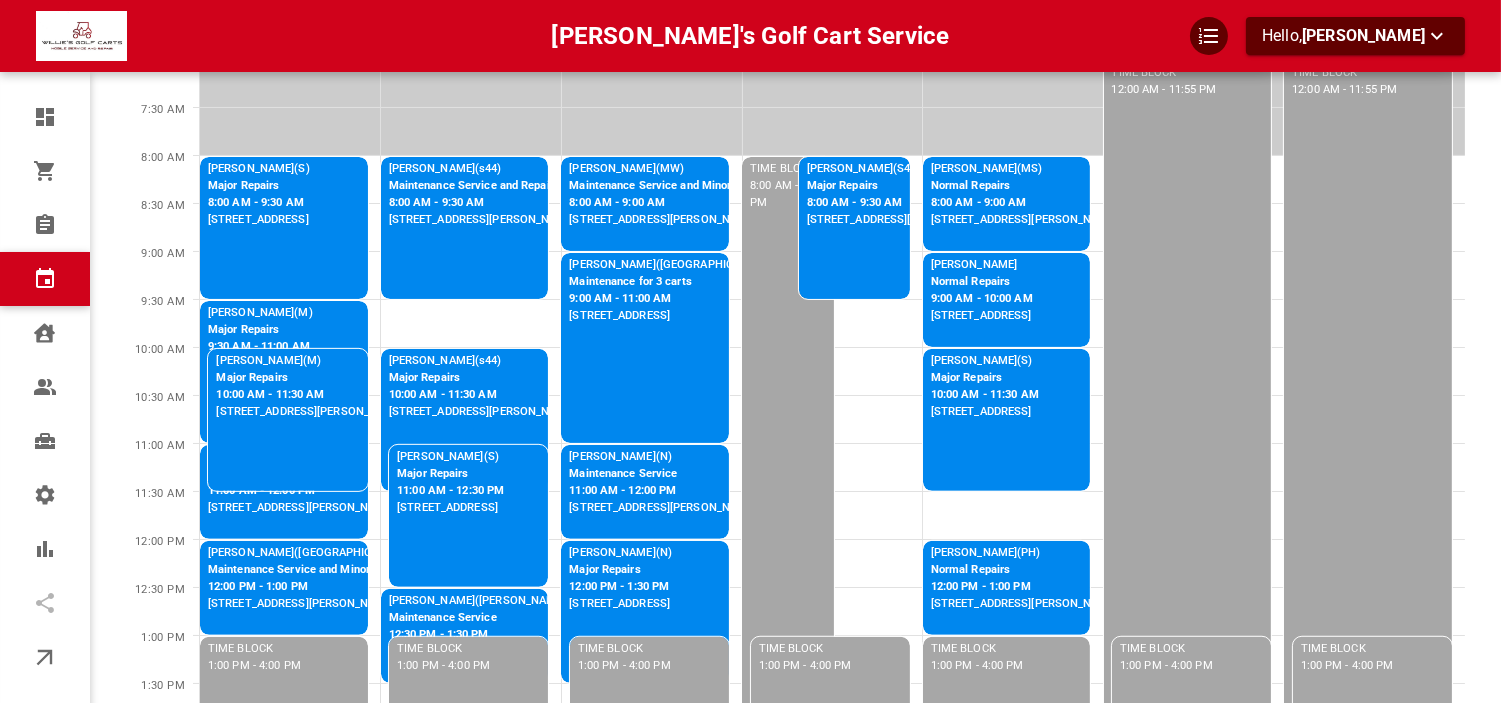 click on "12:00 PM - 1:00 PM" at bounding box center [1024, 587] 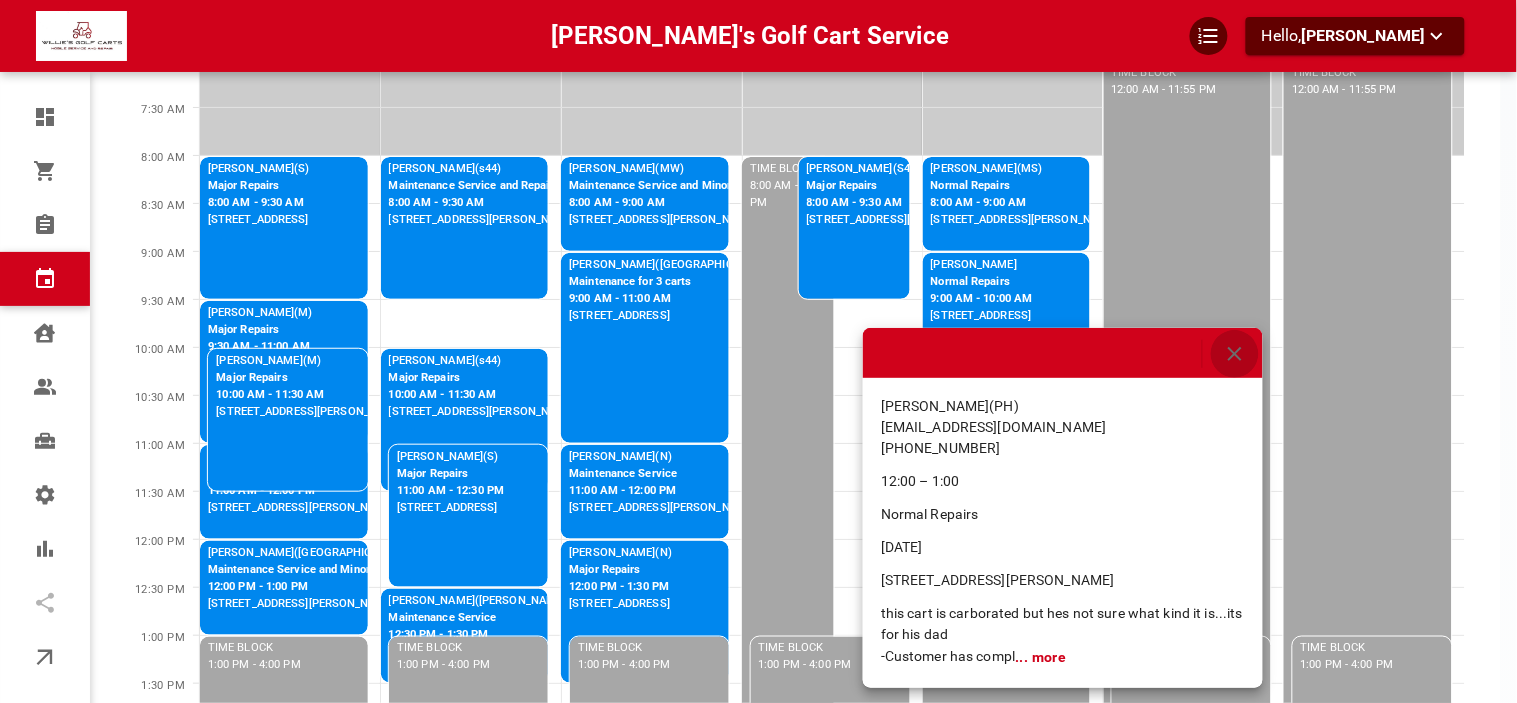 click 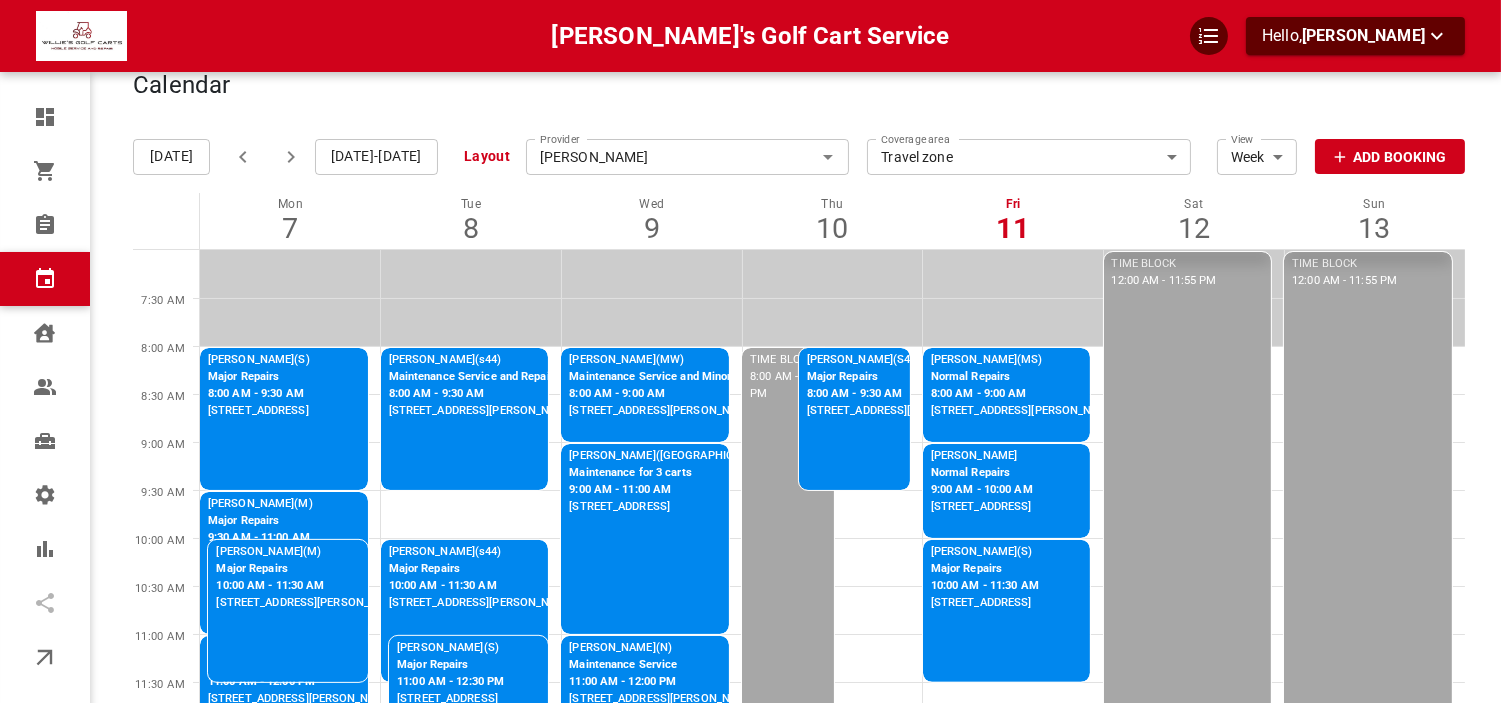 scroll, scrollTop: 0, scrollLeft: 0, axis: both 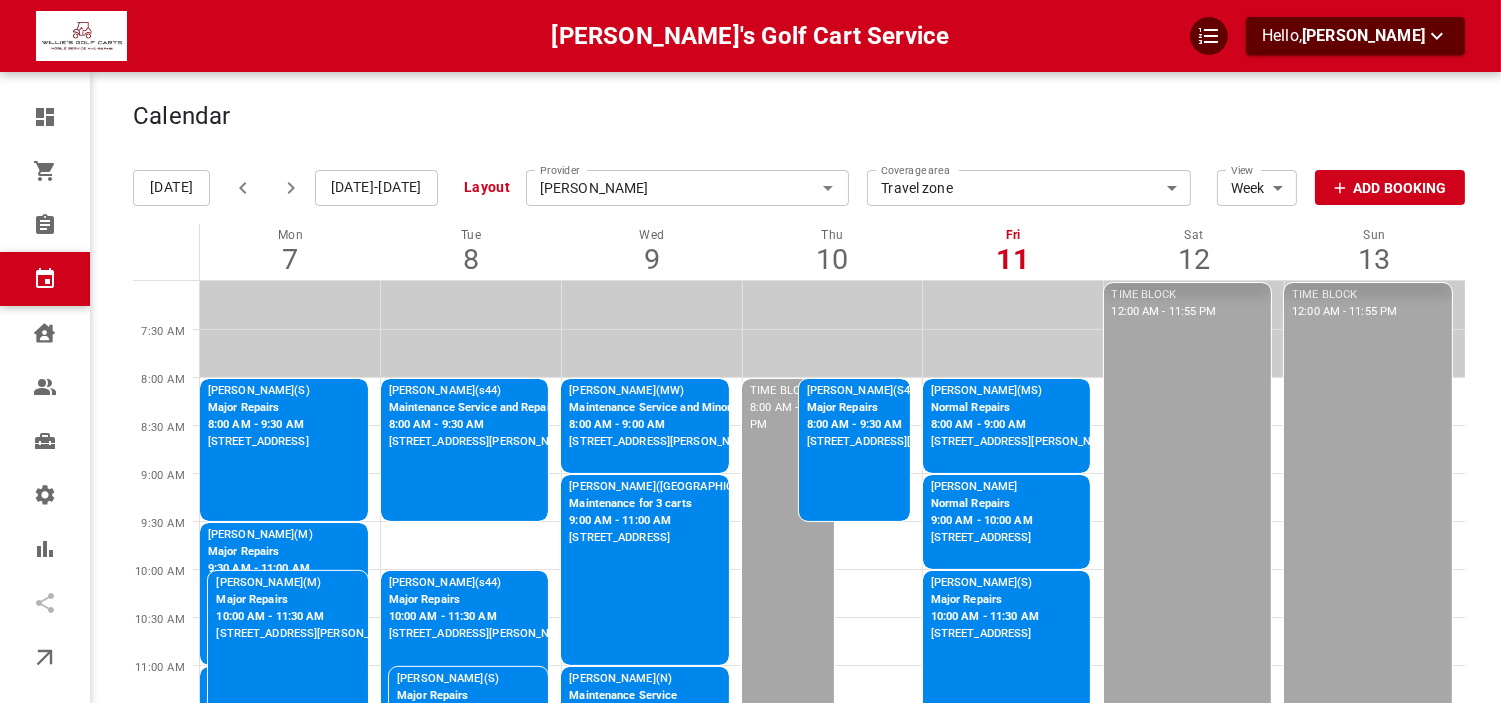 click on "3396 Rabbit Run Path, The Villages, FL 32163, USA" at bounding box center [985, 634] 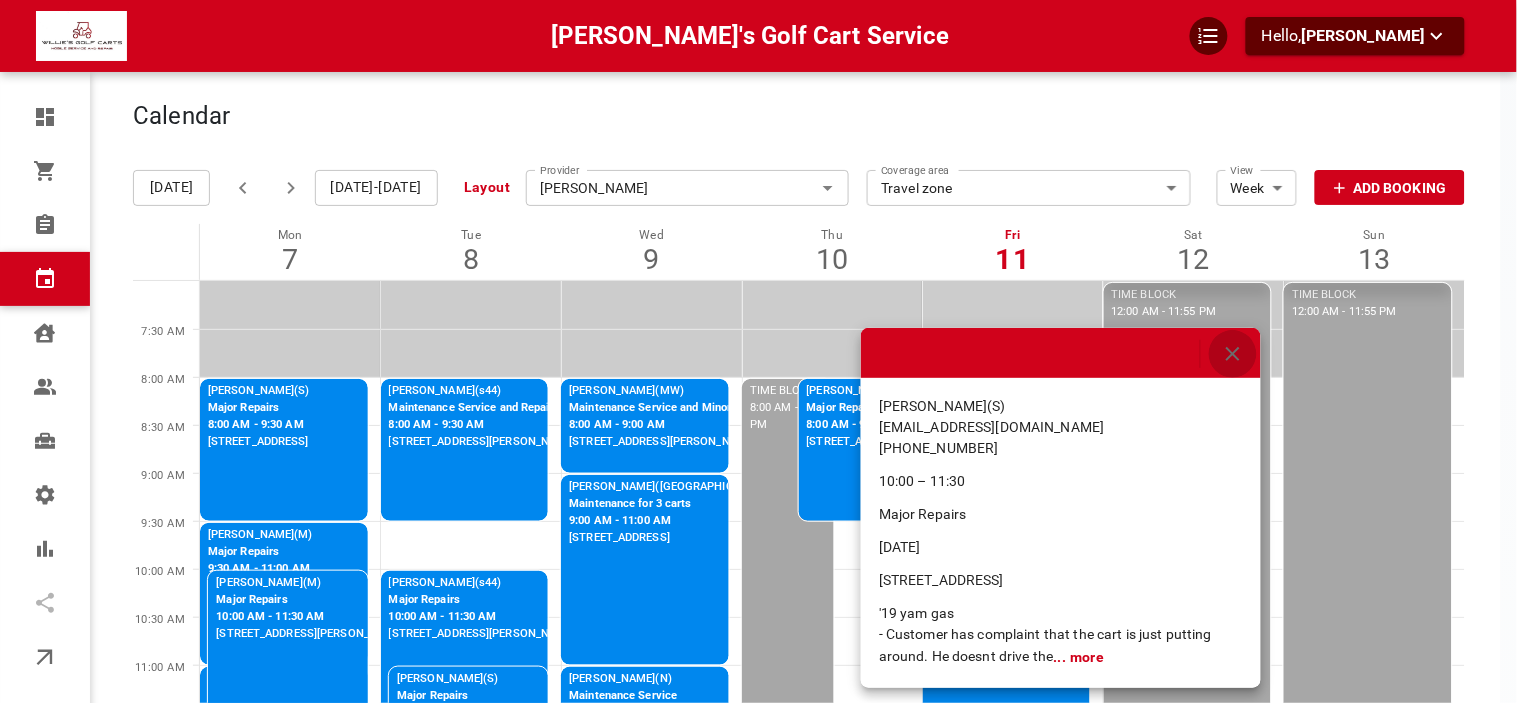 click 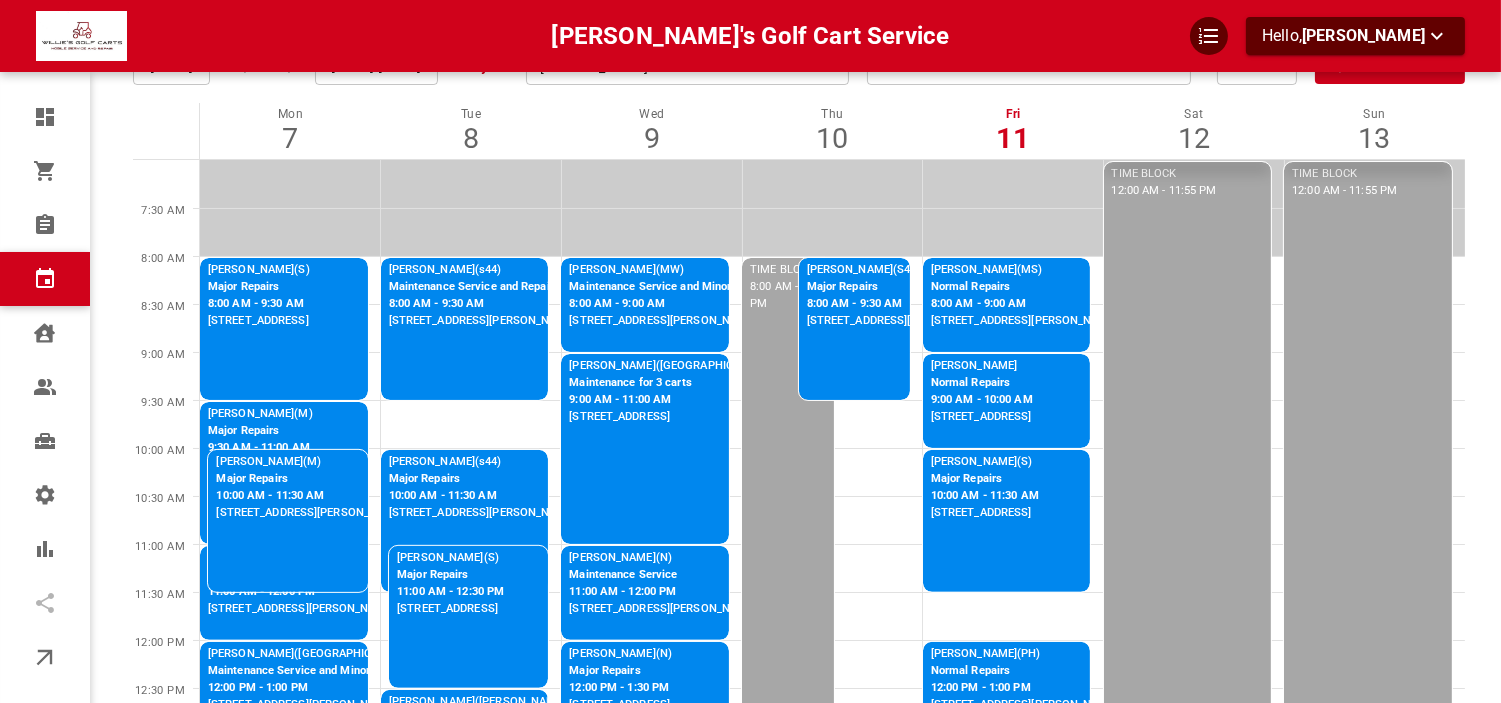 scroll, scrollTop: 0, scrollLeft: 0, axis: both 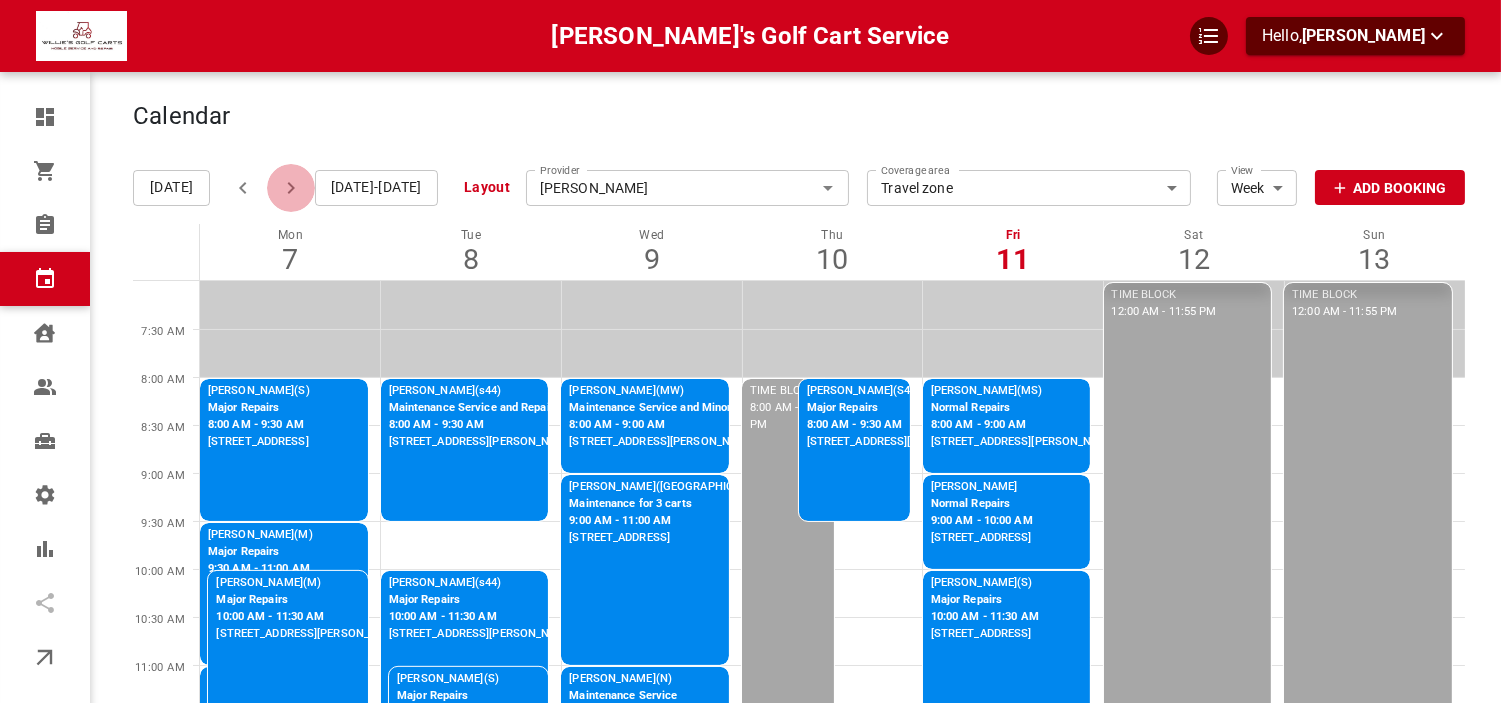 click at bounding box center [291, 188] 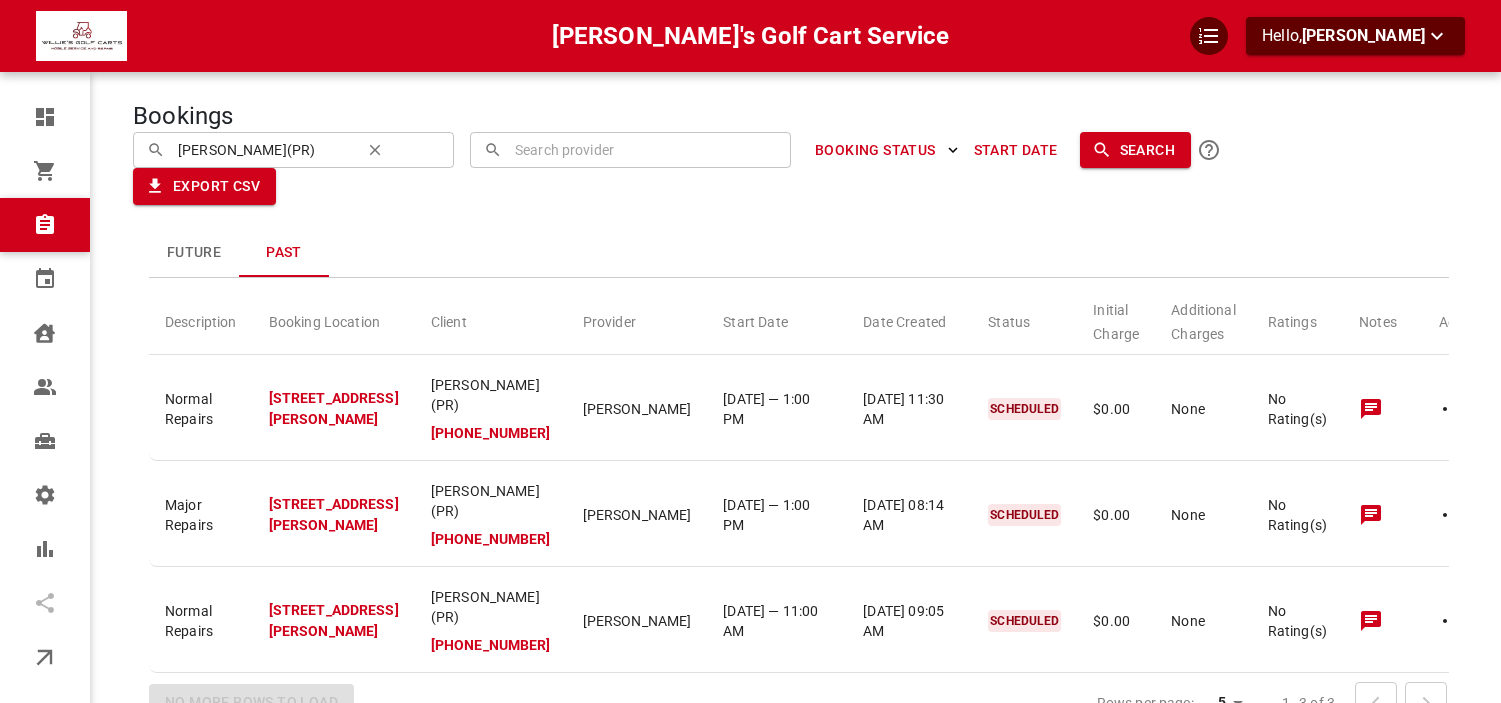 scroll, scrollTop: 0, scrollLeft: 0, axis: both 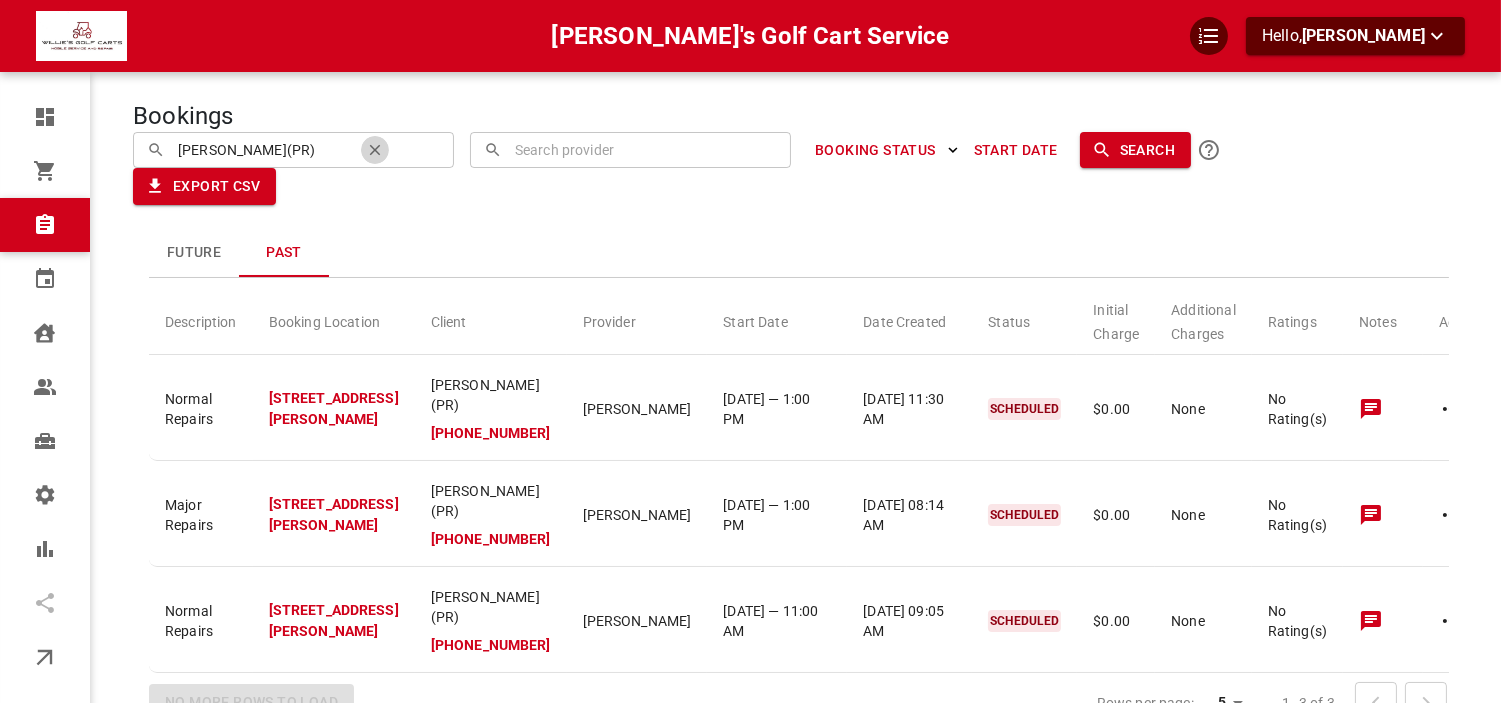 click at bounding box center [375, 150] 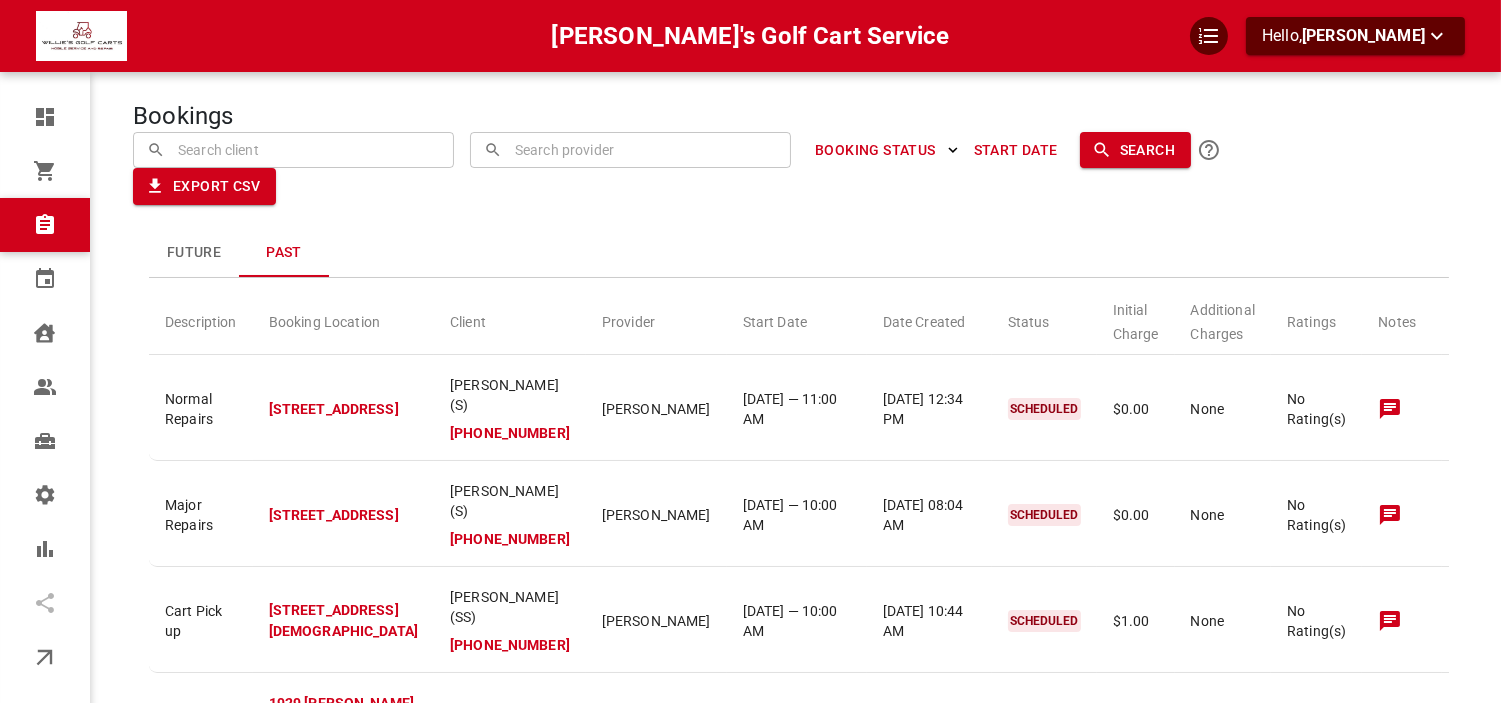 click on "Future Past Description Booking Location Client Provider Start Date Date Created Status Initial Charge Additional Charges Ratings Notes Actions Normal Repairs [STREET_ADDRESS] [PERSON_NAME] (S) [PHONE_NUMBER] [PERSON_NAME] [DATE] — 11:00 AM  [DATE] 12:34 PM SCHEDULED $0.00 None No Rating(s) Major Repairs [STREET_ADDRESS], [GEOGRAPHIC_DATA] [PERSON_NAME](S) [PHONE_NUMBER] [PERSON_NAME] [DATE] — 10:00 AM  [DATE] 08:04 AM SCHEDULED $0.00 None No Rating(s) Cart Pick up [STREET_ADDRESS][DEMOGRAPHIC_DATA] [PERSON_NAME](SS) [PHONE_NUMBER] [PERSON_NAME] [DATE] — 10:00 AM  [DATE] 10:44 AM SCHEDULED $1.00 None No Rating(s) Call Back [STREET_ADDRESS][PERSON_NAME] [PERSON_NAME] (S44) [PHONE_NUMBER] [PERSON_NAME][DATE] — 10:00 AM  [DATE] 08:55 AM SCHEDULED $0.00 None No Rating(s) Major Repairs [STREET_ADDRESS] [PERSON_NAME]([GEOGRAPHIC_DATA]) [PHONE_NUMBER] [PERSON_NAME] [DATE] — 9:30 AM  [DATE] 01:46 PM 5 5" at bounding box center (759, 563) 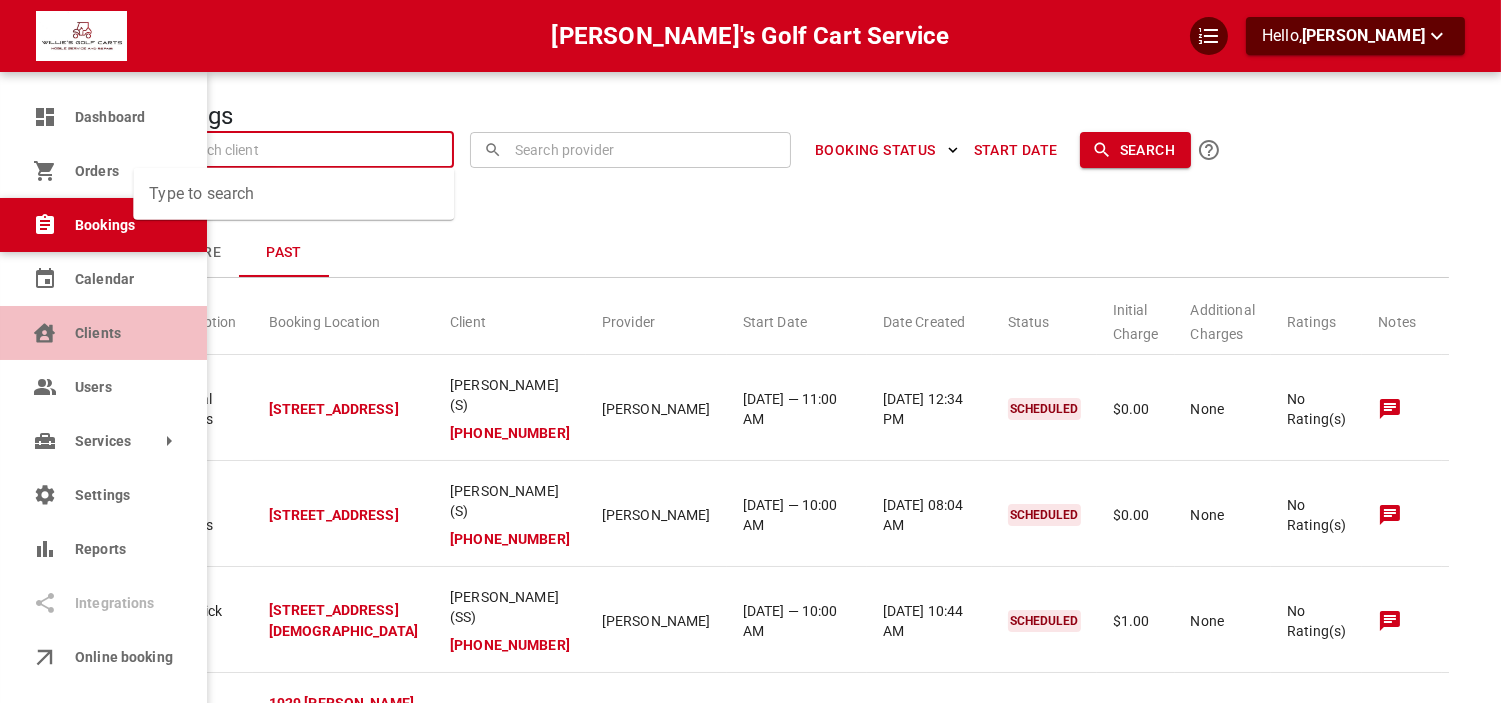 click on "Clients" at bounding box center [103, 333] 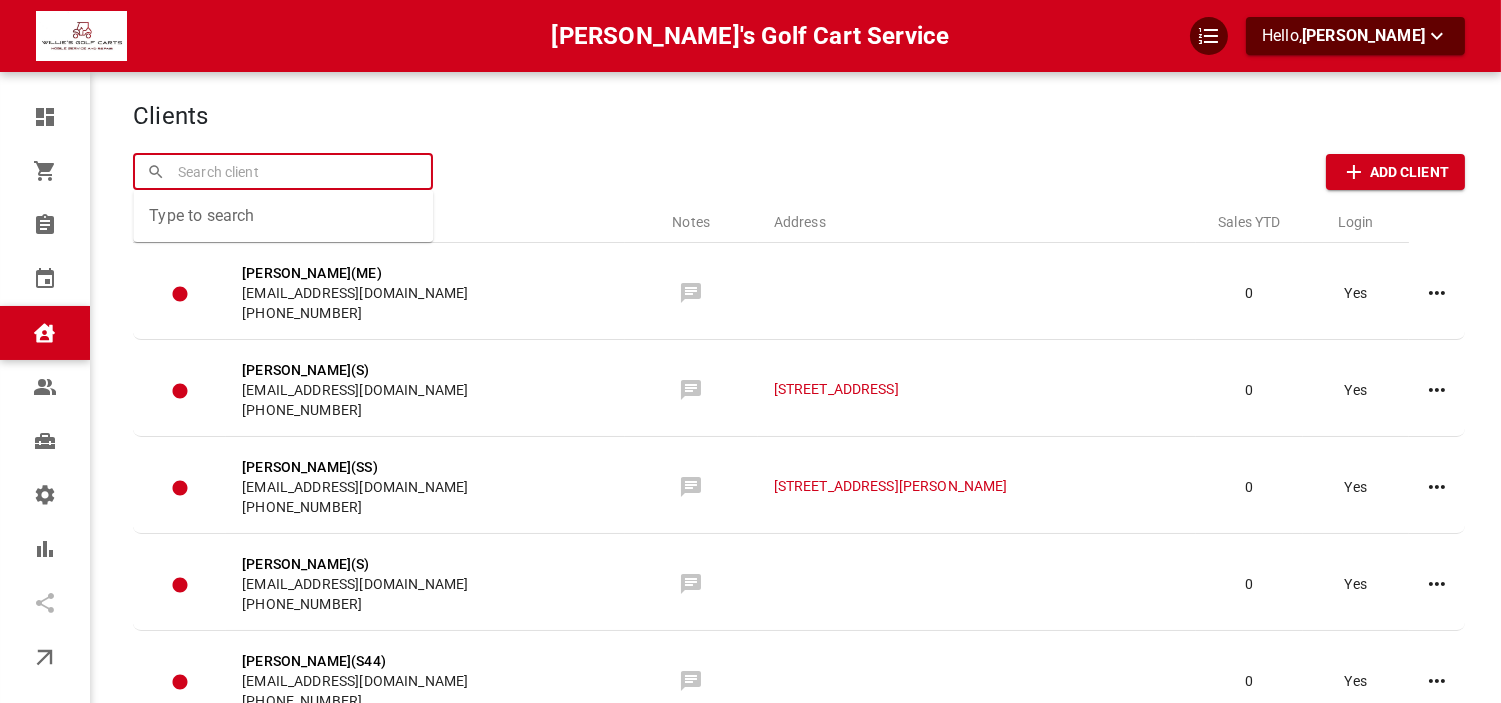 click at bounding box center [283, 171] 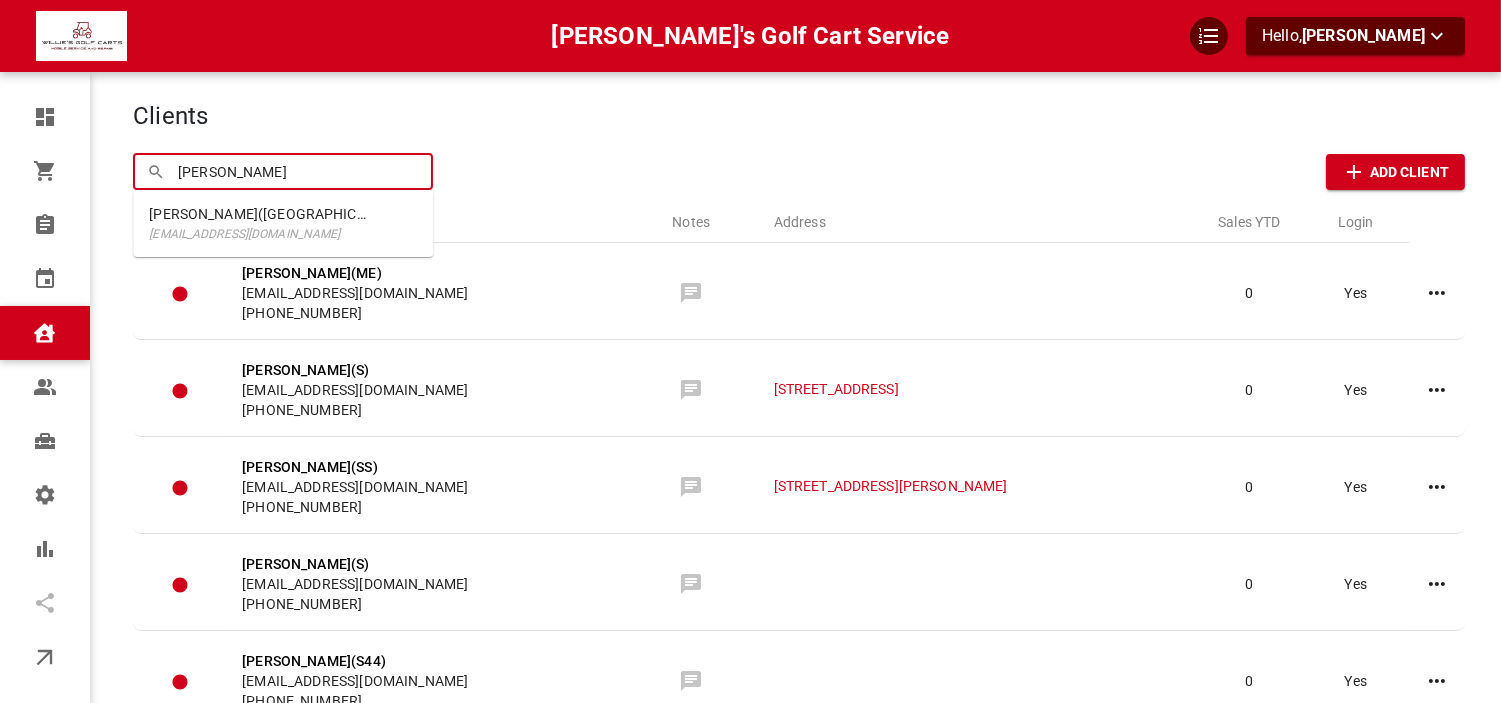click on "[PERSON_NAME]([GEOGRAPHIC_DATA])" at bounding box center (258, 214) 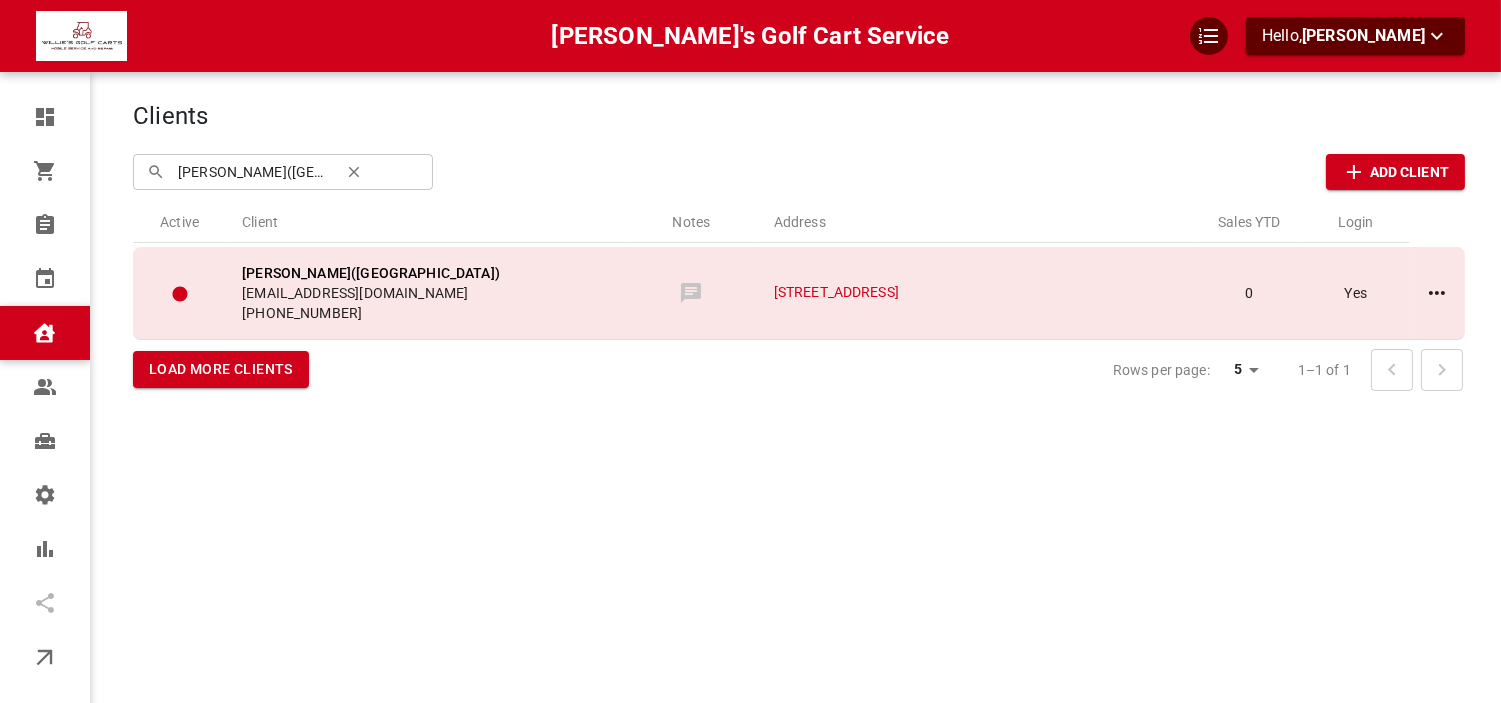 click on "[PHONE_NUMBER]" at bounding box center (425, 313) 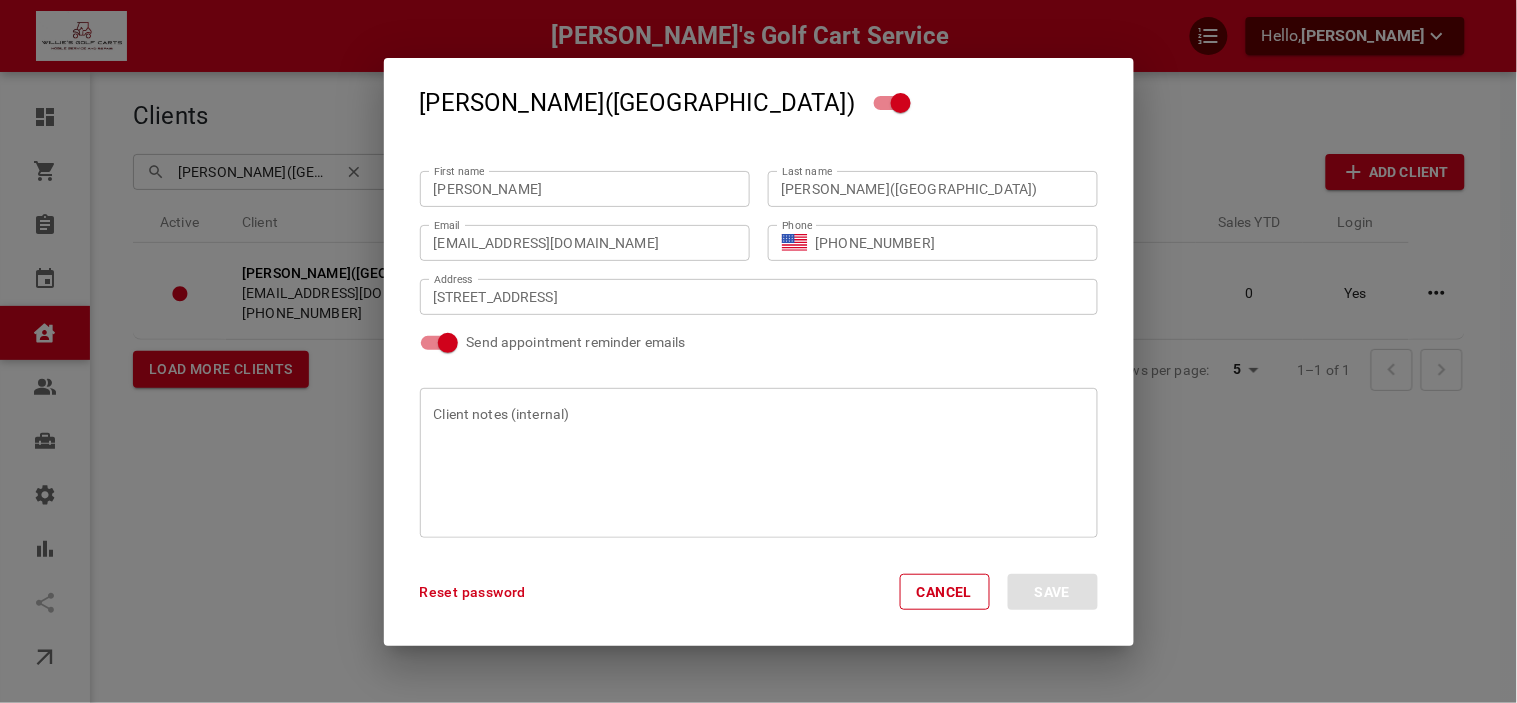 click on "[PERSON_NAME]([GEOGRAPHIC_DATA])" at bounding box center [933, 188] 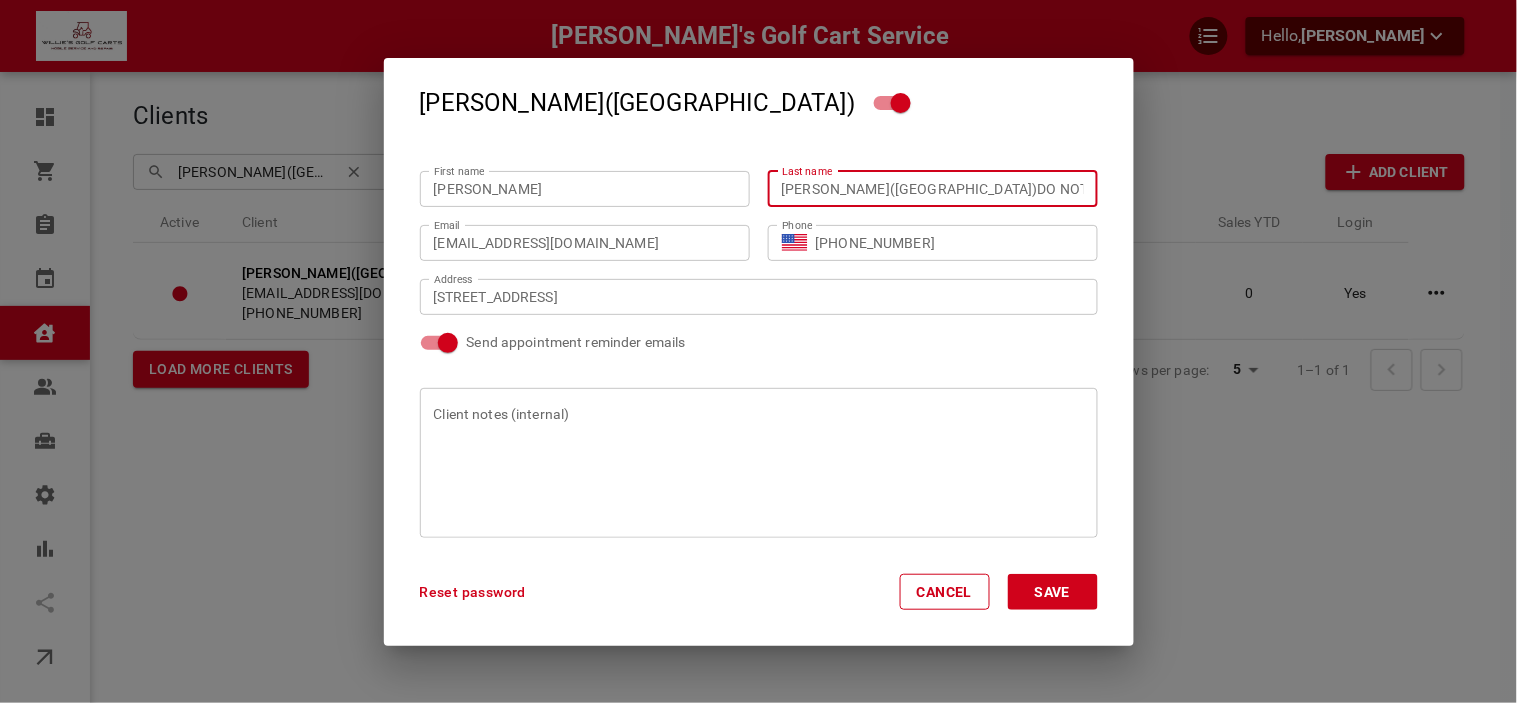 type on "[PERSON_NAME]([GEOGRAPHIC_DATA])DO NOT SERVICE" 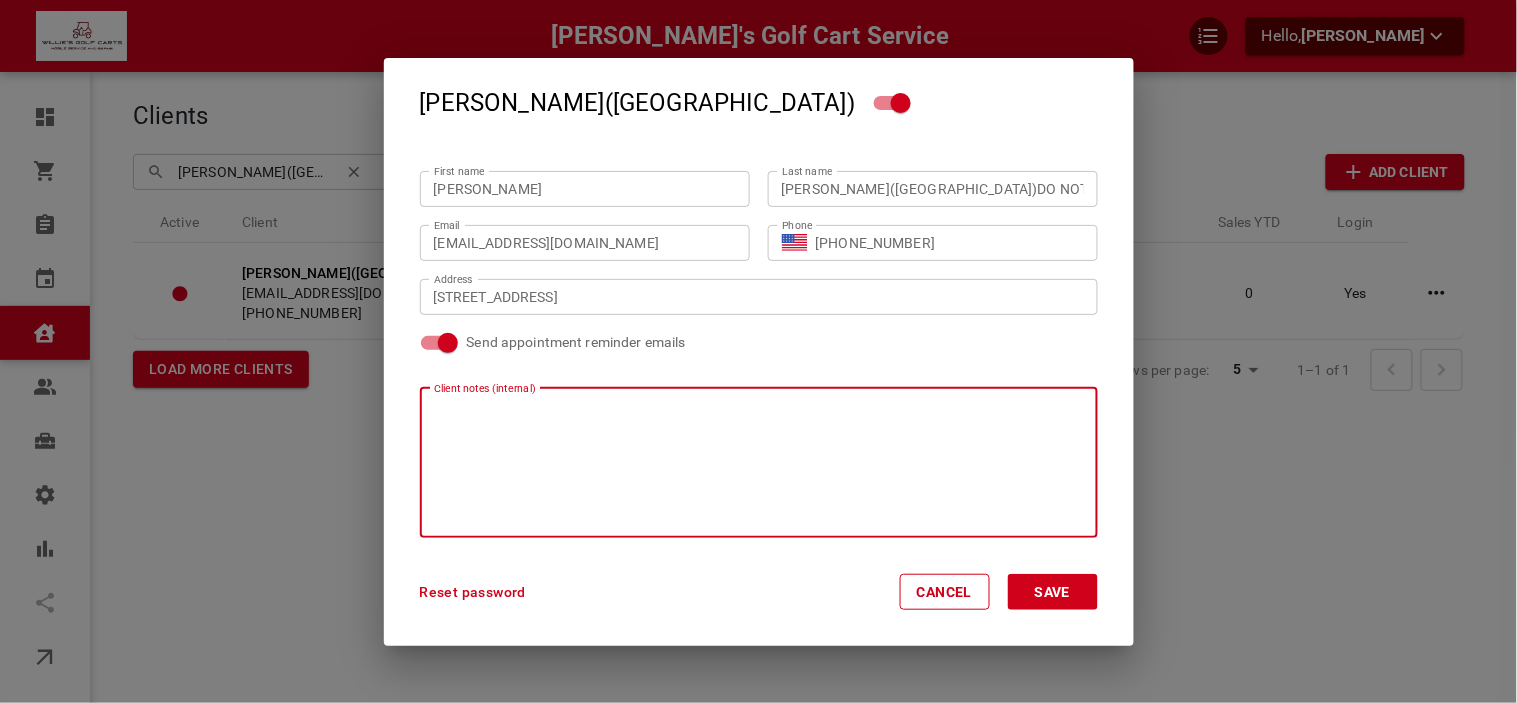 click at bounding box center (759, 463) 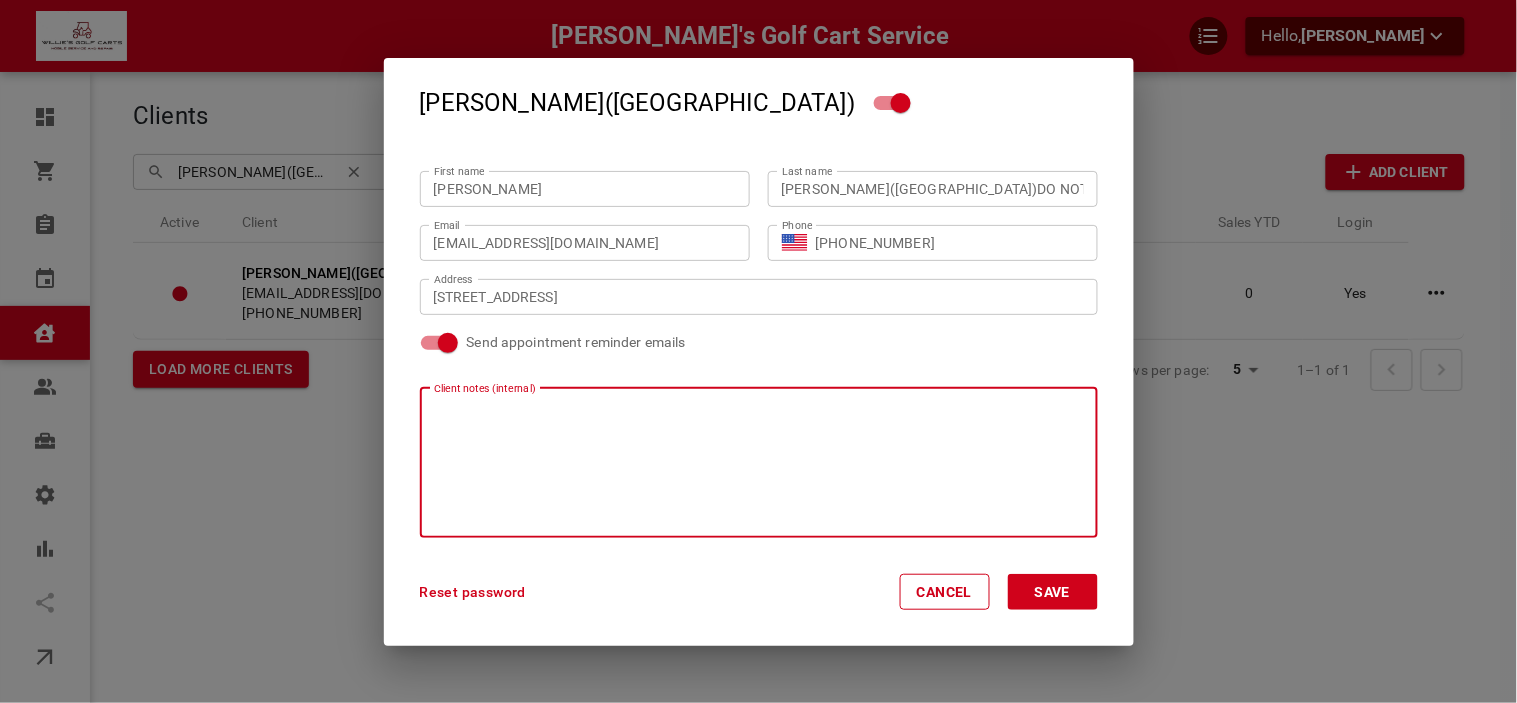 type 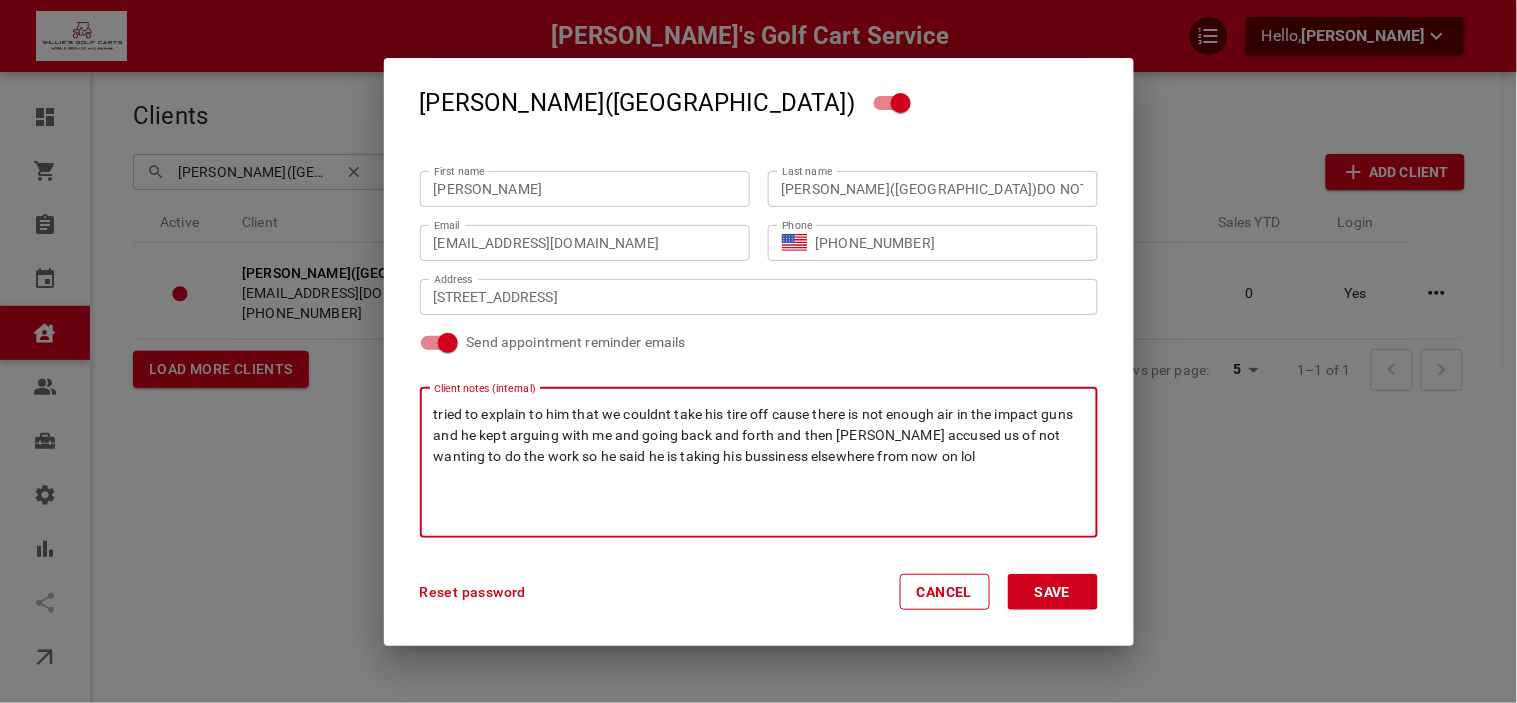 drag, startPoint x: 1055, startPoint y: 606, endPoint x: 1055, endPoint y: 662, distance: 56 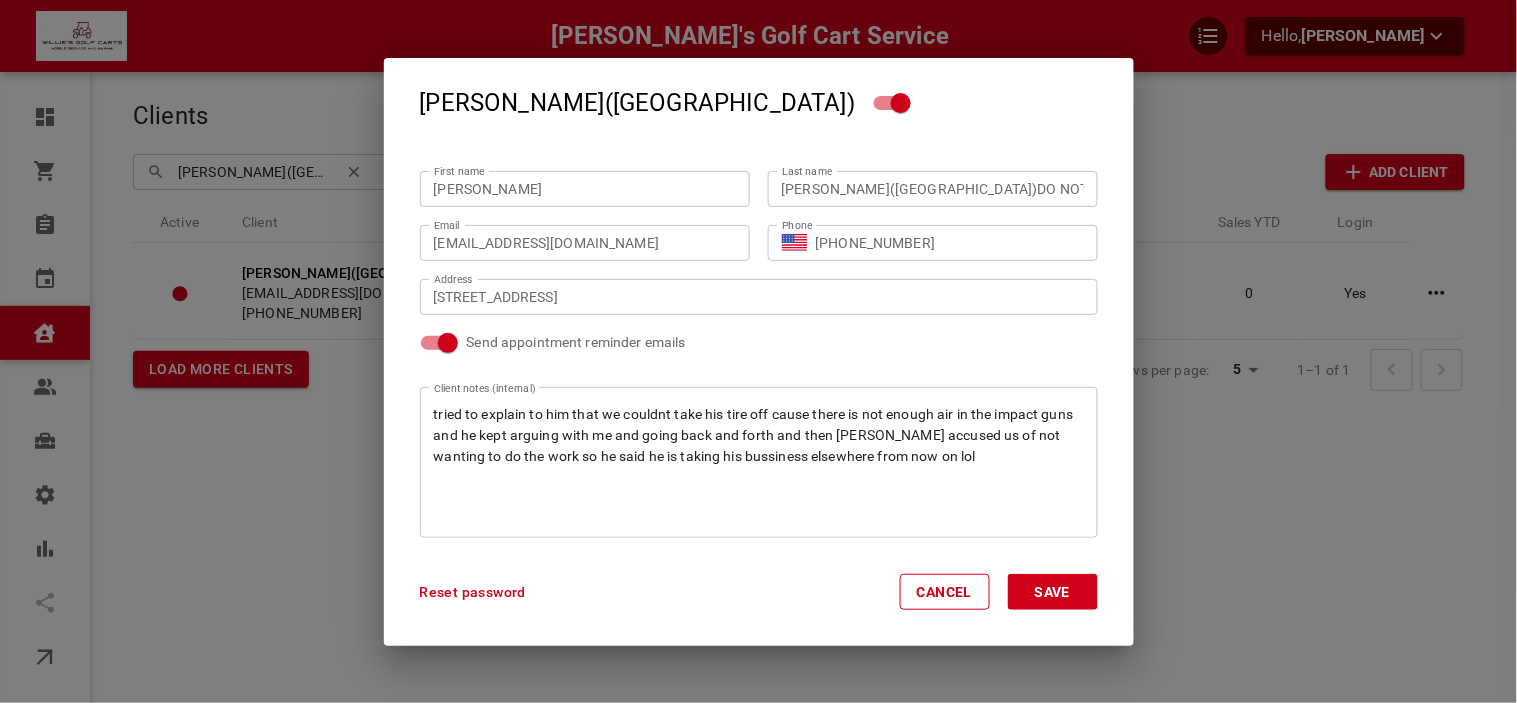 click on "Save" at bounding box center [1053, 592] 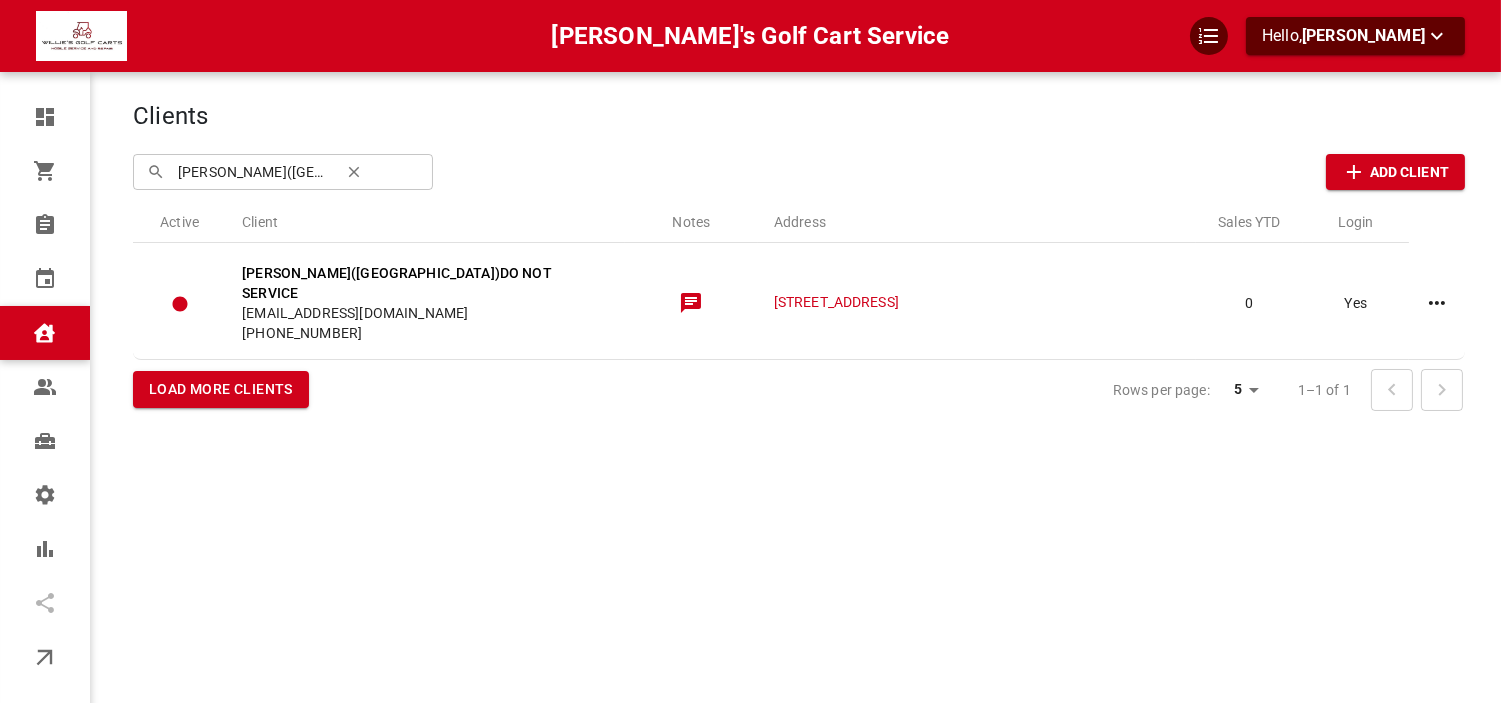 click on "Clients ​ [PERSON_NAME]([GEOGRAPHIC_DATA]) ​ Add Client Active Client Notes Address Sales YTD Login [PERSON_NAME]([GEOGRAPHIC_DATA])DO NOT SERVICE [EMAIL_ADDRESS][DOMAIN_NAME] [PHONE_NUMBER] [STREET_ADDRESS] 0 Yes Load more clients Rows per page: 5 5 1–1 of 1" at bounding box center [799, 381] 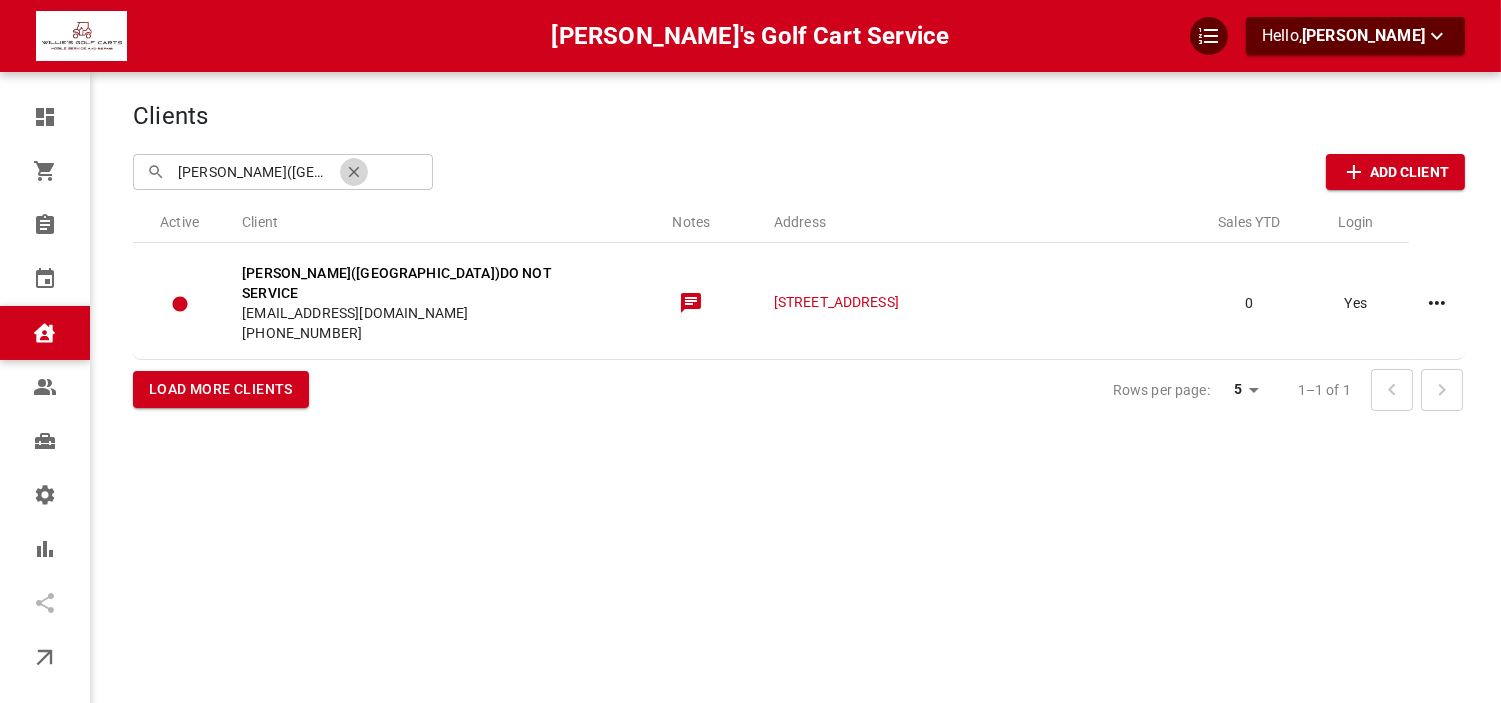 click 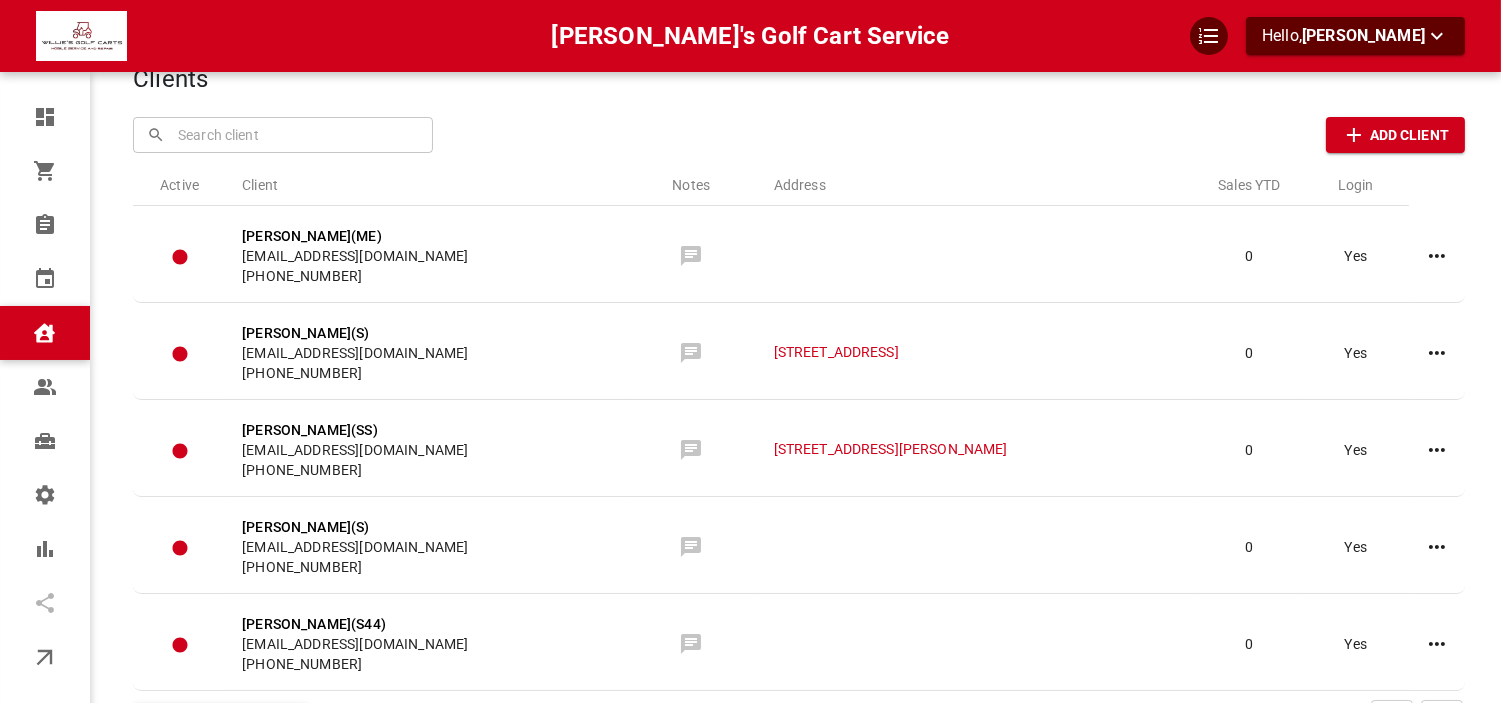scroll, scrollTop: 0, scrollLeft: 0, axis: both 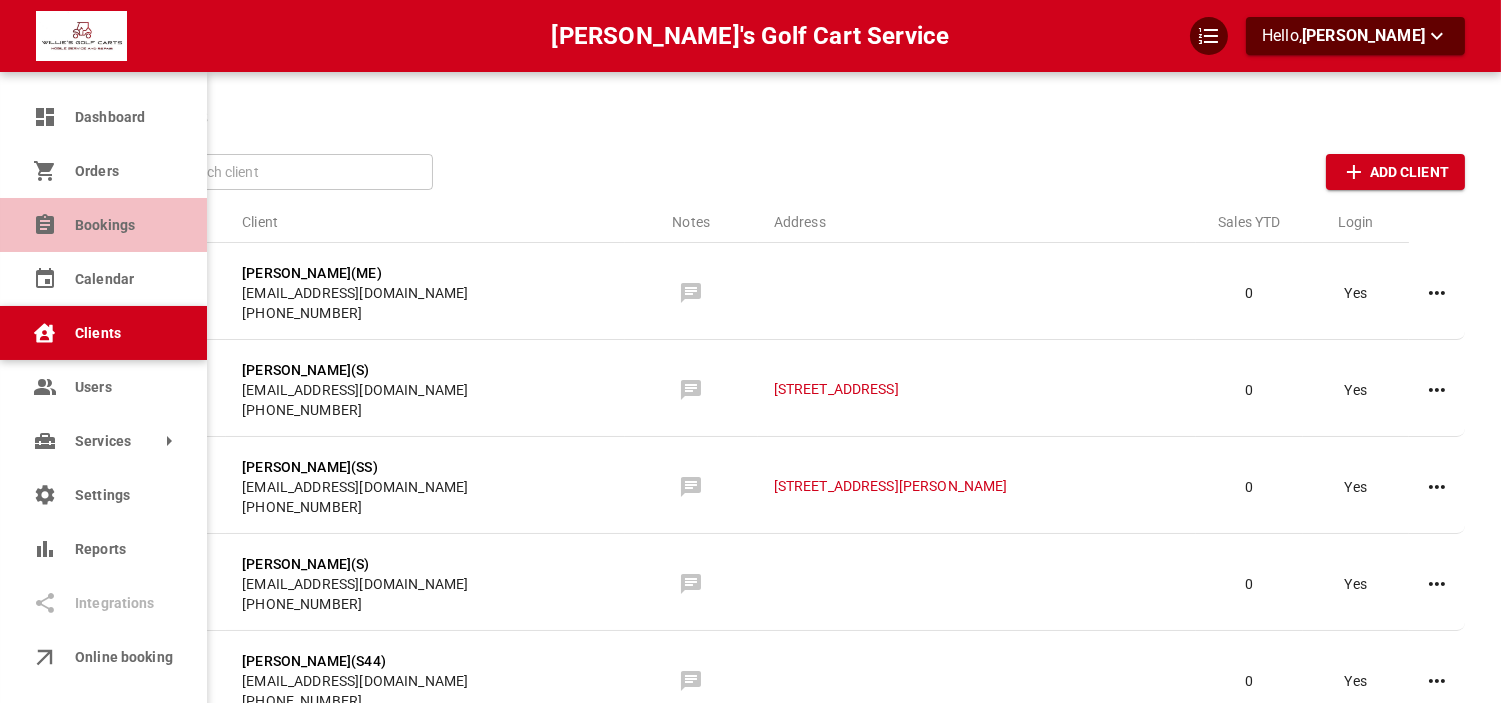 click 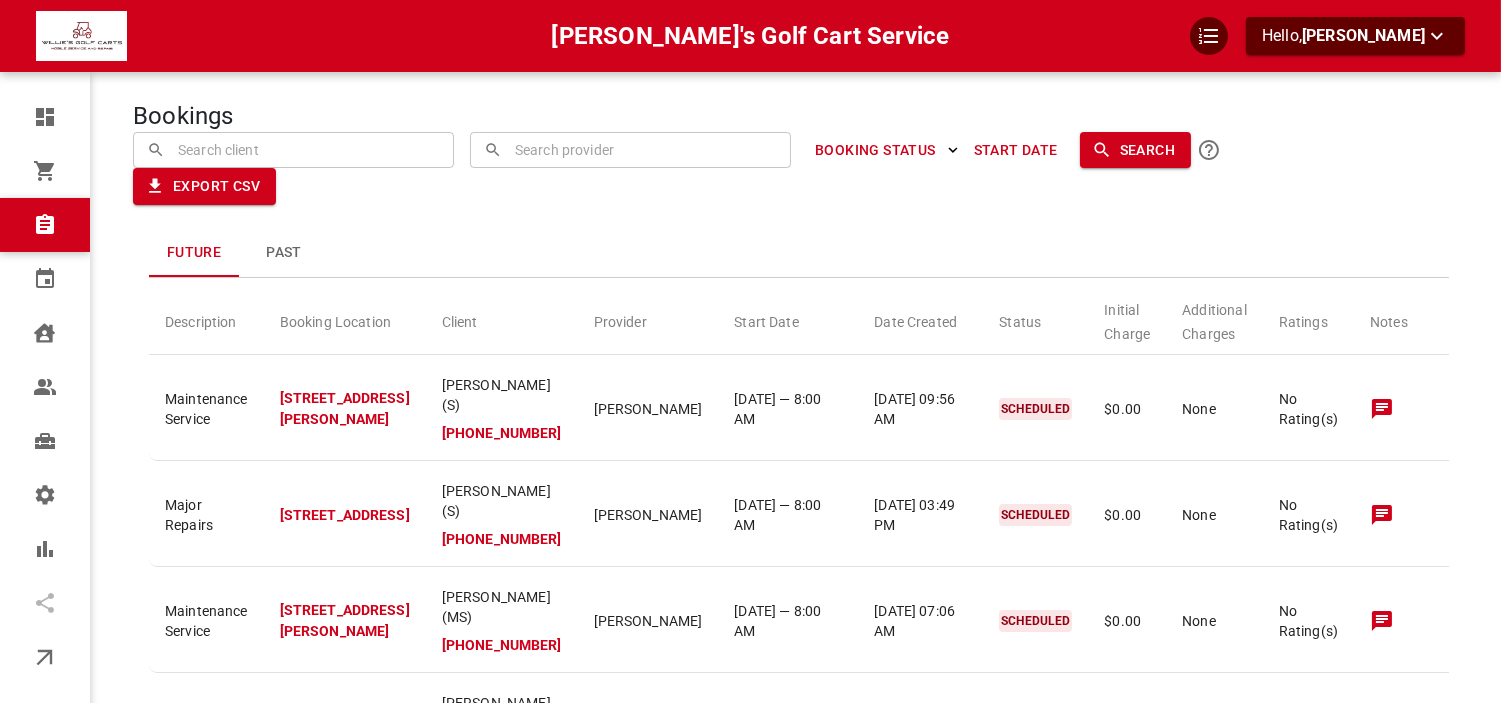 click at bounding box center [294, 149] 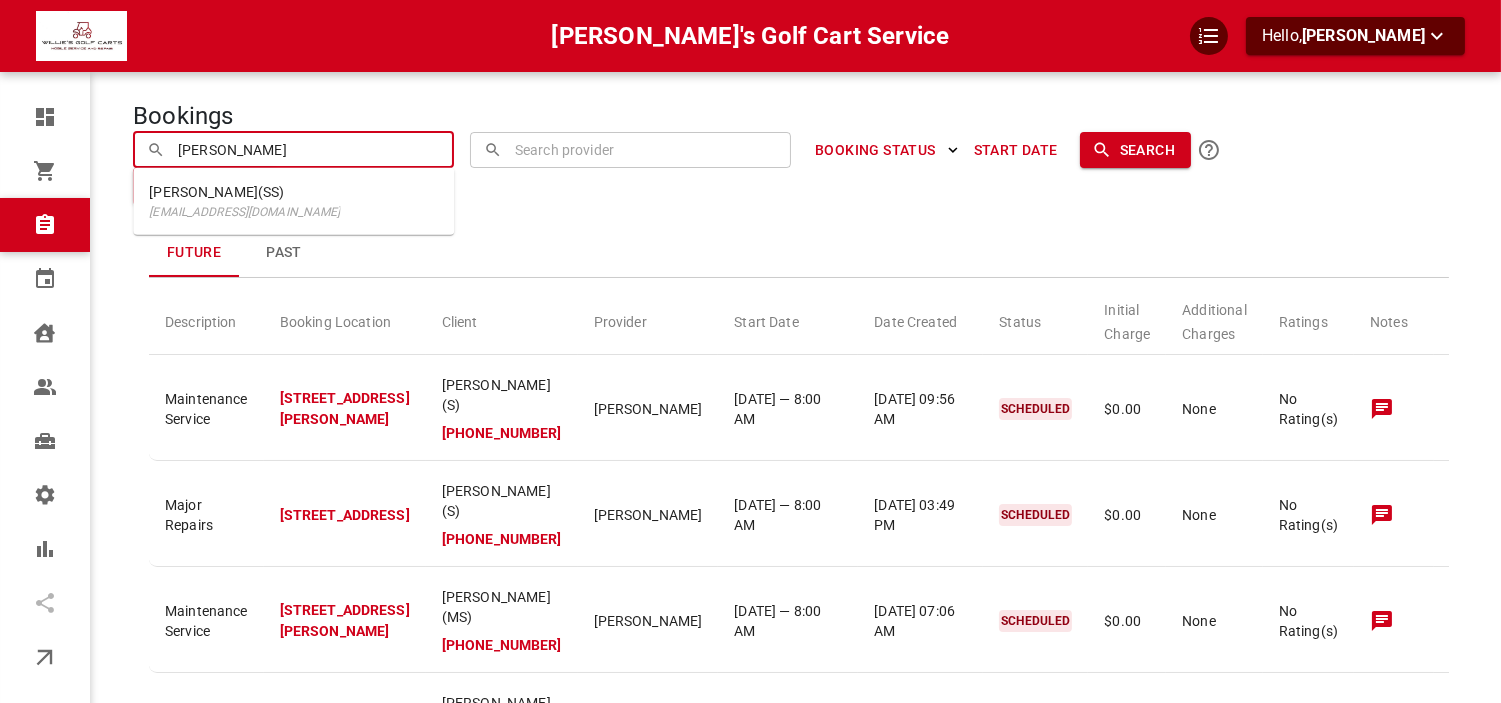type on "[PERSON_NAME]" 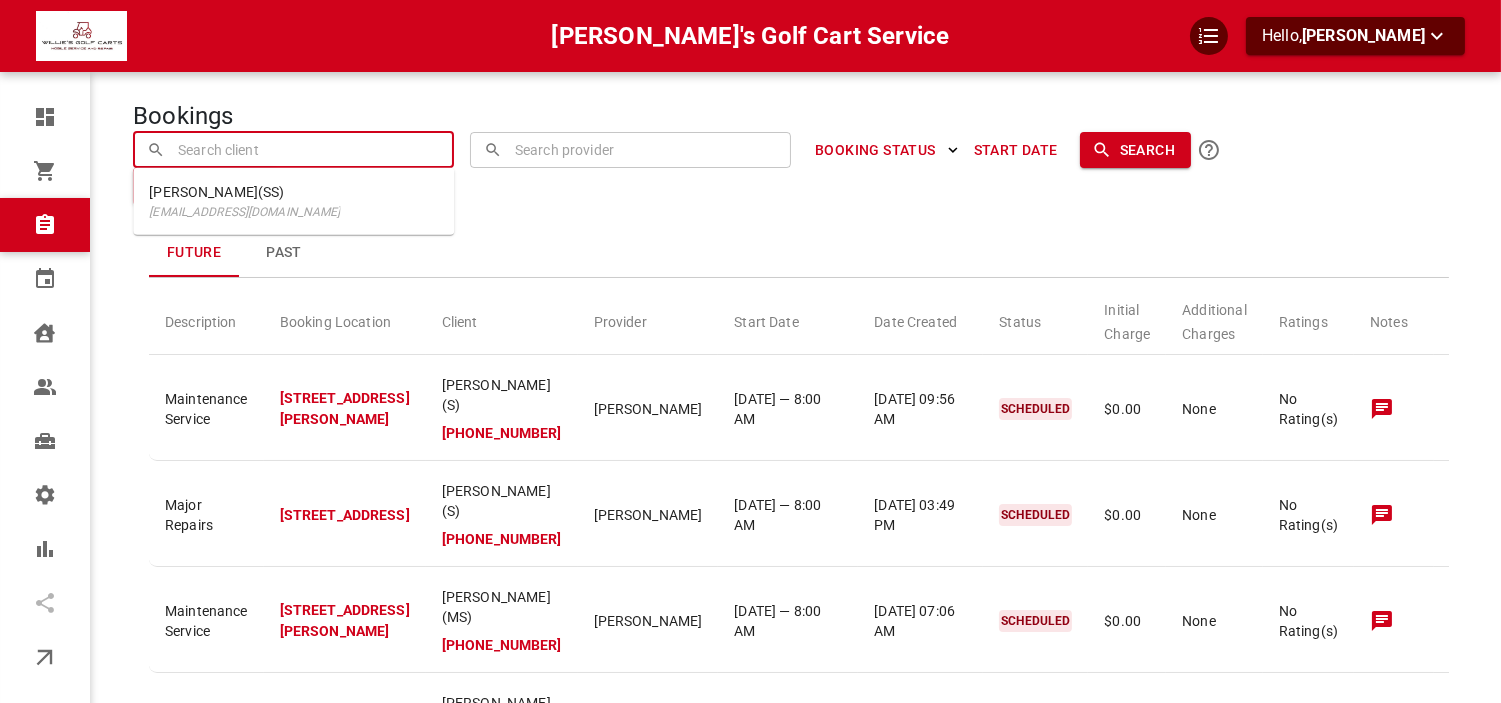 click on "Future Past" at bounding box center (799, 253) 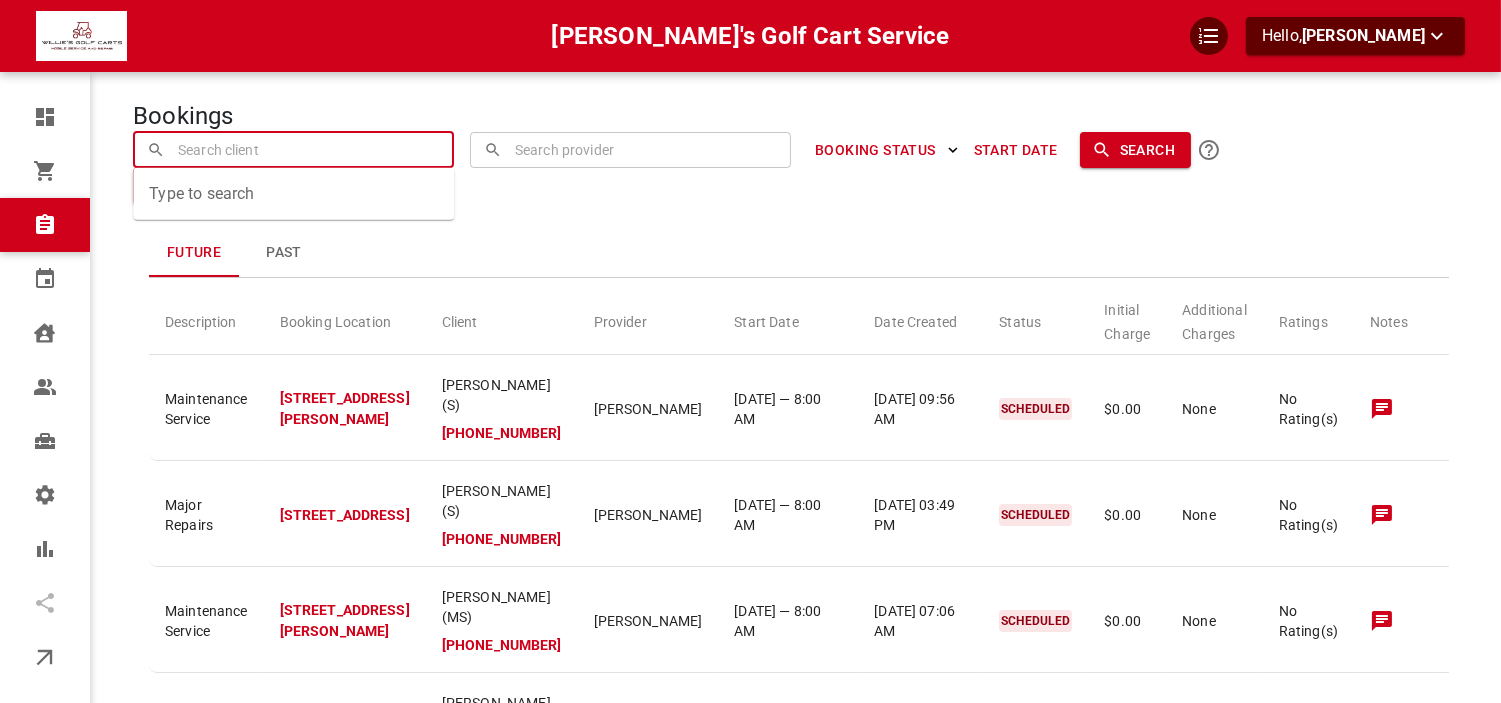 click at bounding box center (294, 149) 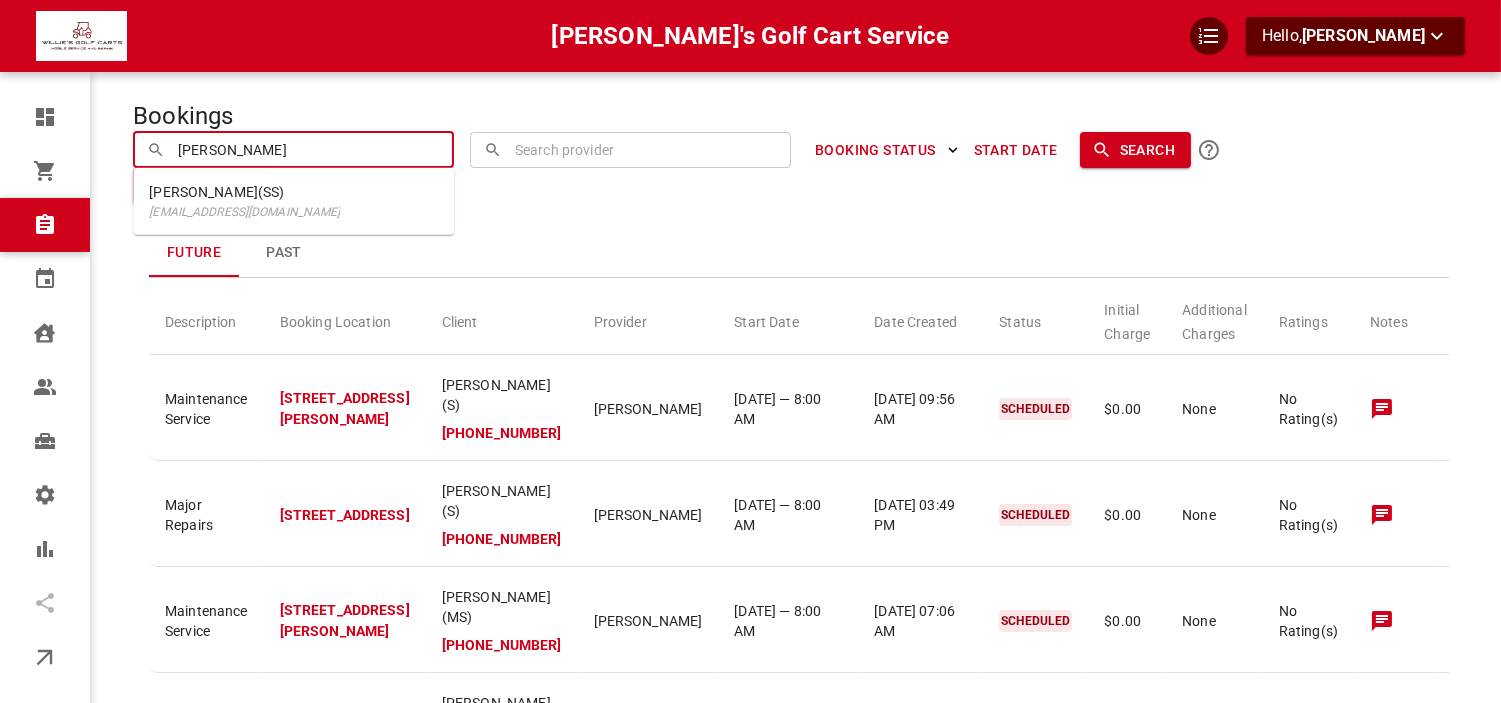 click on "[PERSON_NAME]" at bounding box center (294, 149) 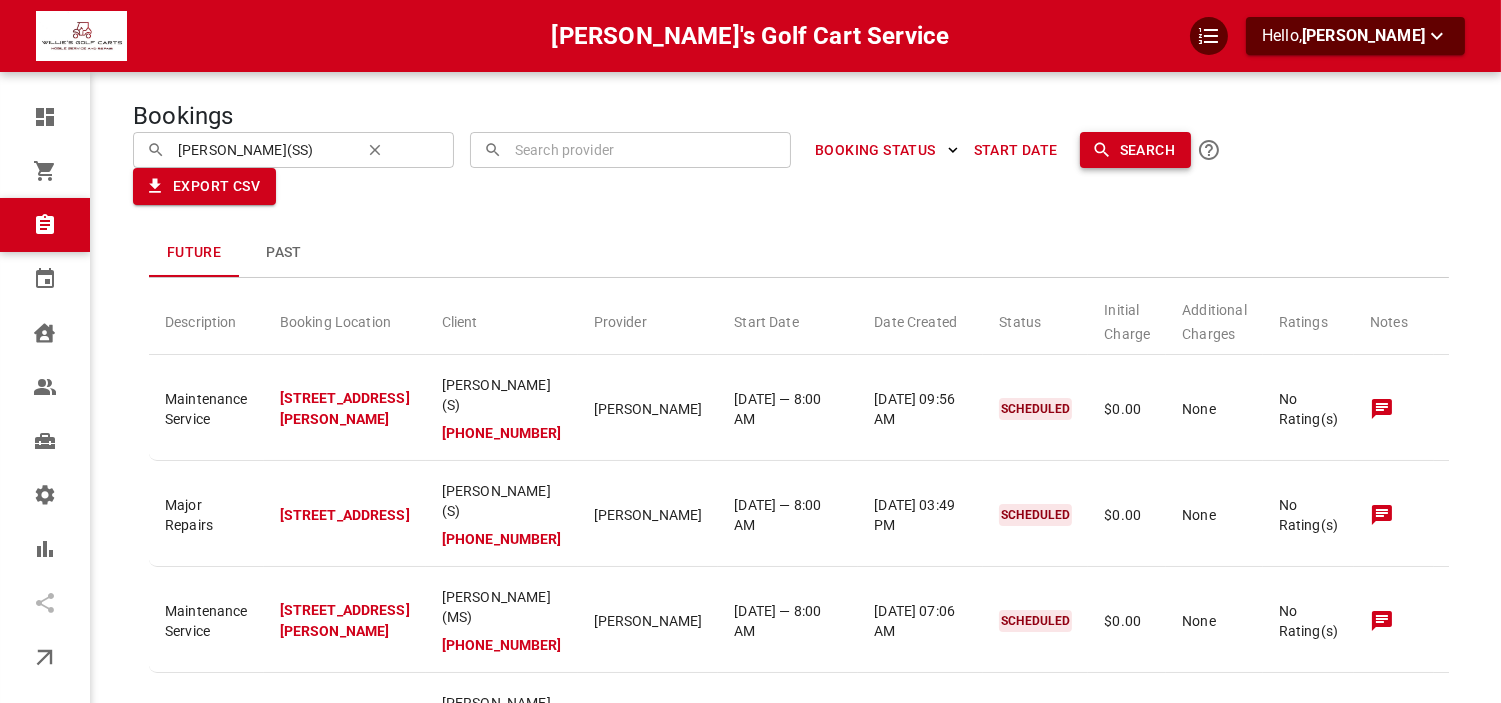 click on "Search" at bounding box center [1135, 150] 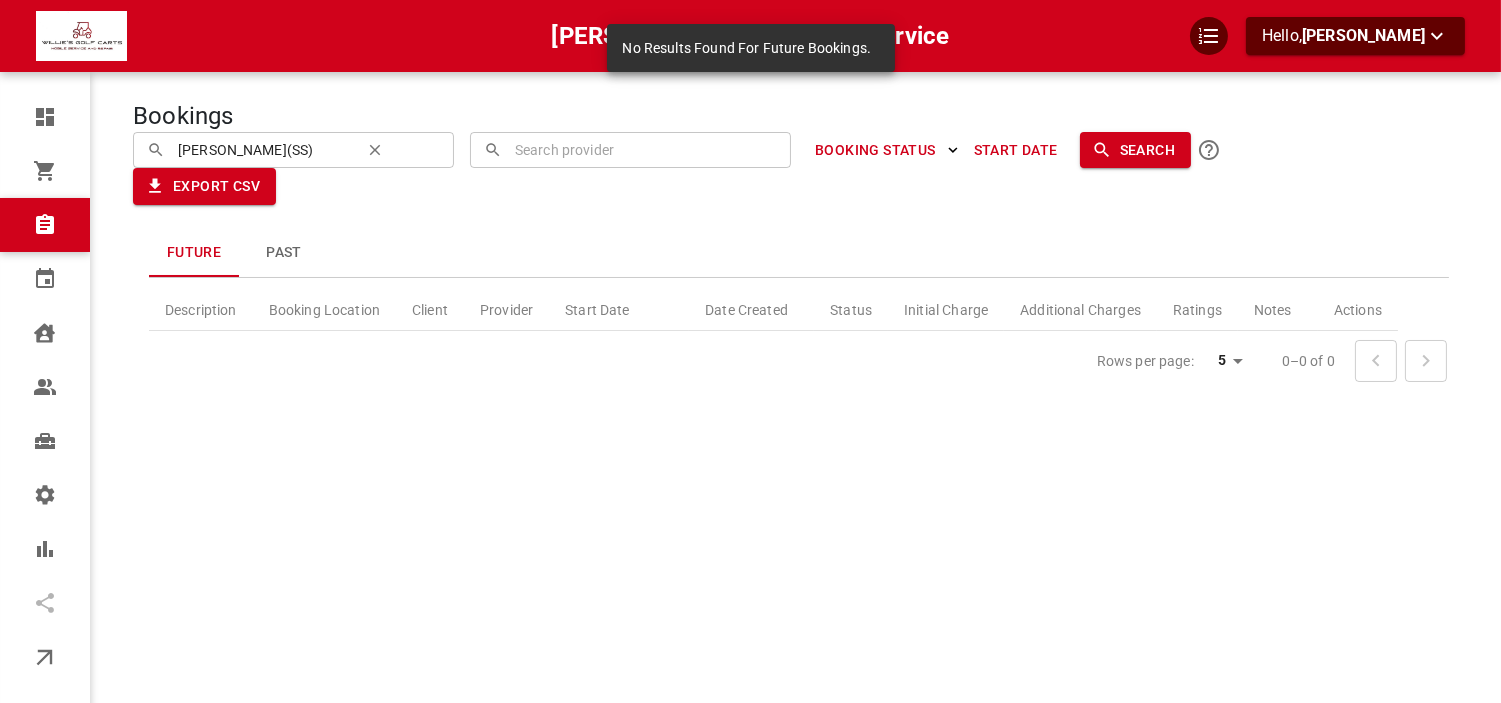 click on "Past" at bounding box center (284, 253) 